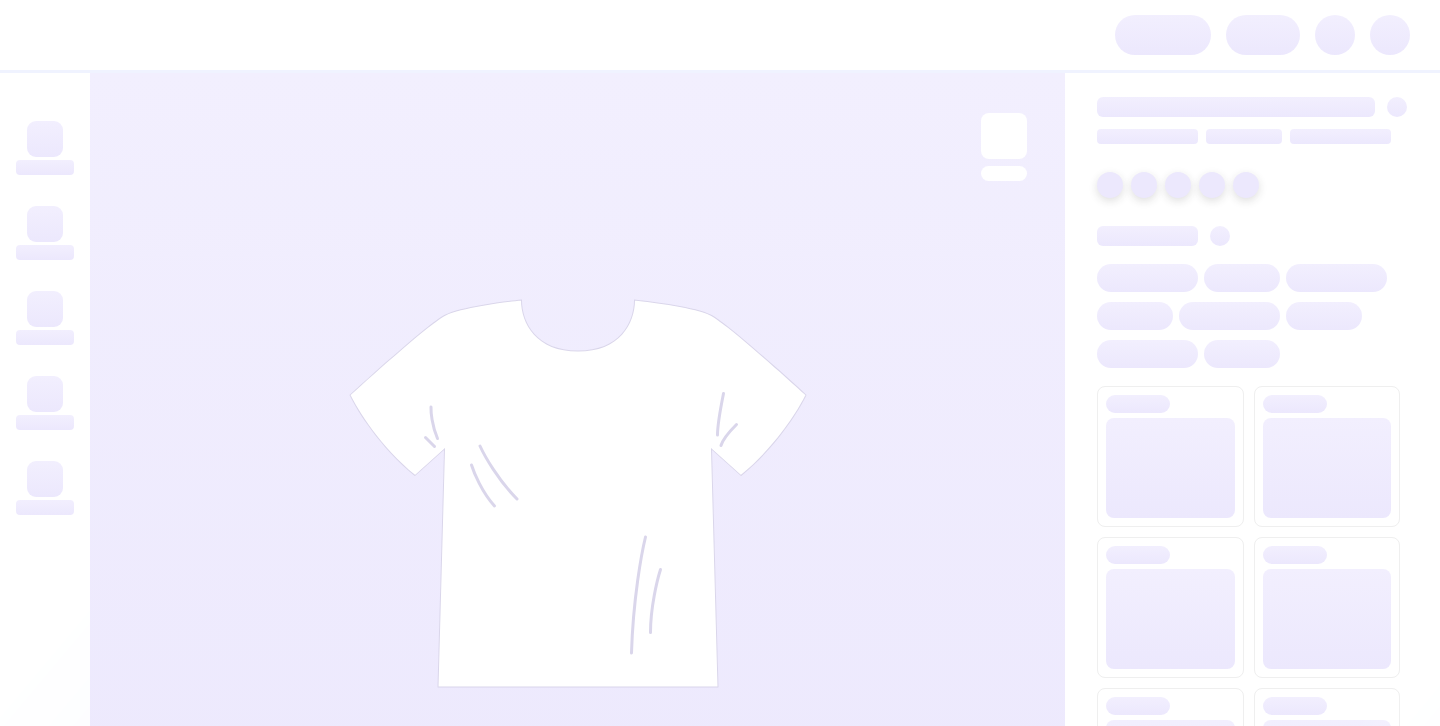 scroll, scrollTop: 0, scrollLeft: 0, axis: both 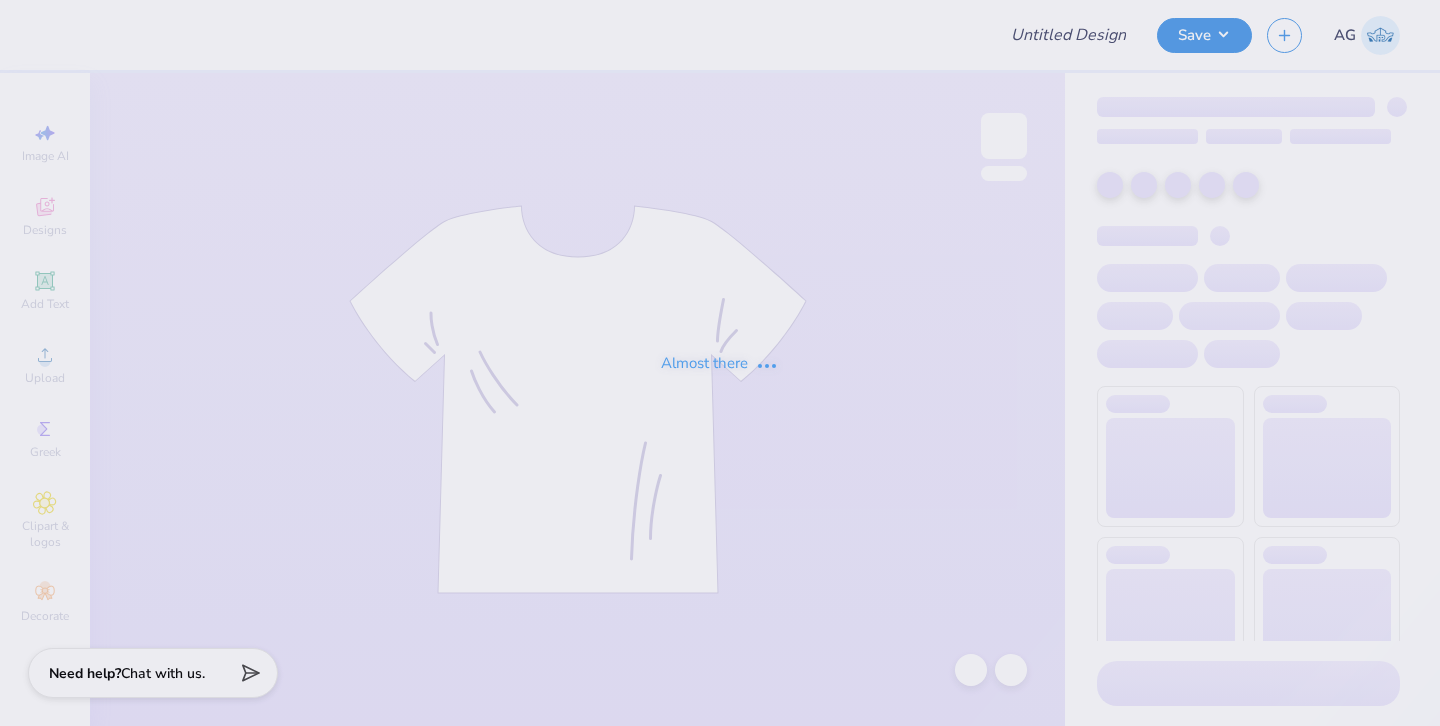 type on "Fall Rush merch" 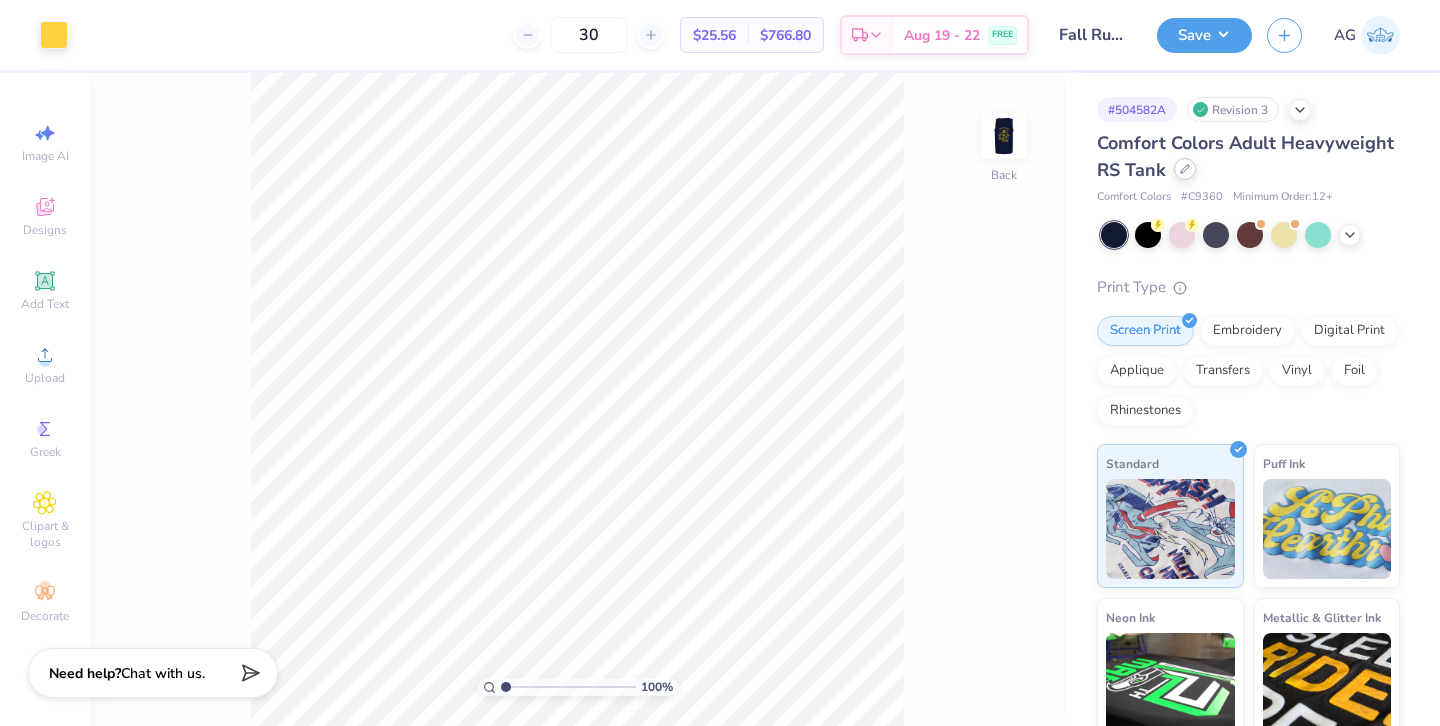 click 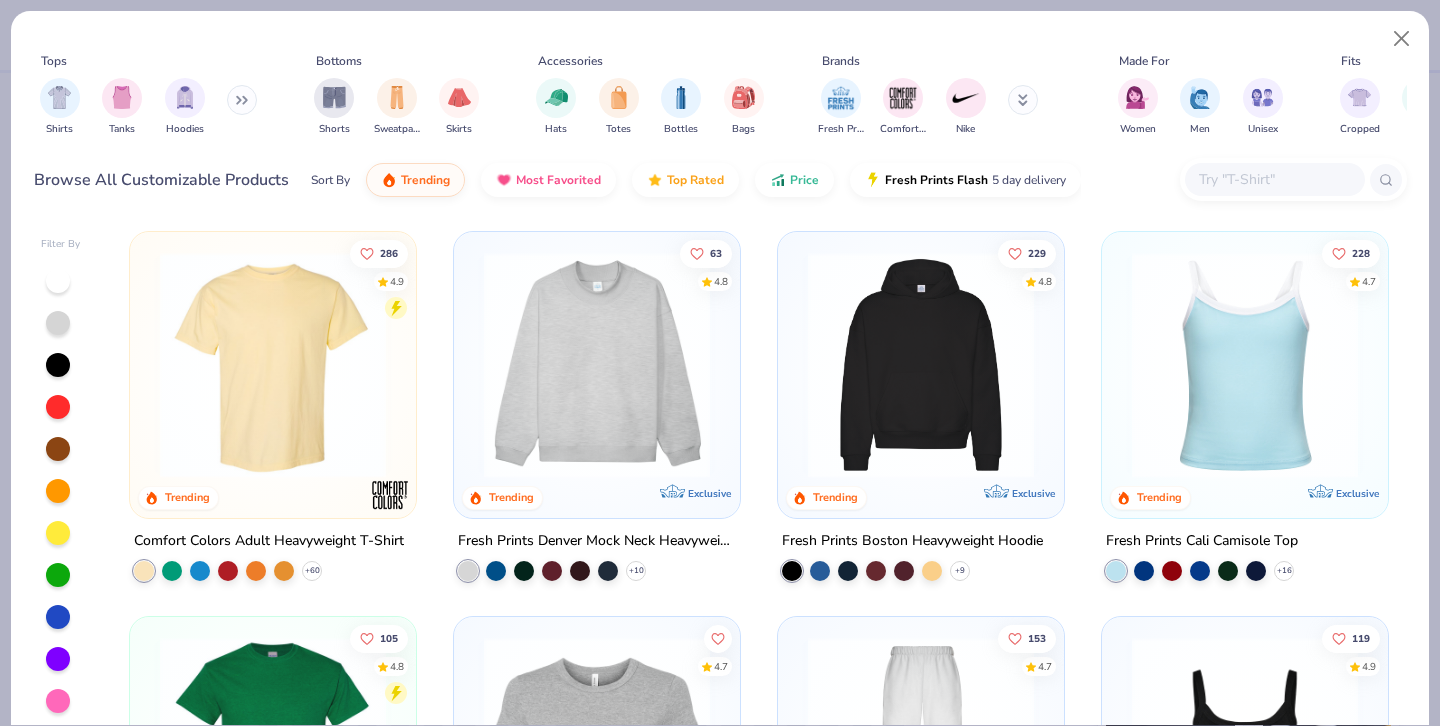 click at bounding box center (1274, 179) 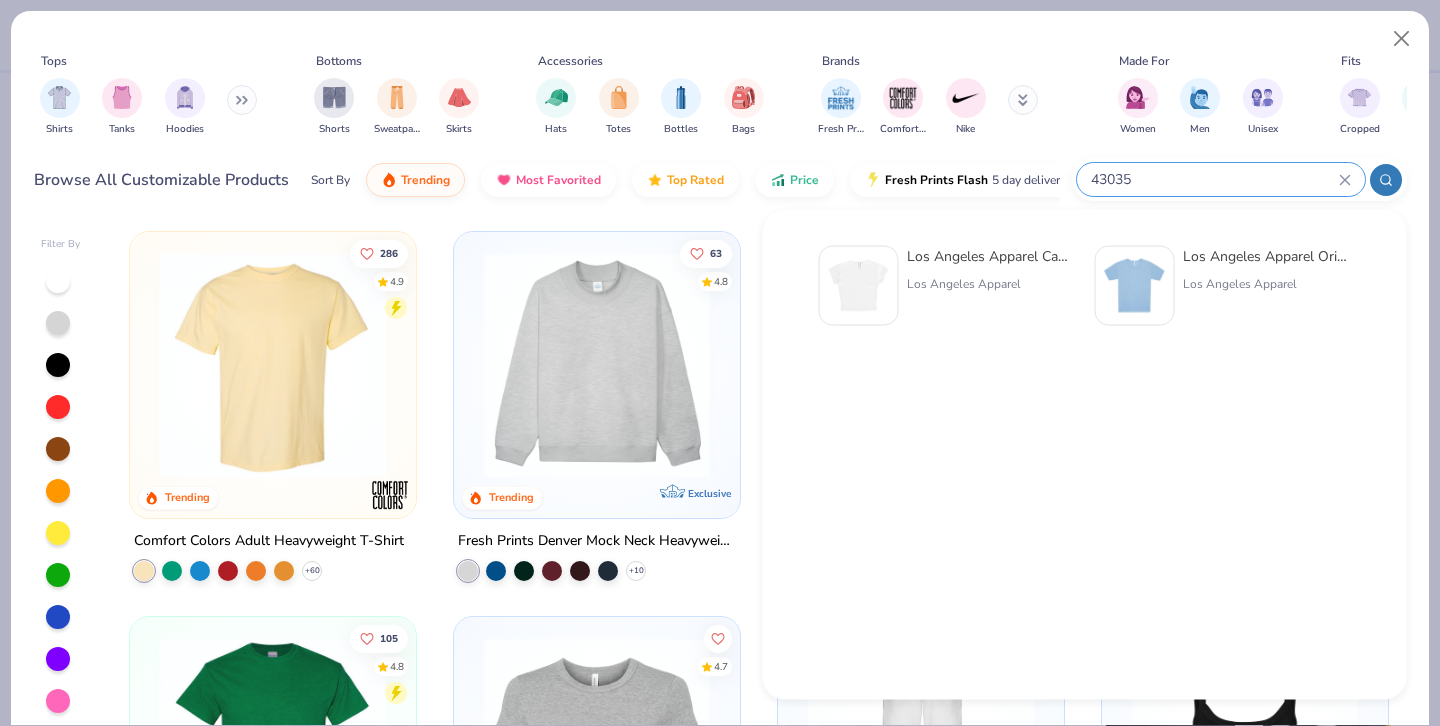 type on "43035" 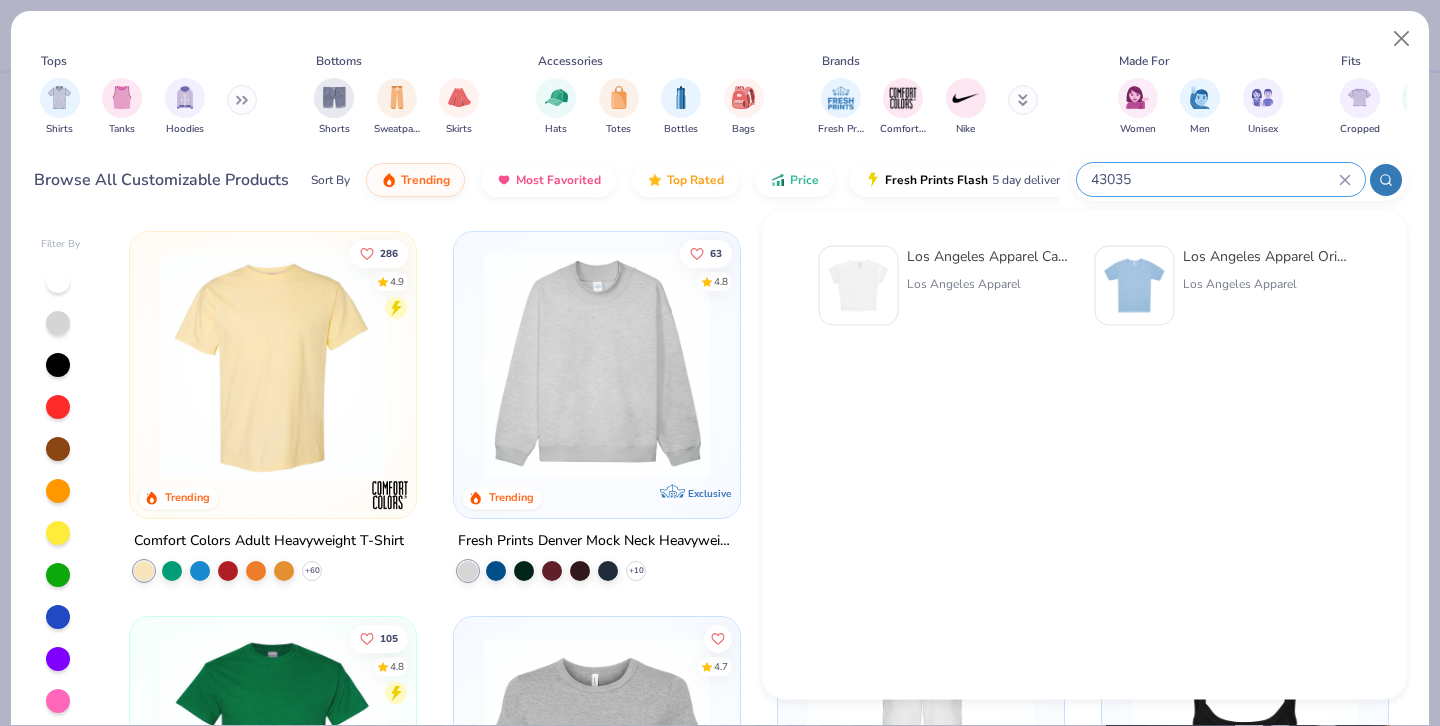 click at bounding box center (859, 286) 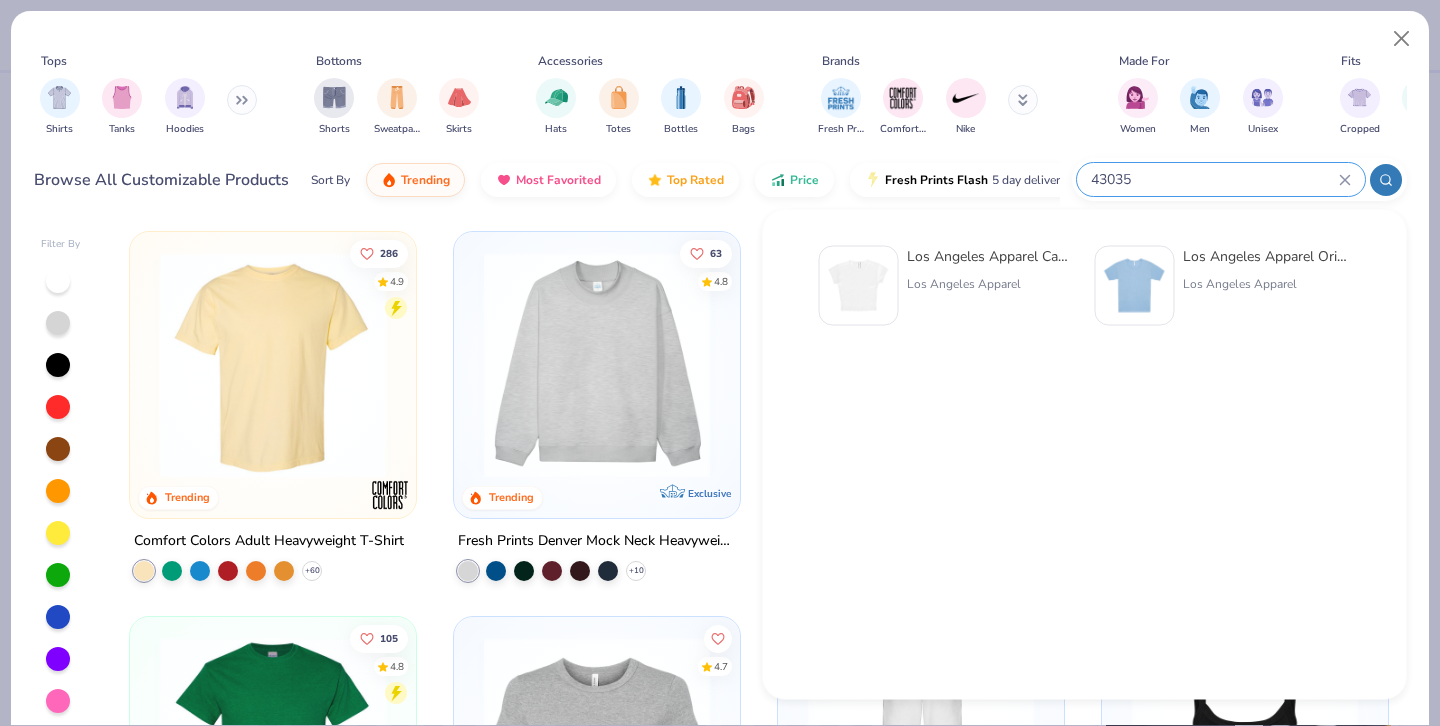 type 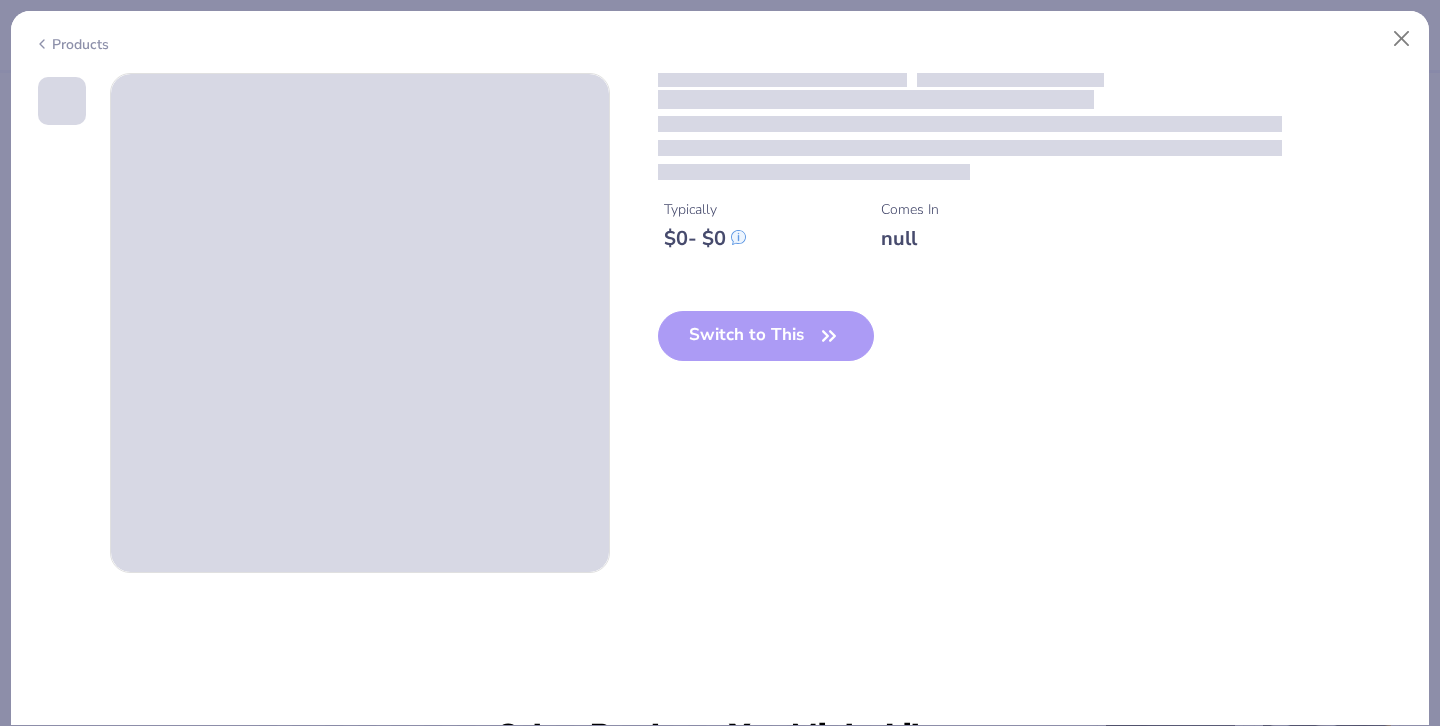 click on "Typically   $ 0  - $ 0   Comes In null" at bounding box center [1032, 172] 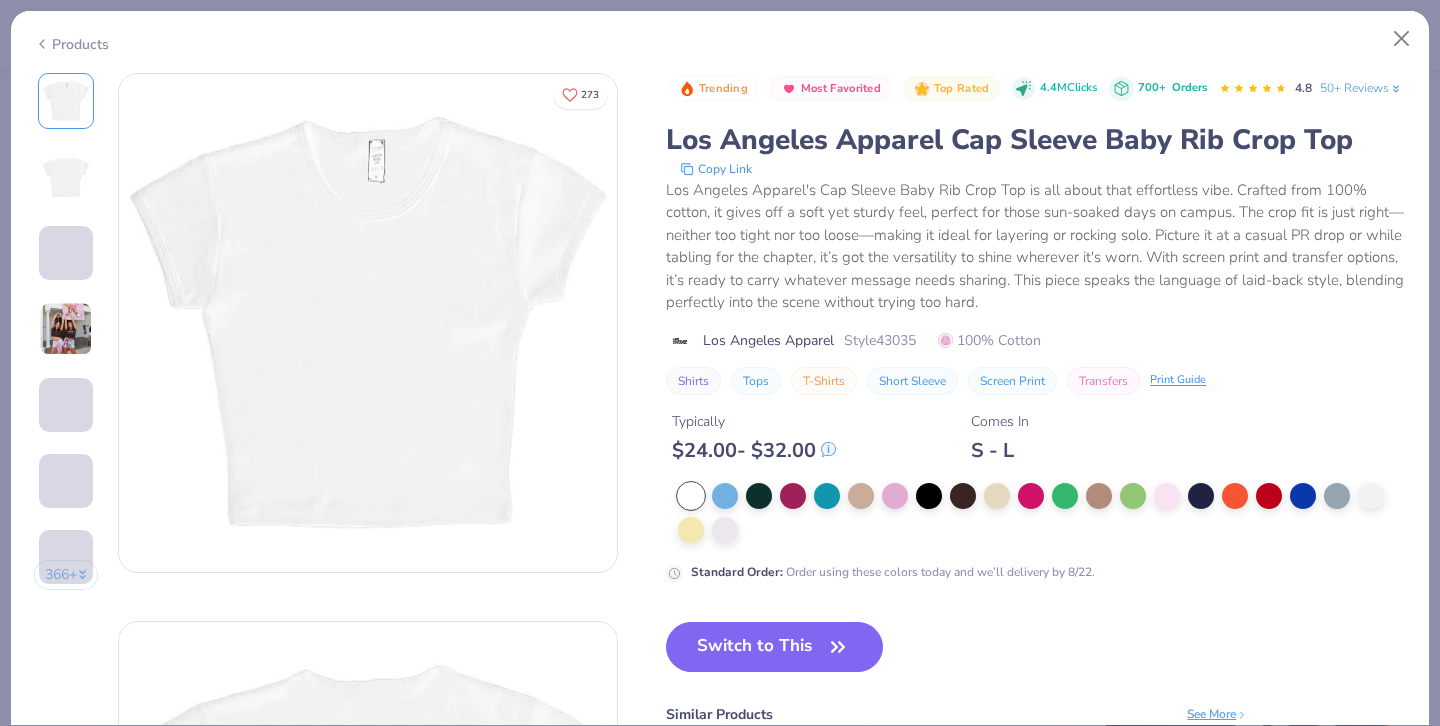 click on "$ 24.00  - $ 32.00" at bounding box center (754, 450) 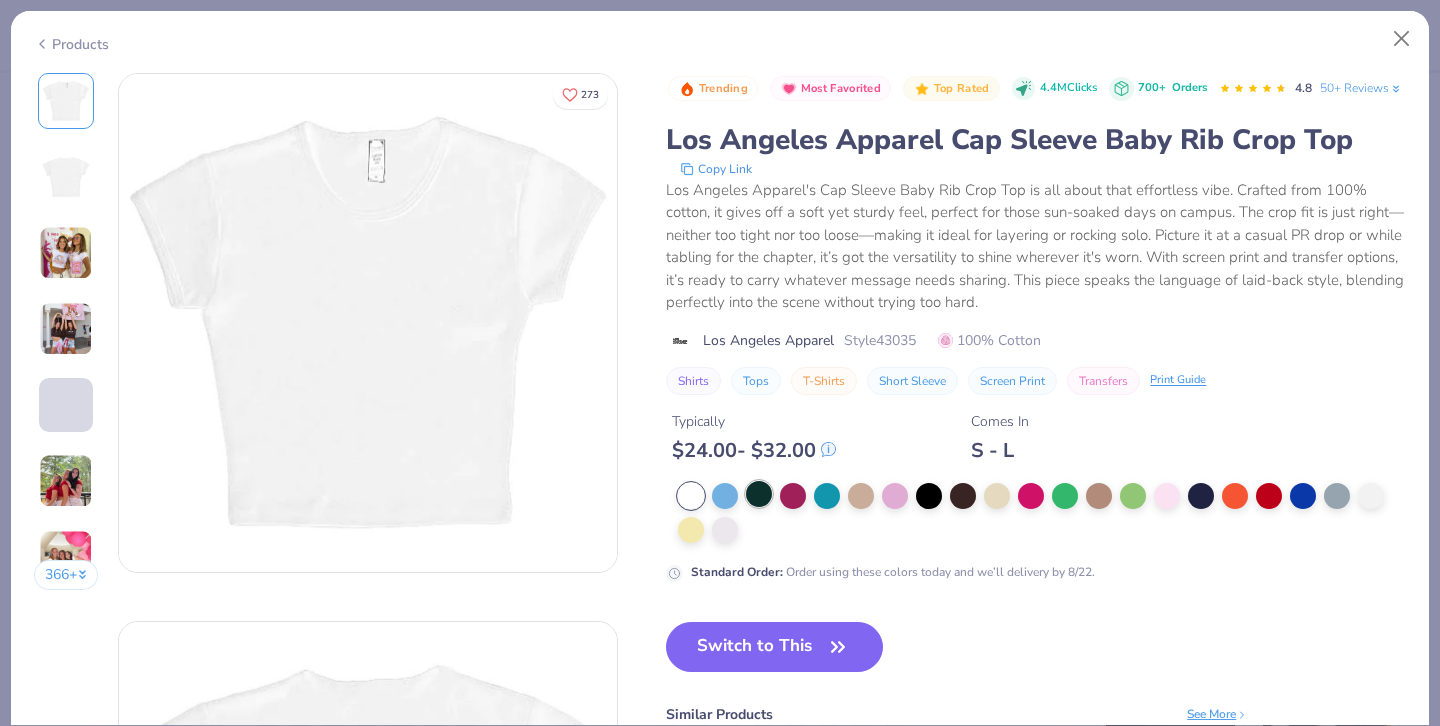 click at bounding box center (759, 494) 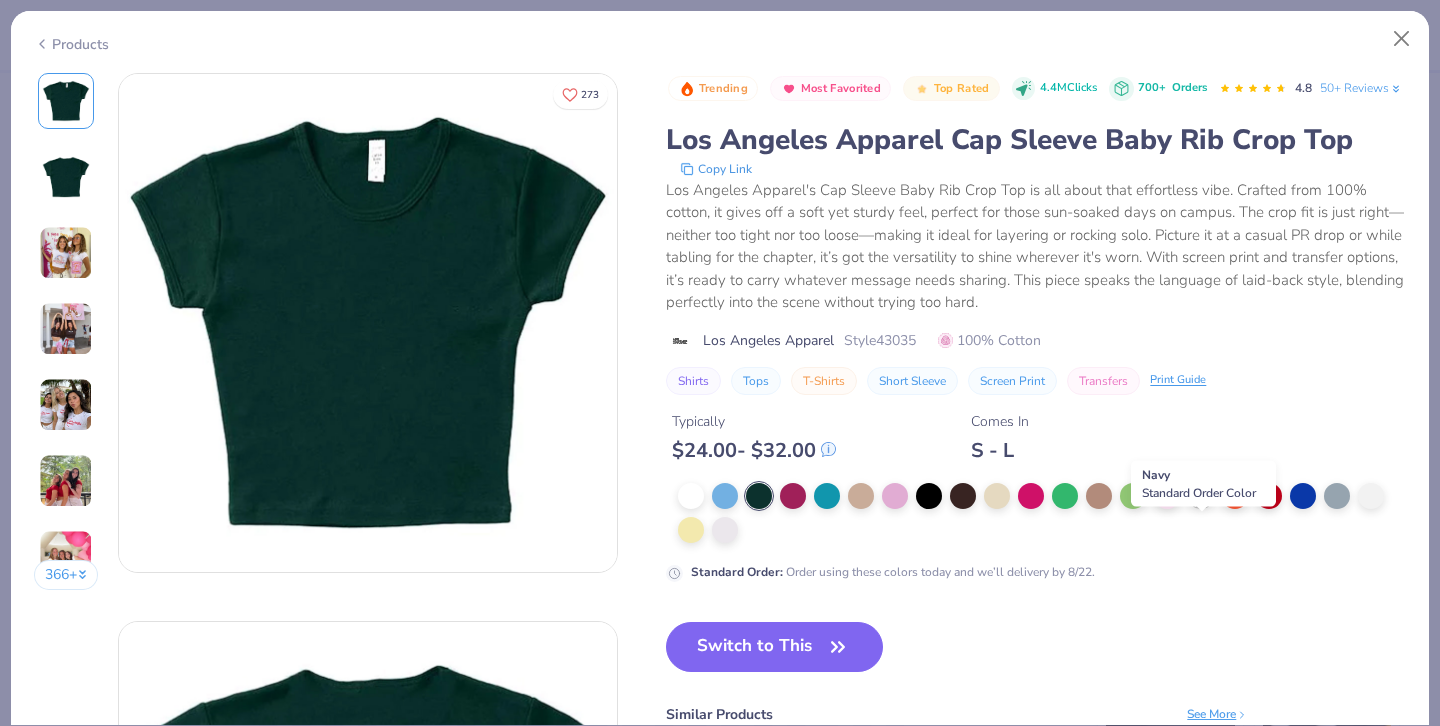 click at bounding box center (1201, 494) 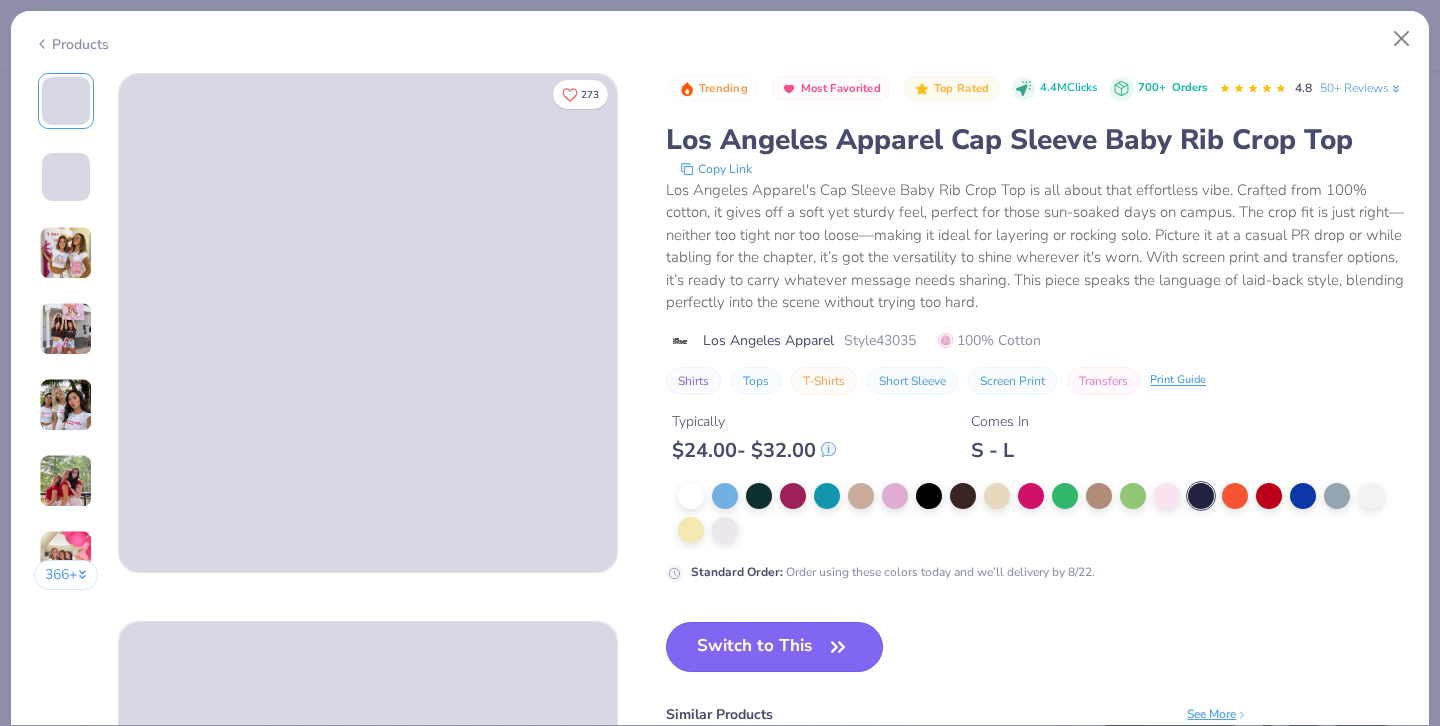 click on "Switch to This" at bounding box center [774, 647] 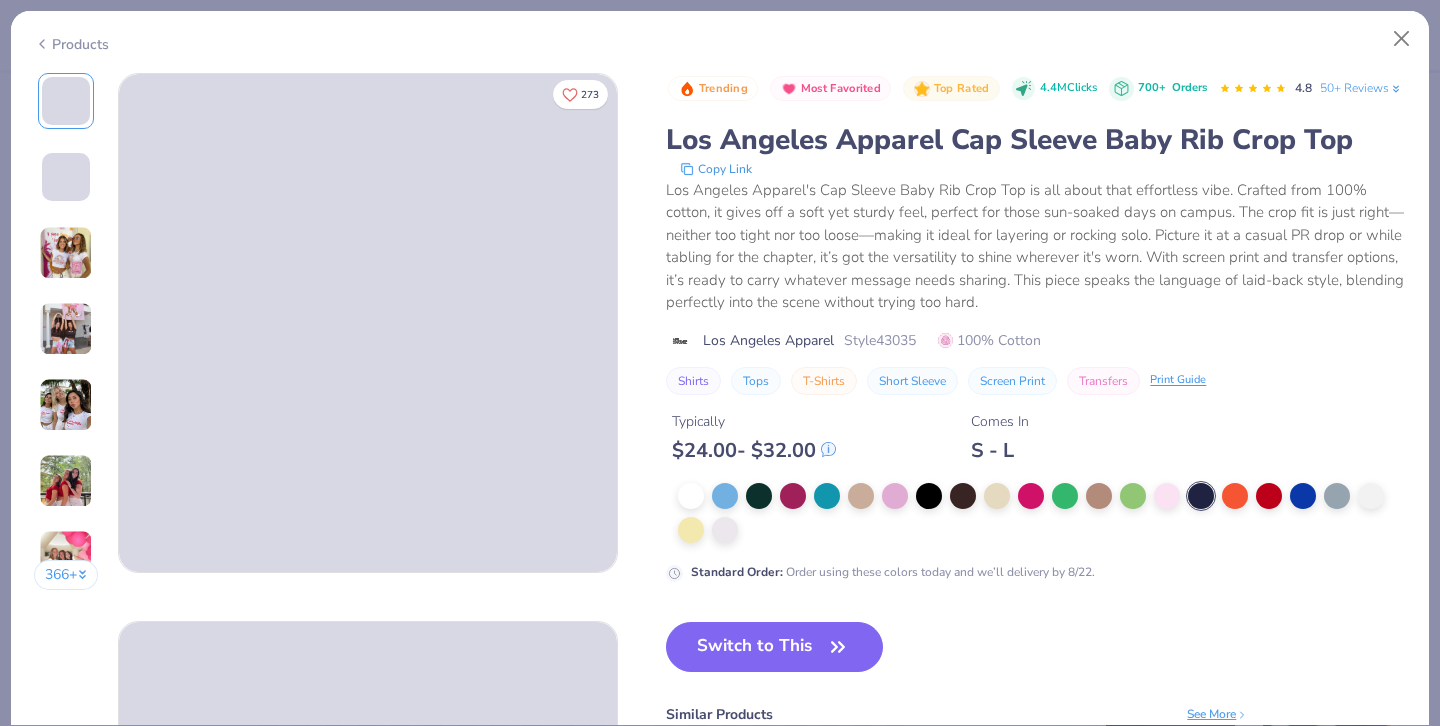 click on "Switch to This" at bounding box center (774, 647) 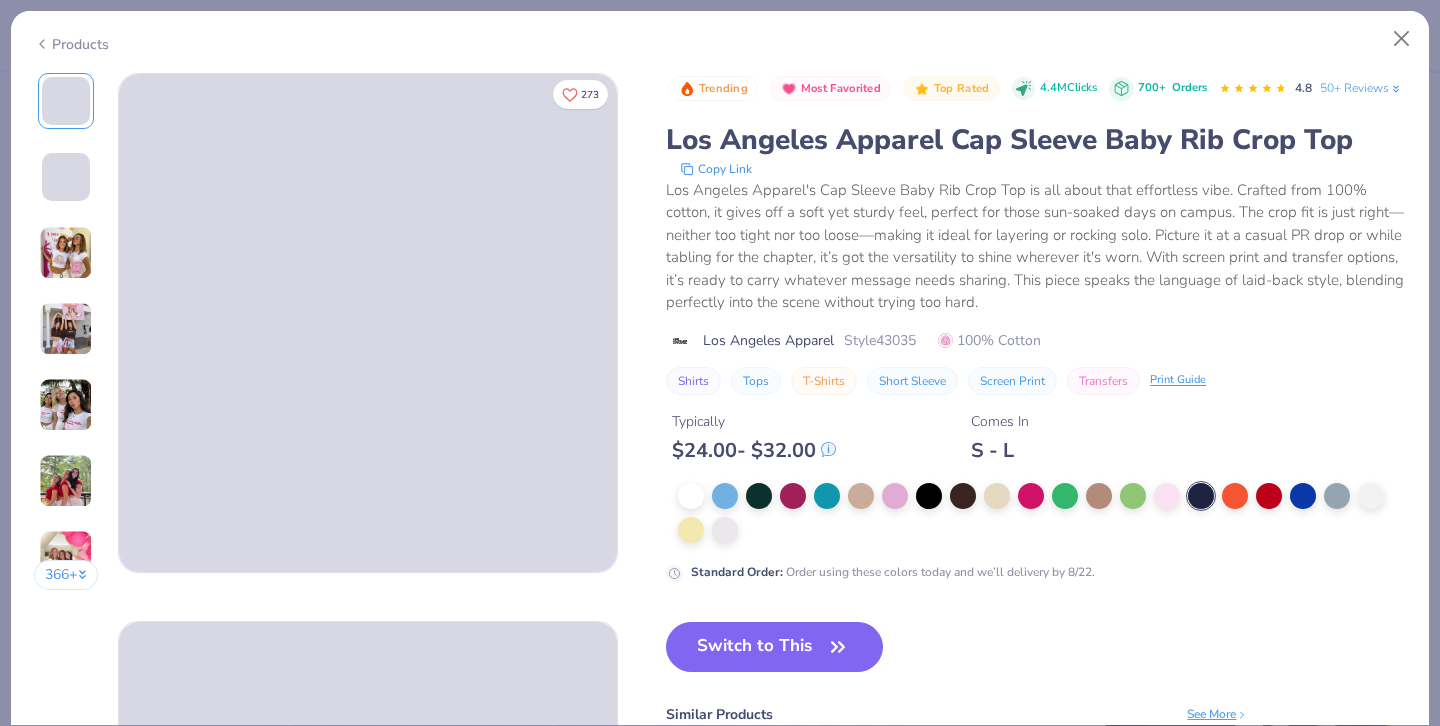 click on "Switch to This" at bounding box center [774, 647] 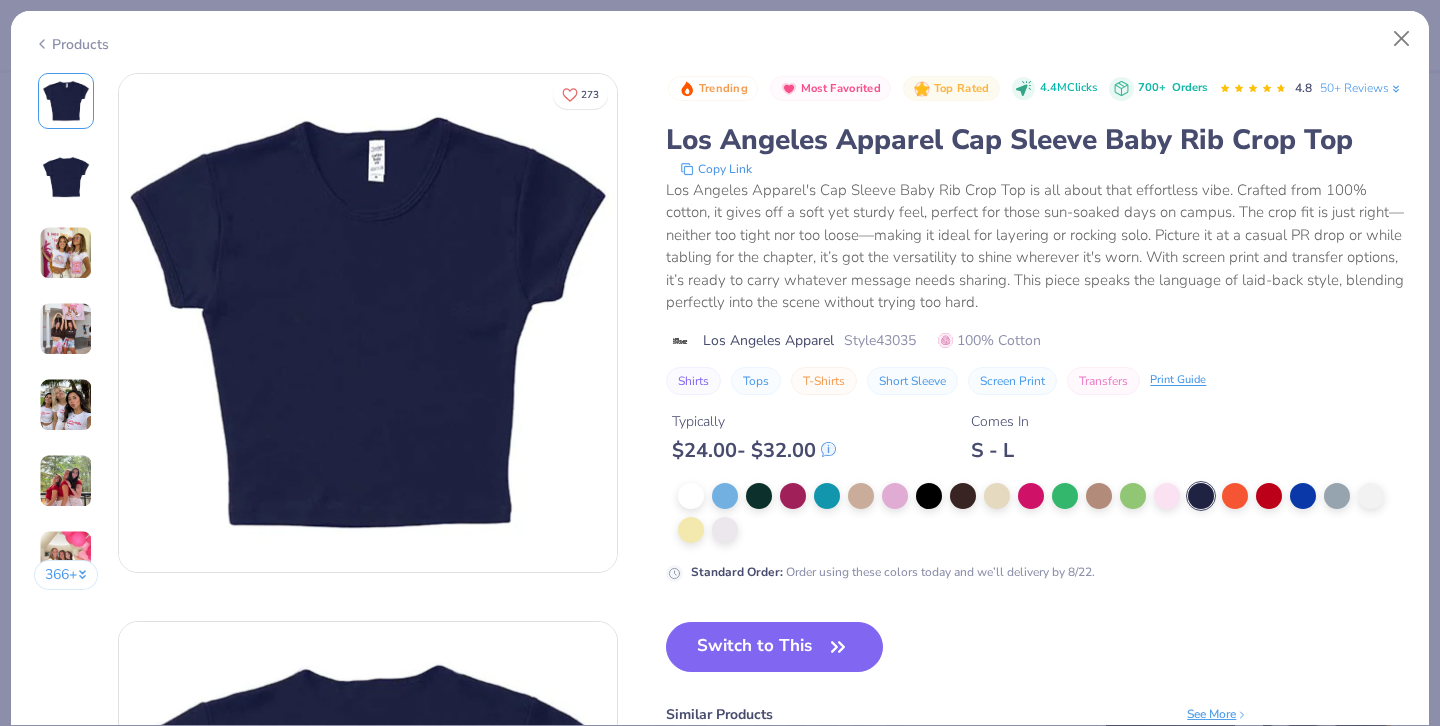 click on "Switch to This" at bounding box center [774, 647] 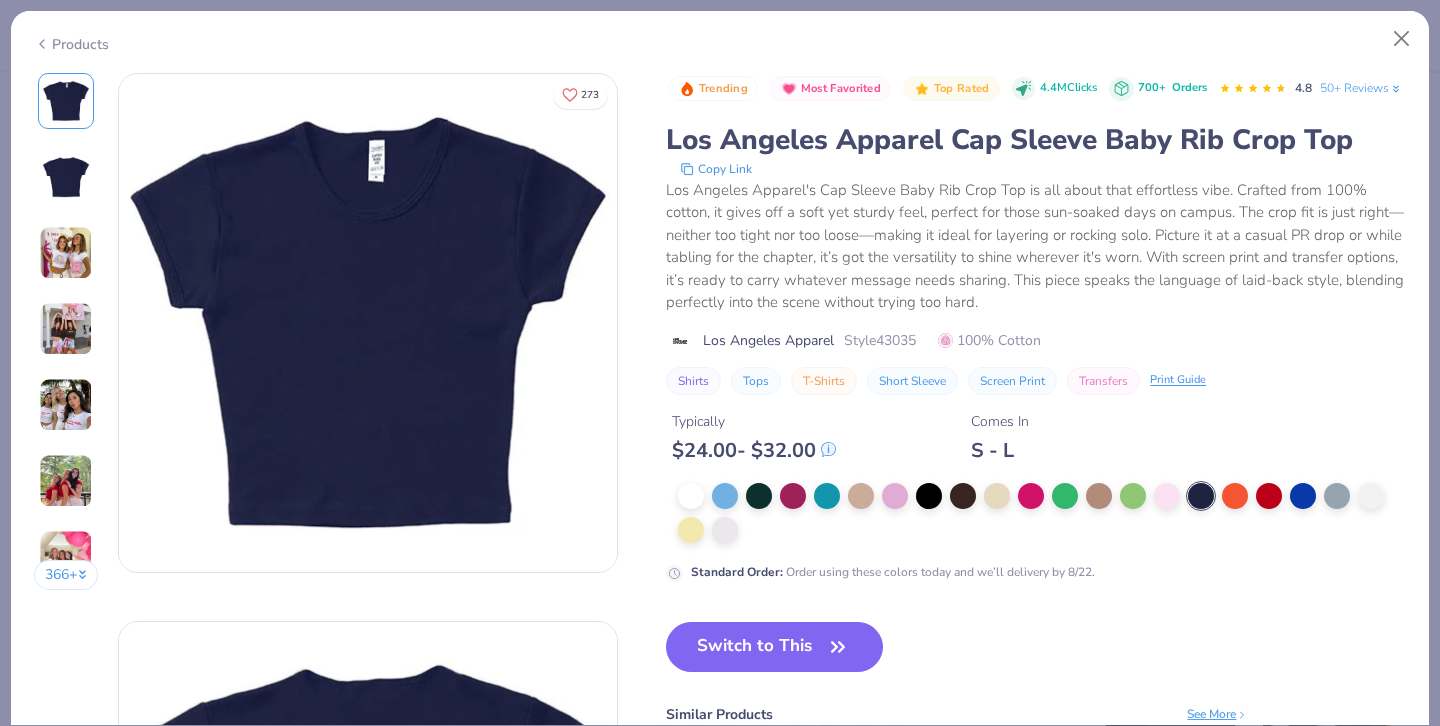 click on "Switch to This" at bounding box center (774, 647) 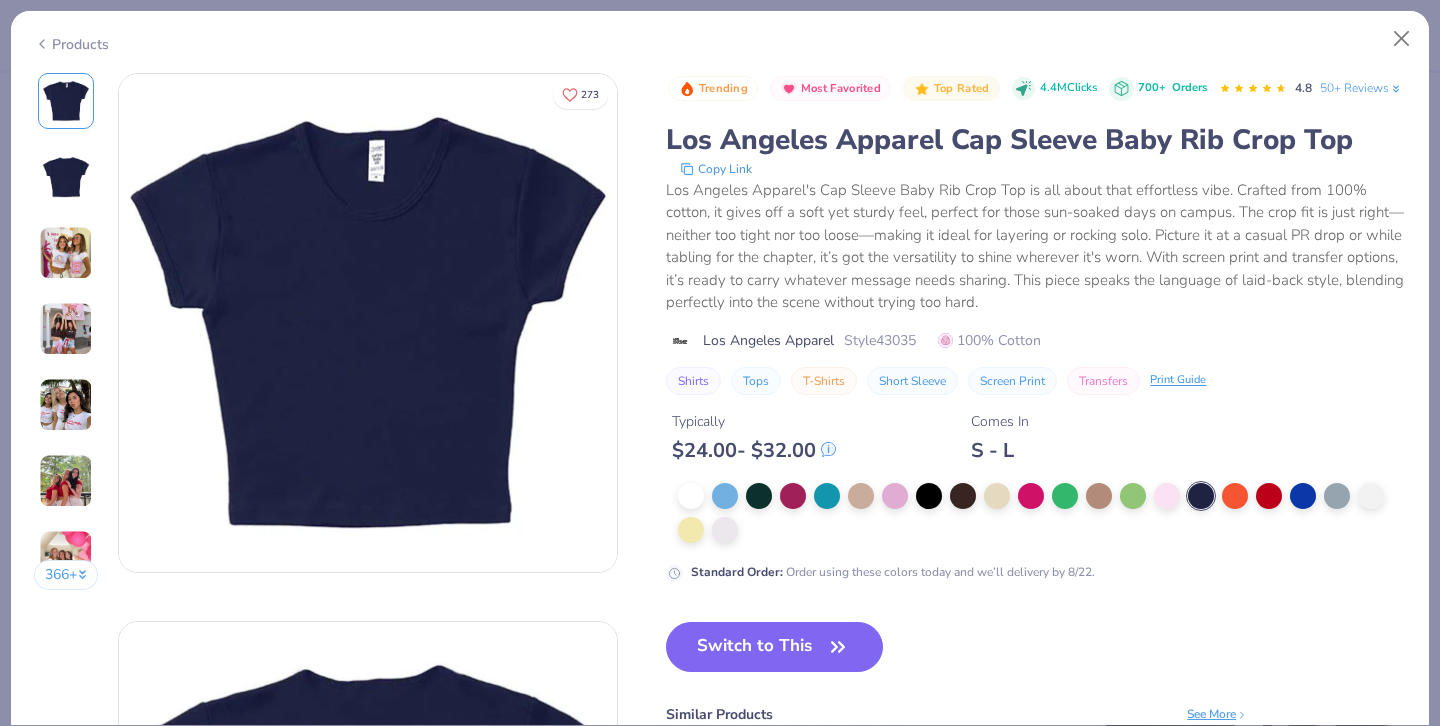 click on "Switch to This" at bounding box center (774, 647) 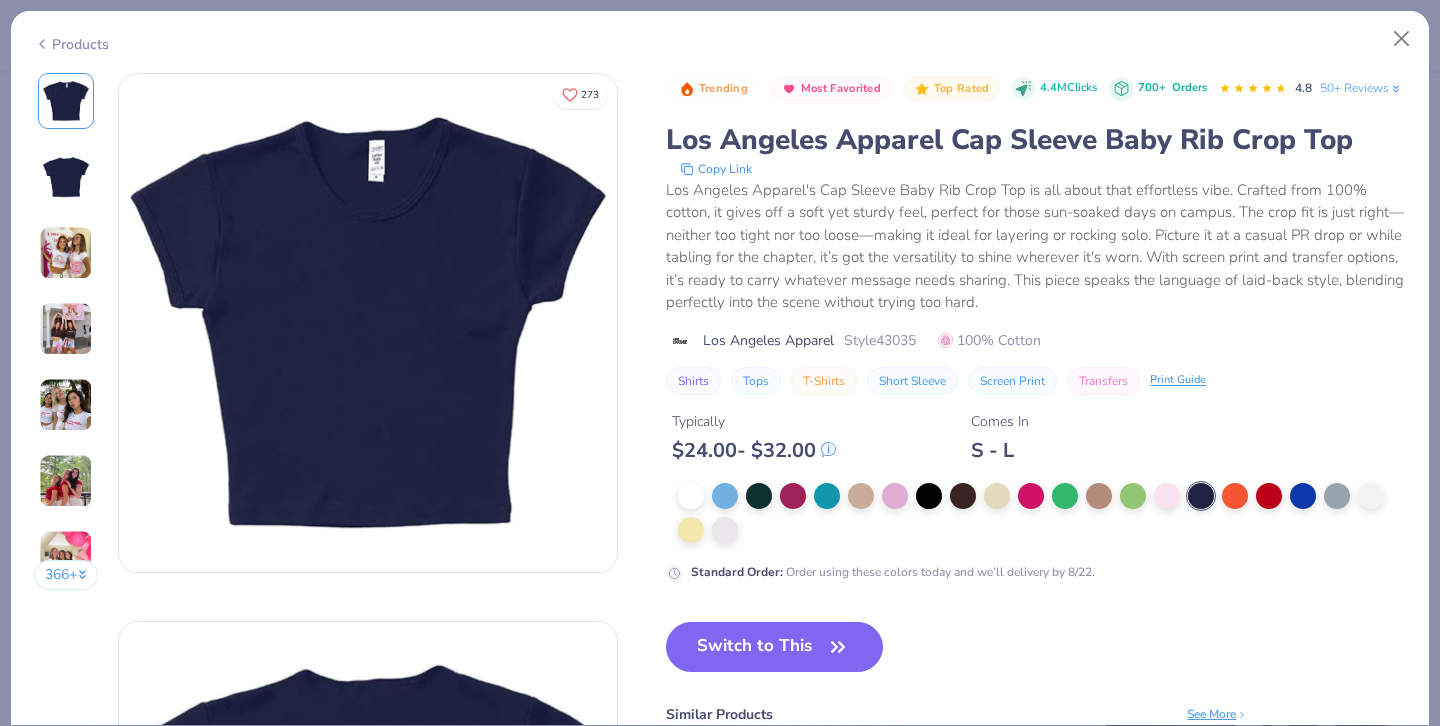 click on "Switch to This" at bounding box center (774, 647) 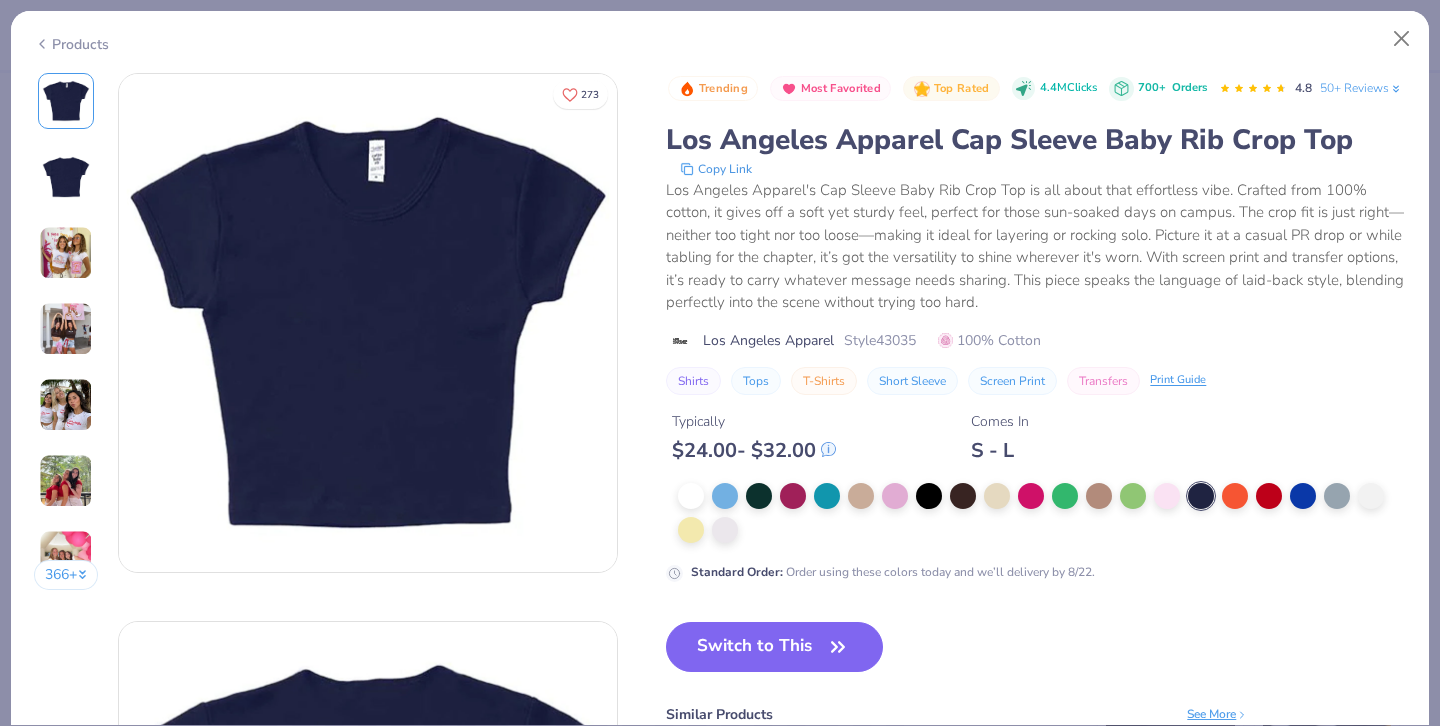 click on "Trending Most Favorited Top Rated 4.4M  Clicks 700+    Orders 4.8 50+ Reviews [CITY] Apparel Cap Sleeve Baby Rib Crop Top Copy Link [CITY] Apparel's Cap Sleeve Baby Rib Crop Top is all about that effortless vibe. Crafted from 100% cotton, it gives off a soft yet sturdy feel, perfect for those sun-soaked days on campus. The crop fit is just right—neither too tight nor too loose—making it ideal for layering or rocking solo. Picture it at a casual PR drop or while tabling for the chapter, it’s got the versatility to shine wherever it's worn. With screen print and transfer options, it’s ready to carry whatever message needs sharing. This piece speaks the language of laid-back style, blending perfectly into the scene without trying too hard. [CITY] Apparel Style  43035   100% Cotton Shirts Tops T-Shirts Short Sleeve Screen Print Transfers Print Guide Typically   $ 24.00  - $ 32.00   Comes In S - L     Standard Order :   Order using these colors today and we’ll delivery by 8/22. See More" at bounding box center (1036, 482) 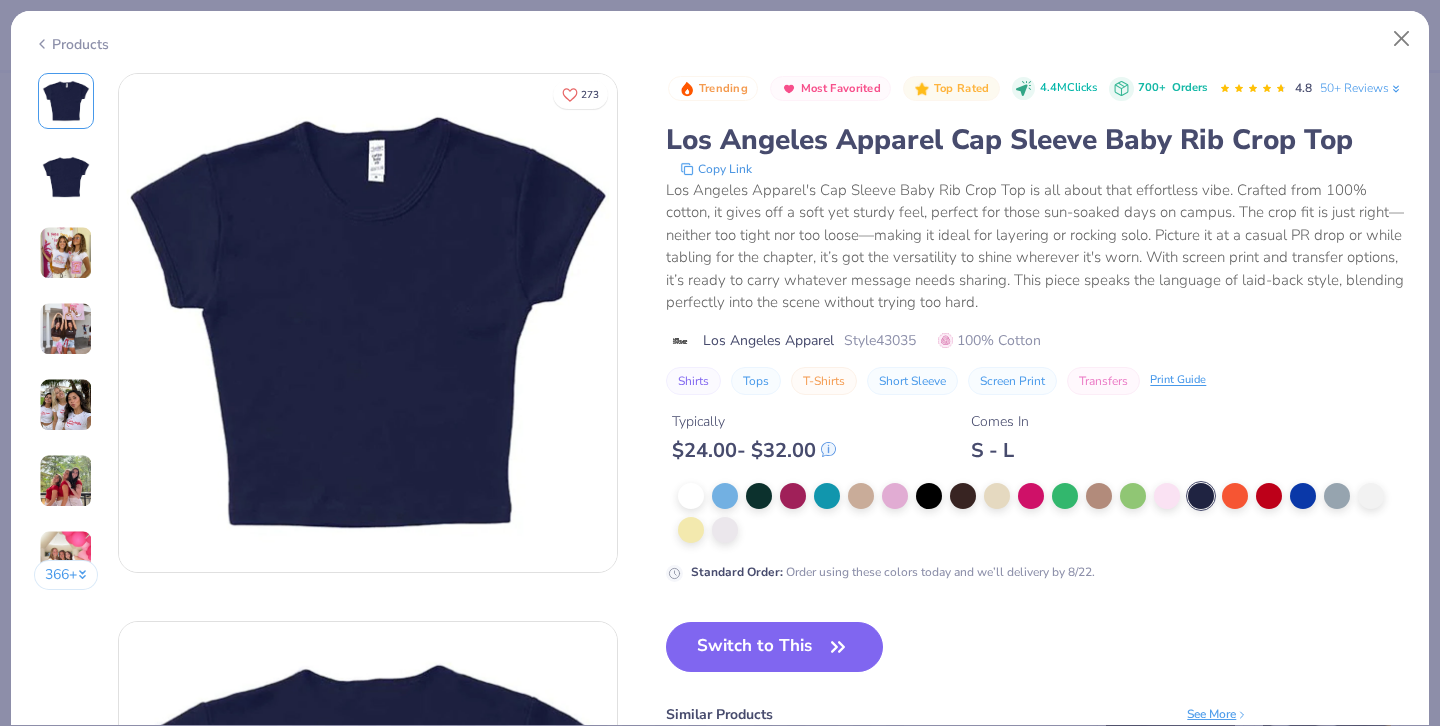 click on "Switch to This" at bounding box center (774, 647) 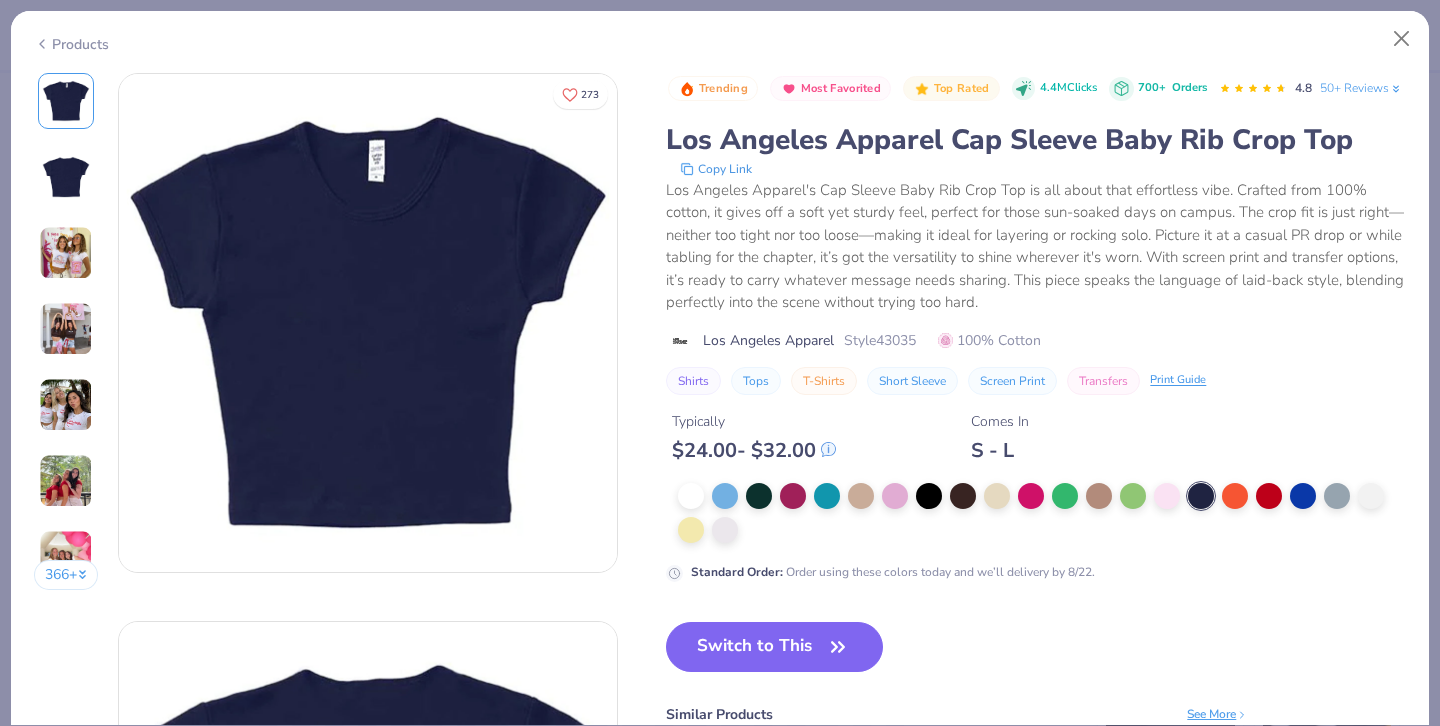 click on "Switch to This" at bounding box center [774, 647] 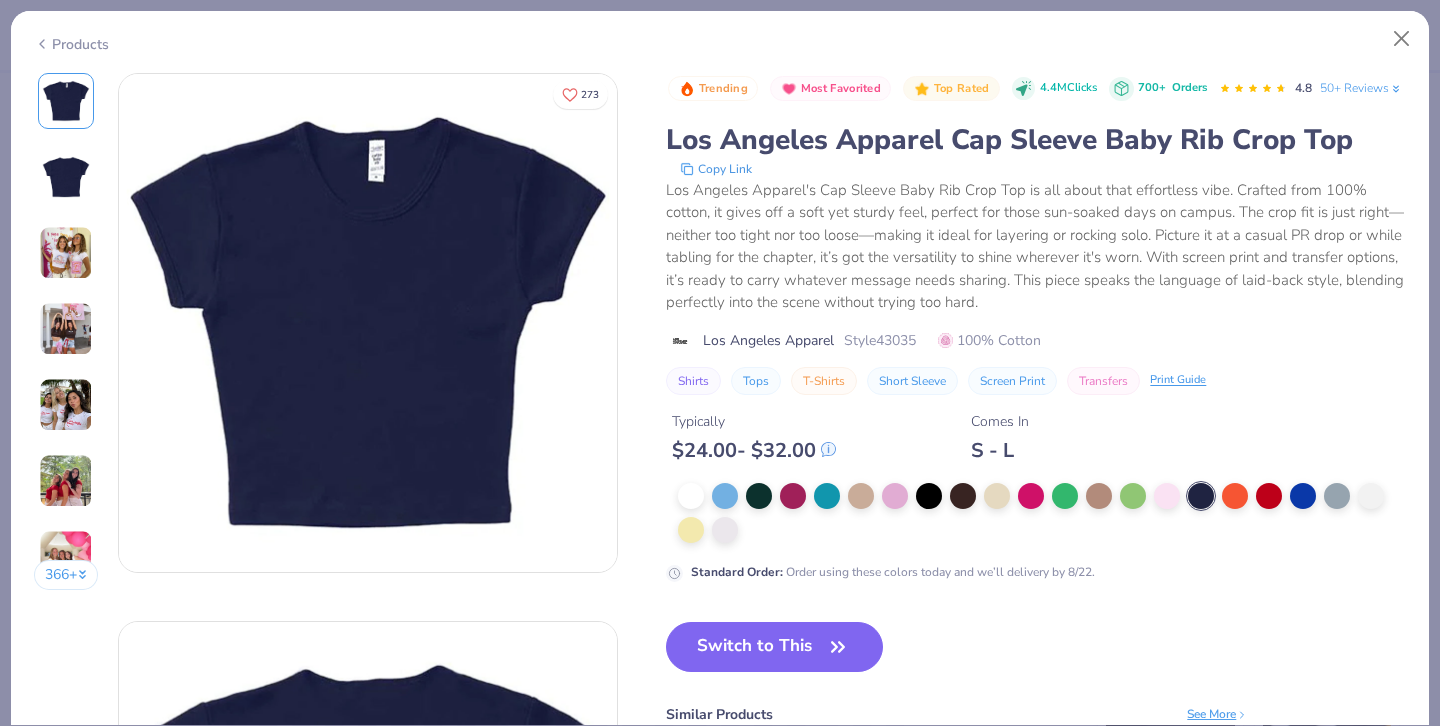 click on "Switch to This" at bounding box center [774, 647] 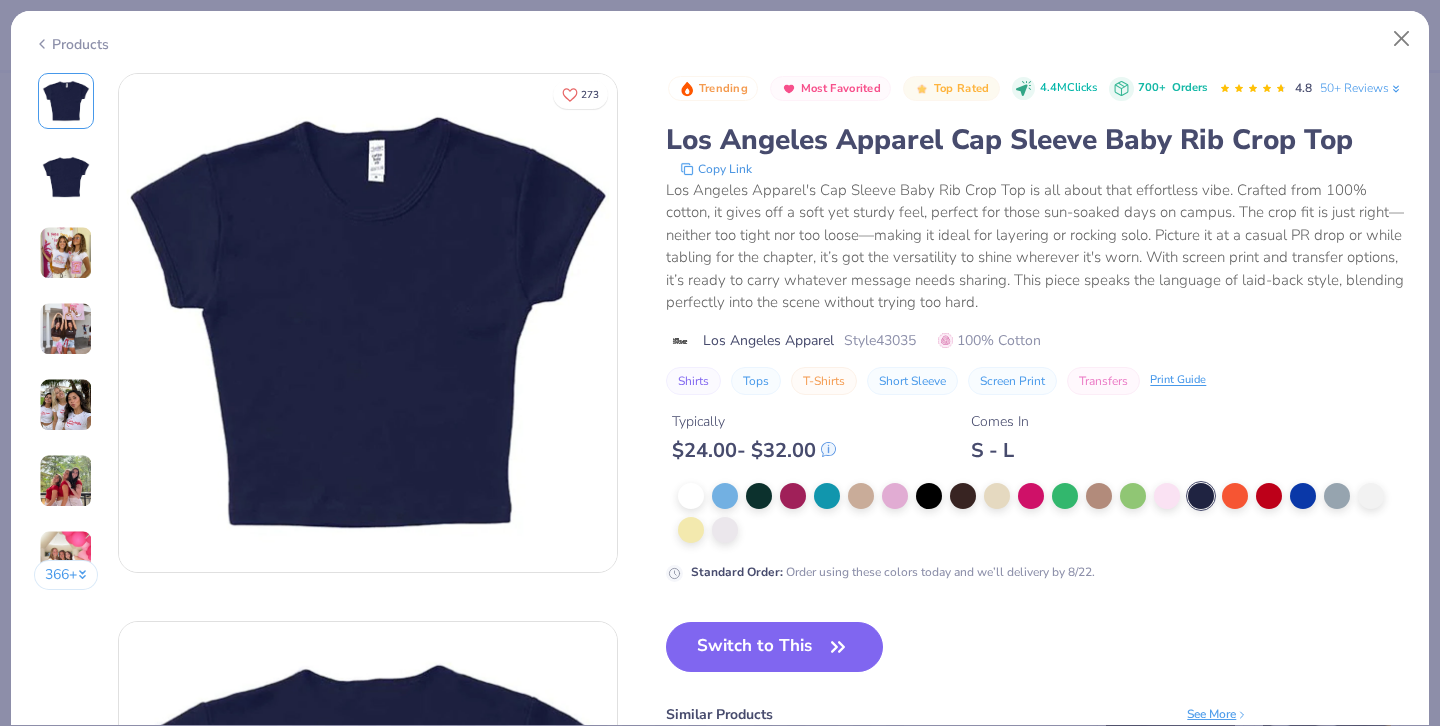 click on "Switch to This" at bounding box center [774, 647] 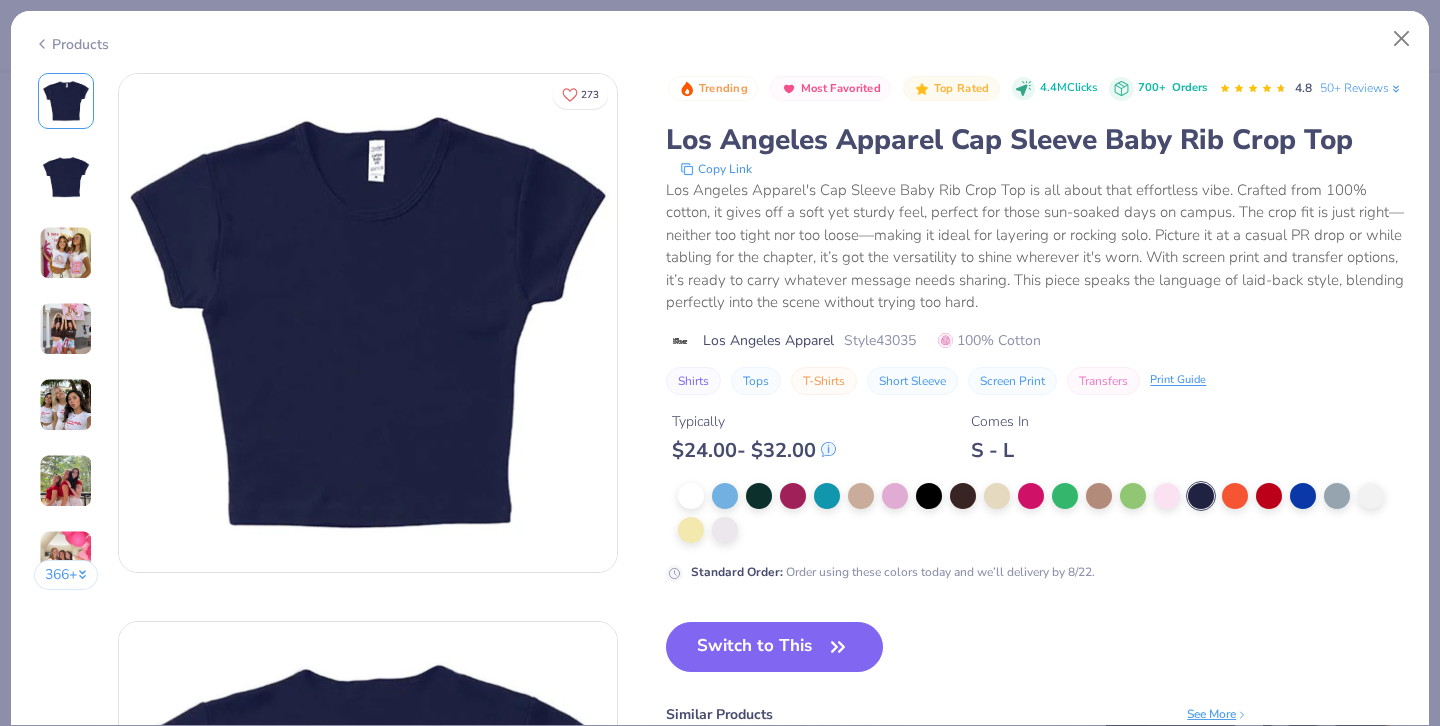 click on "Switch to This" at bounding box center [774, 647] 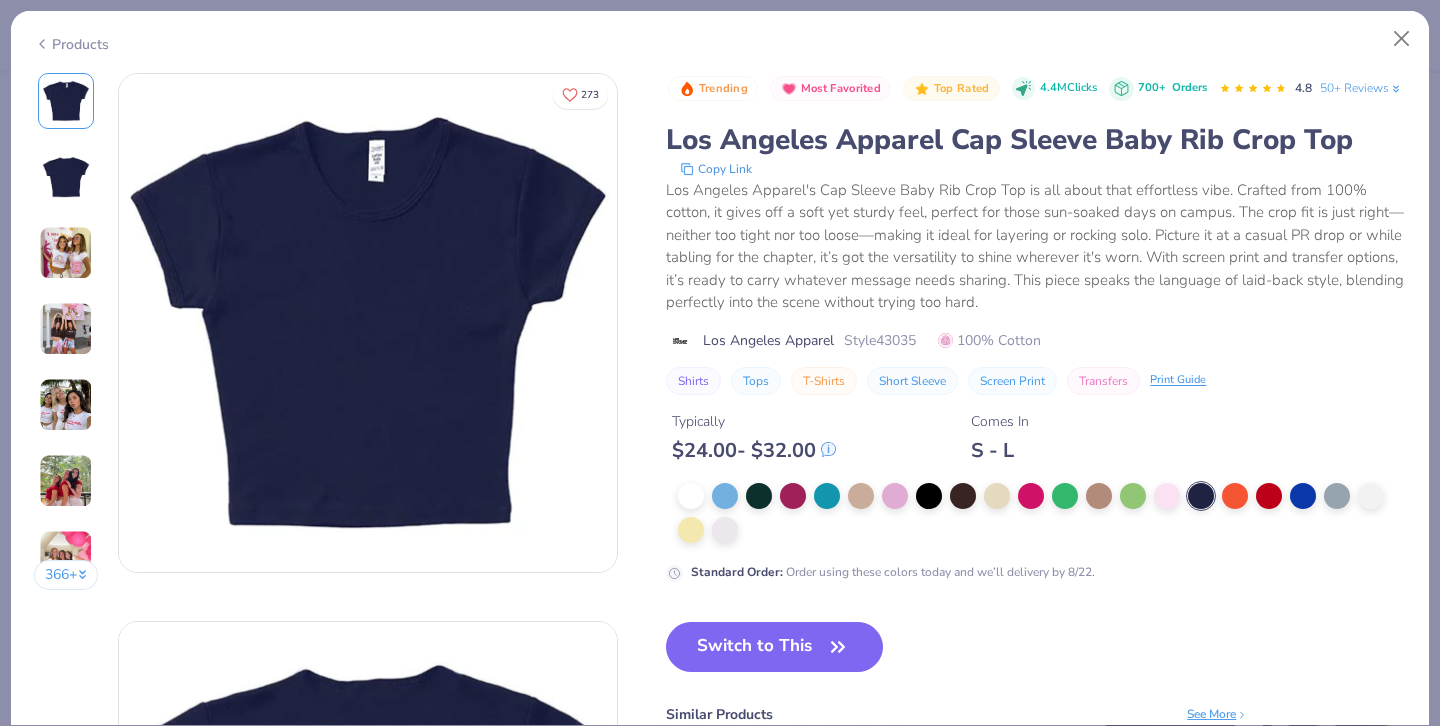 click on "Switch to This" at bounding box center (774, 647) 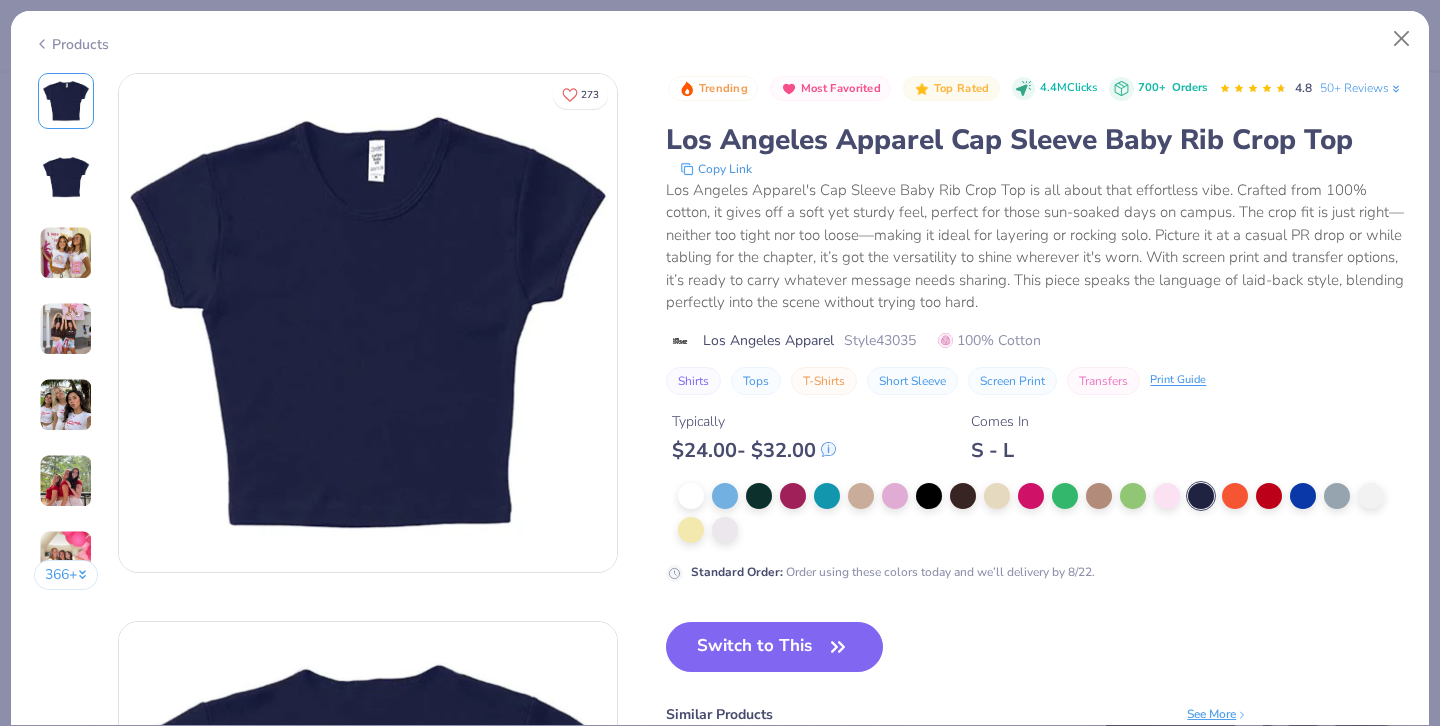 click on "Switch to This" at bounding box center (774, 647) 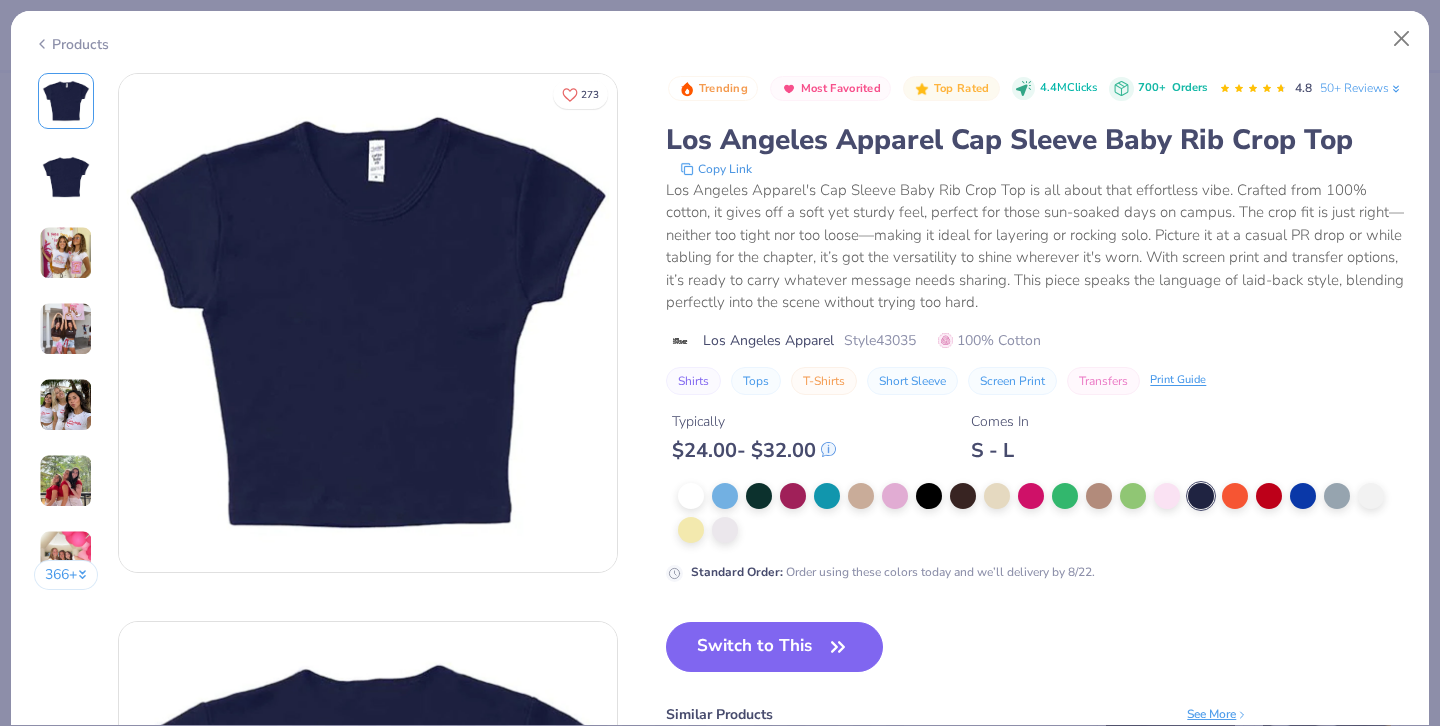 click on "Switch to This" at bounding box center (774, 647) 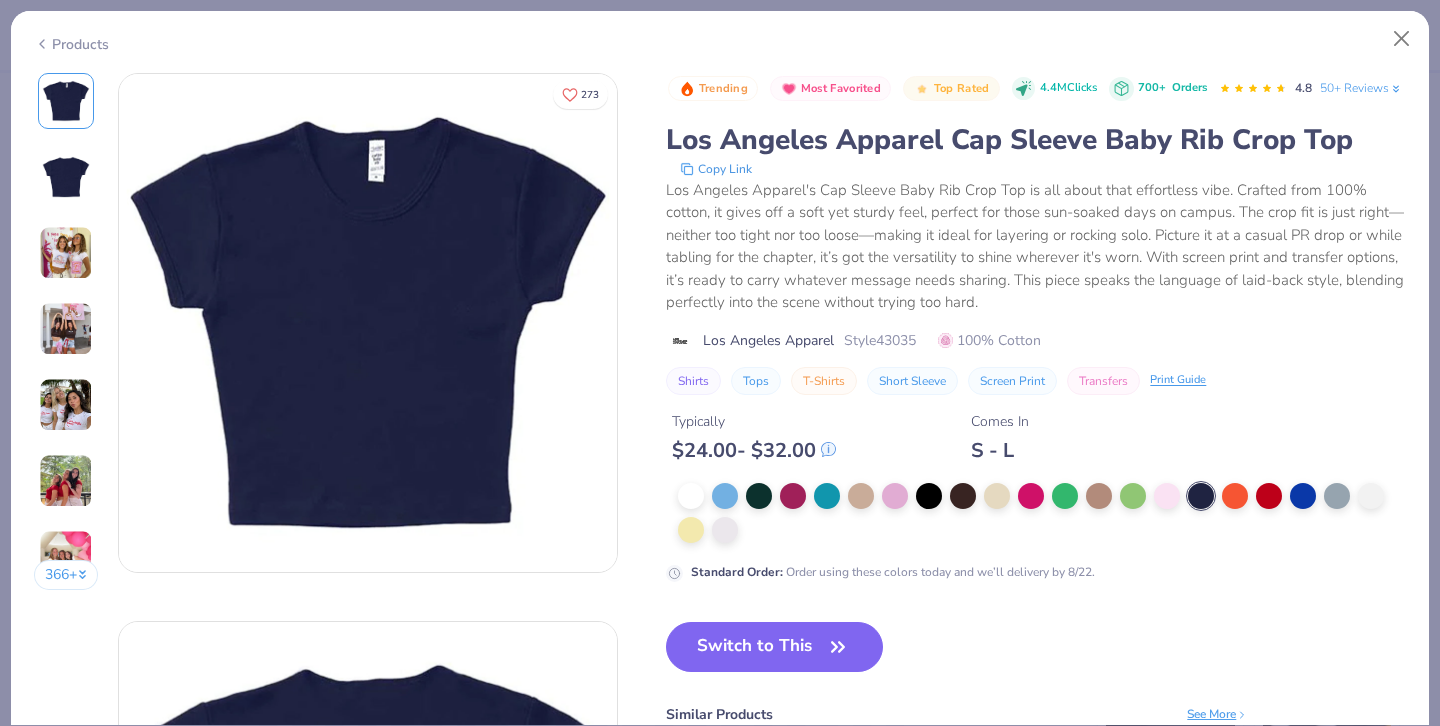 click on "Switch to This" at bounding box center [774, 647] 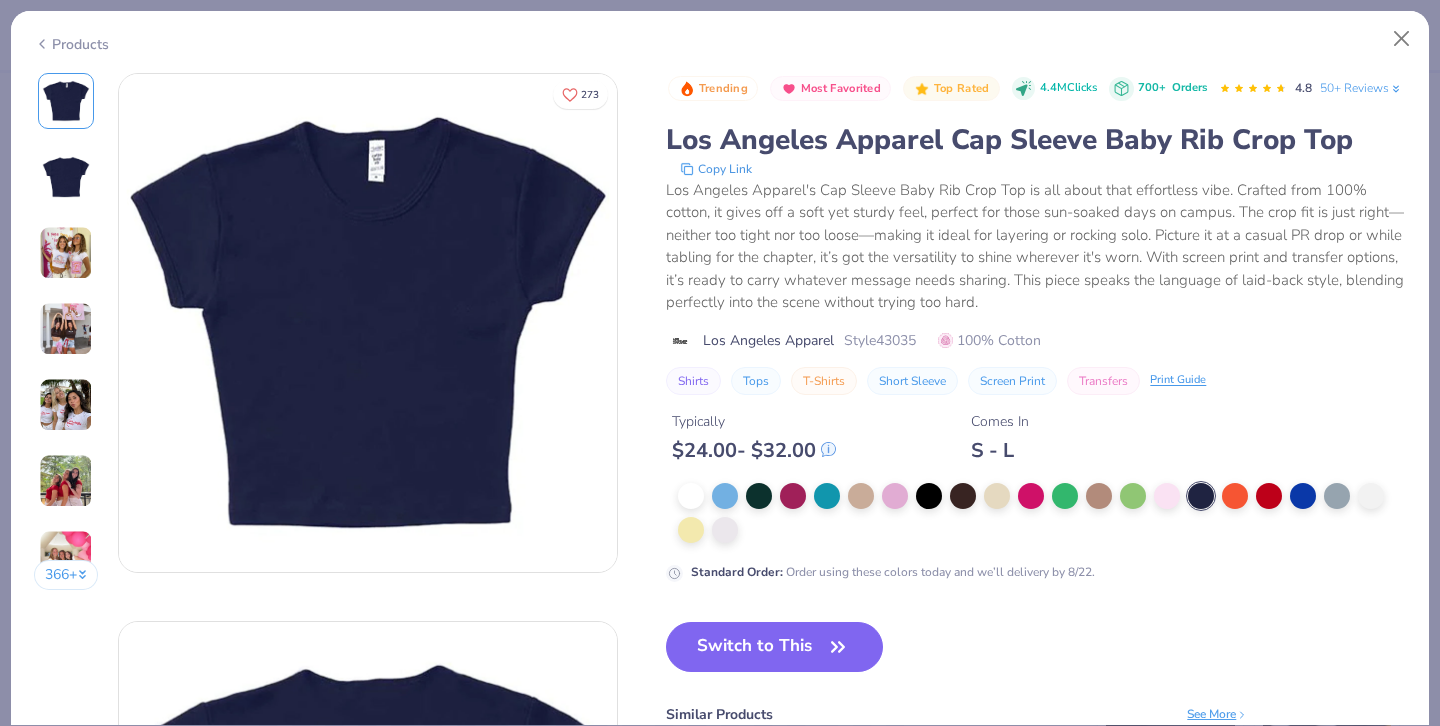 scroll, scrollTop: 0, scrollLeft: 0, axis: both 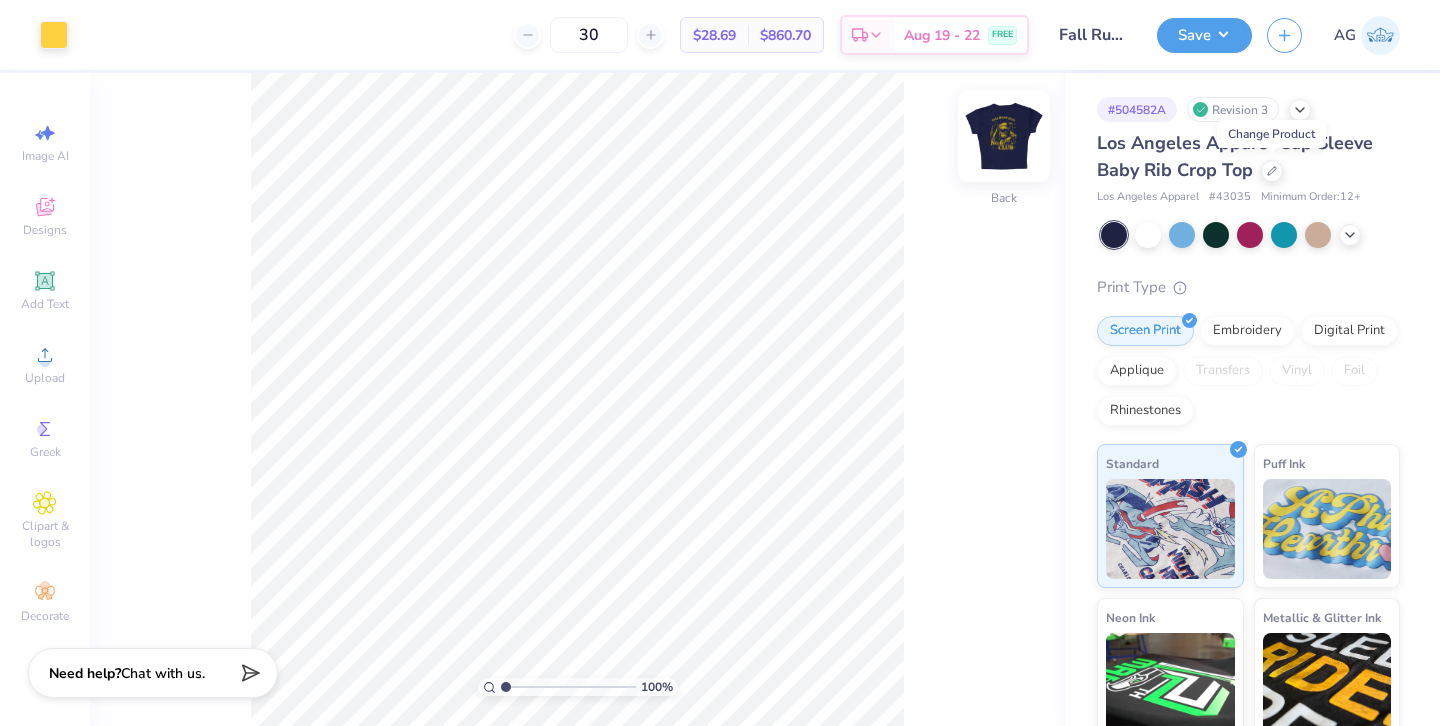 click at bounding box center (1004, 136) 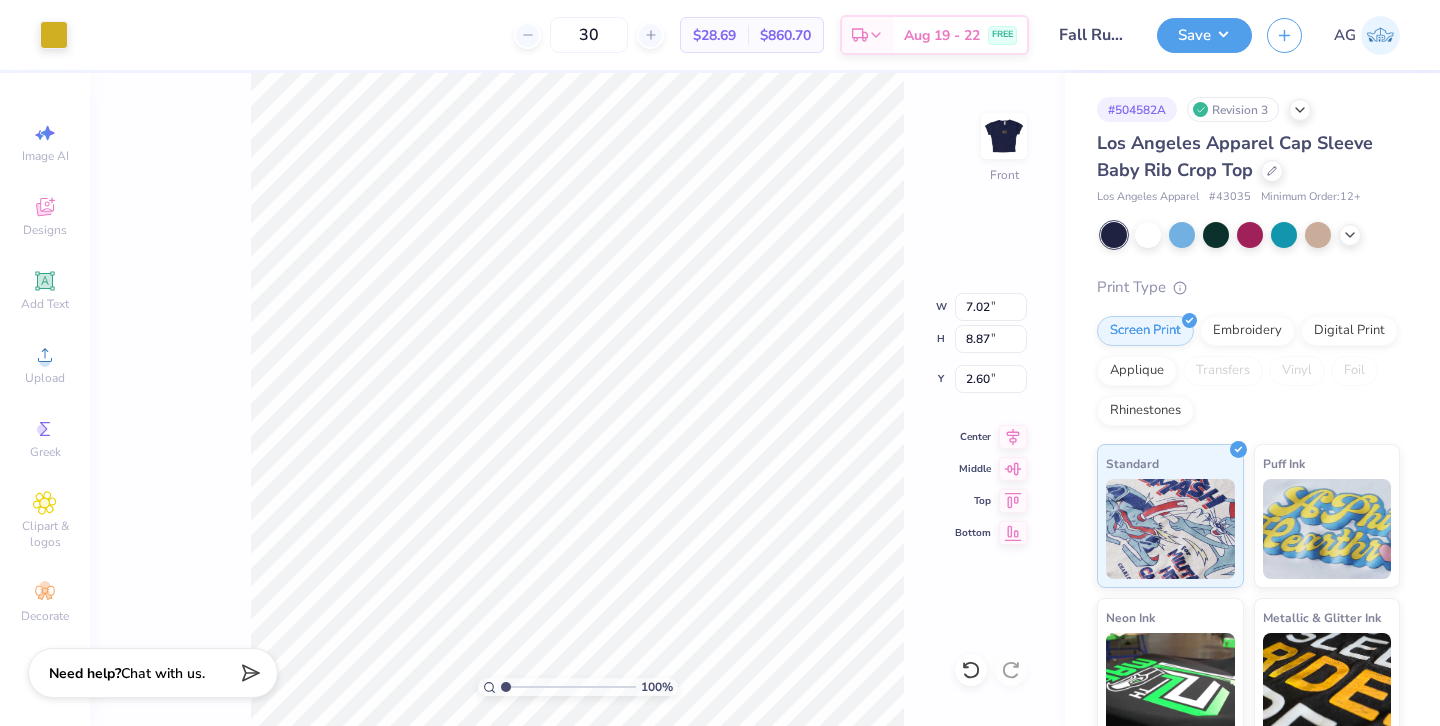 type on "7.02" 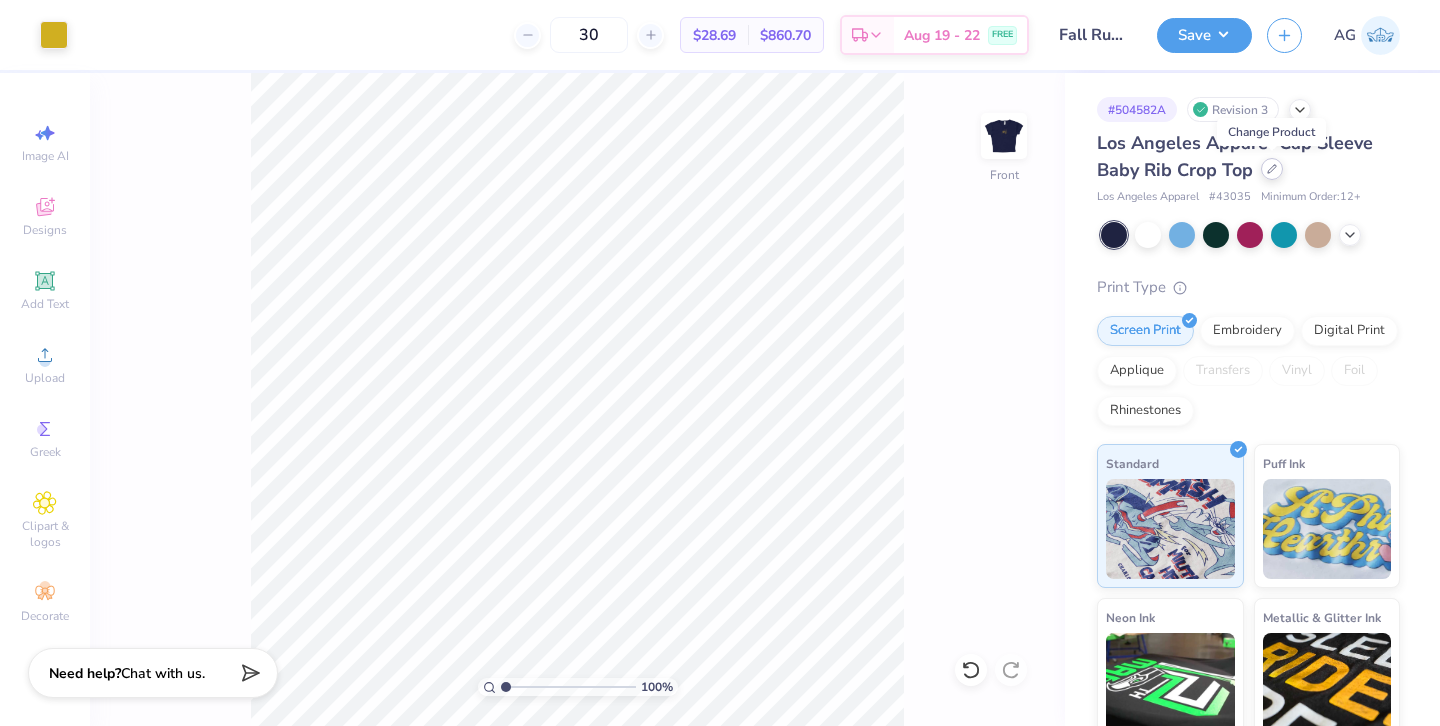 click at bounding box center [1272, 169] 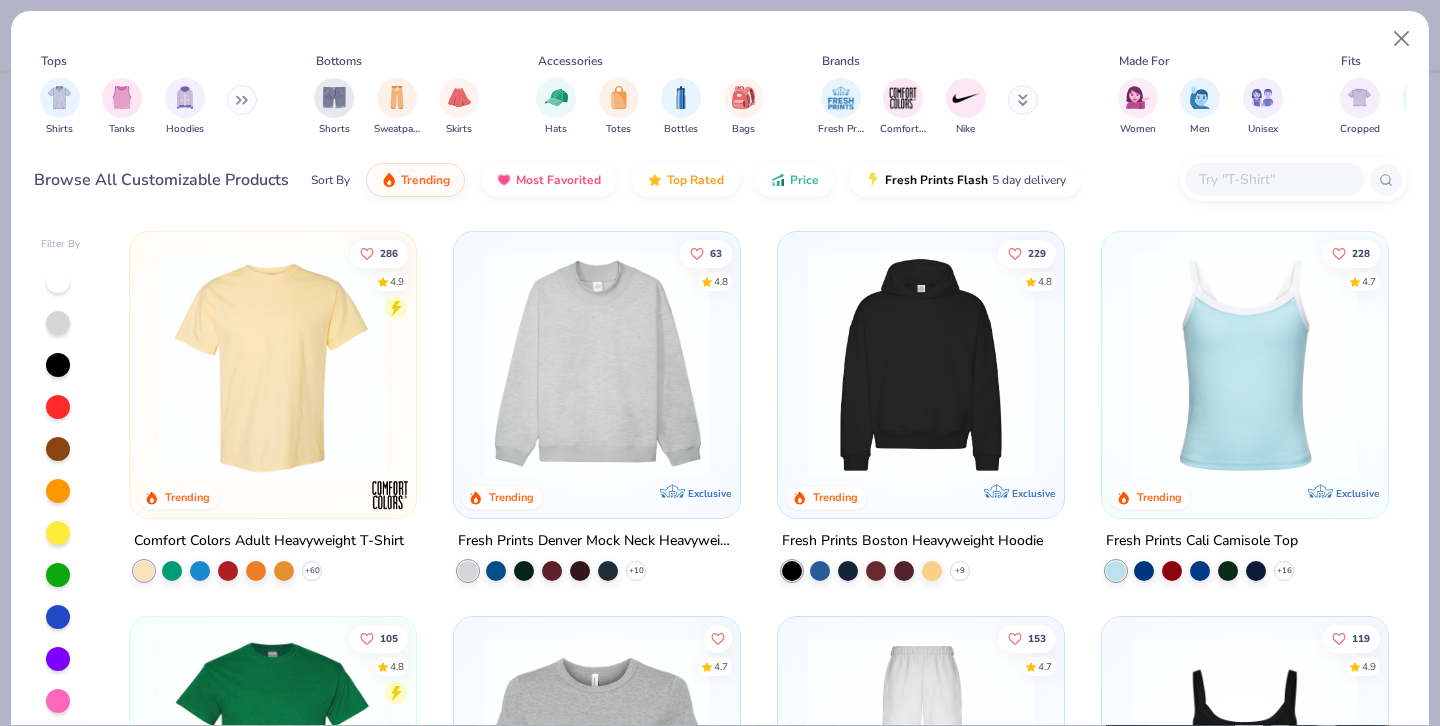 click 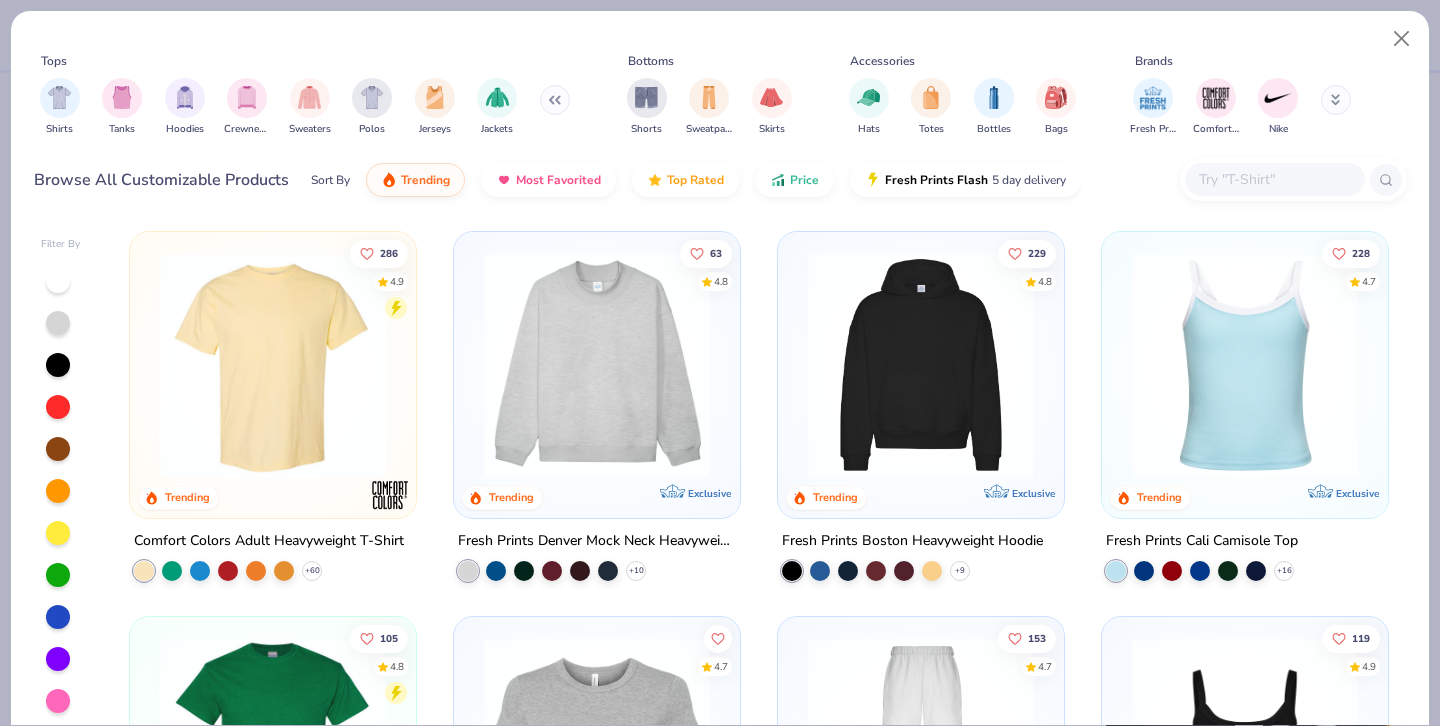 click at bounding box center (1274, 179) 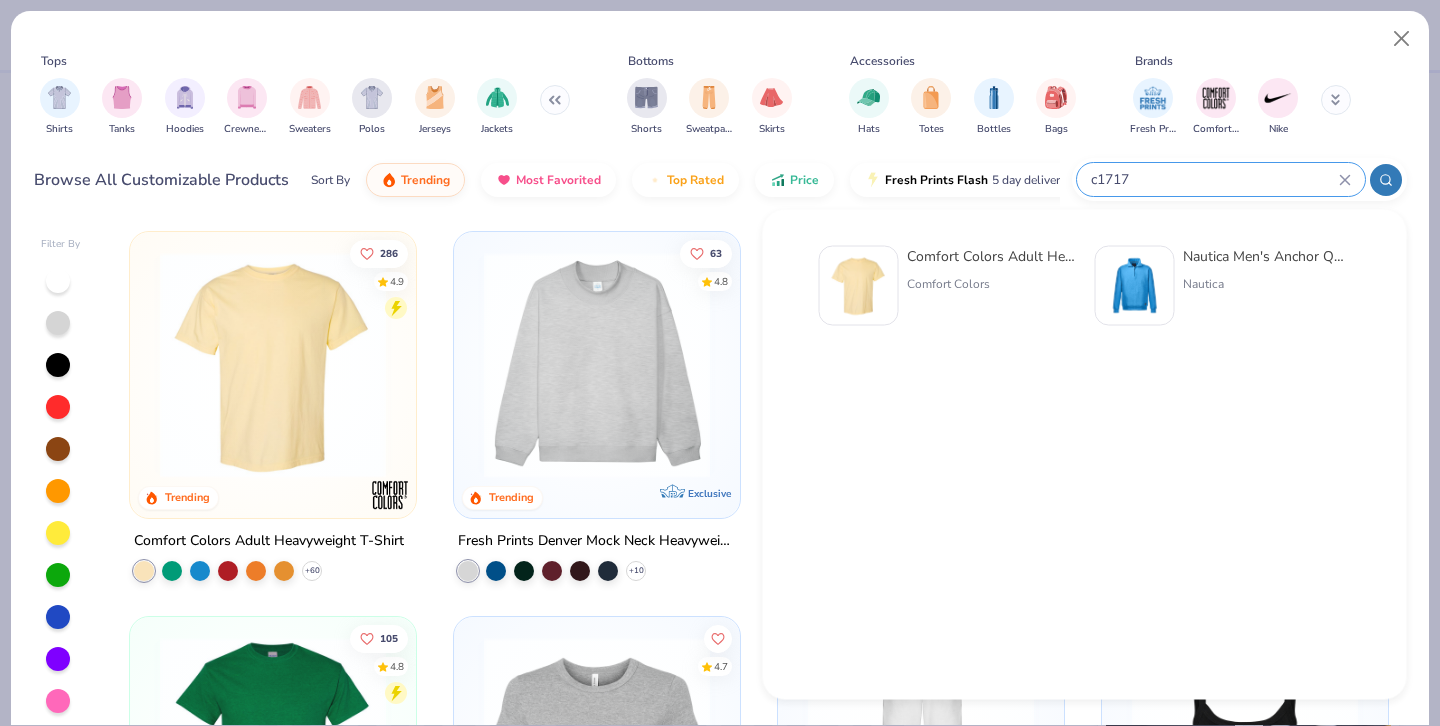 type on "c1717" 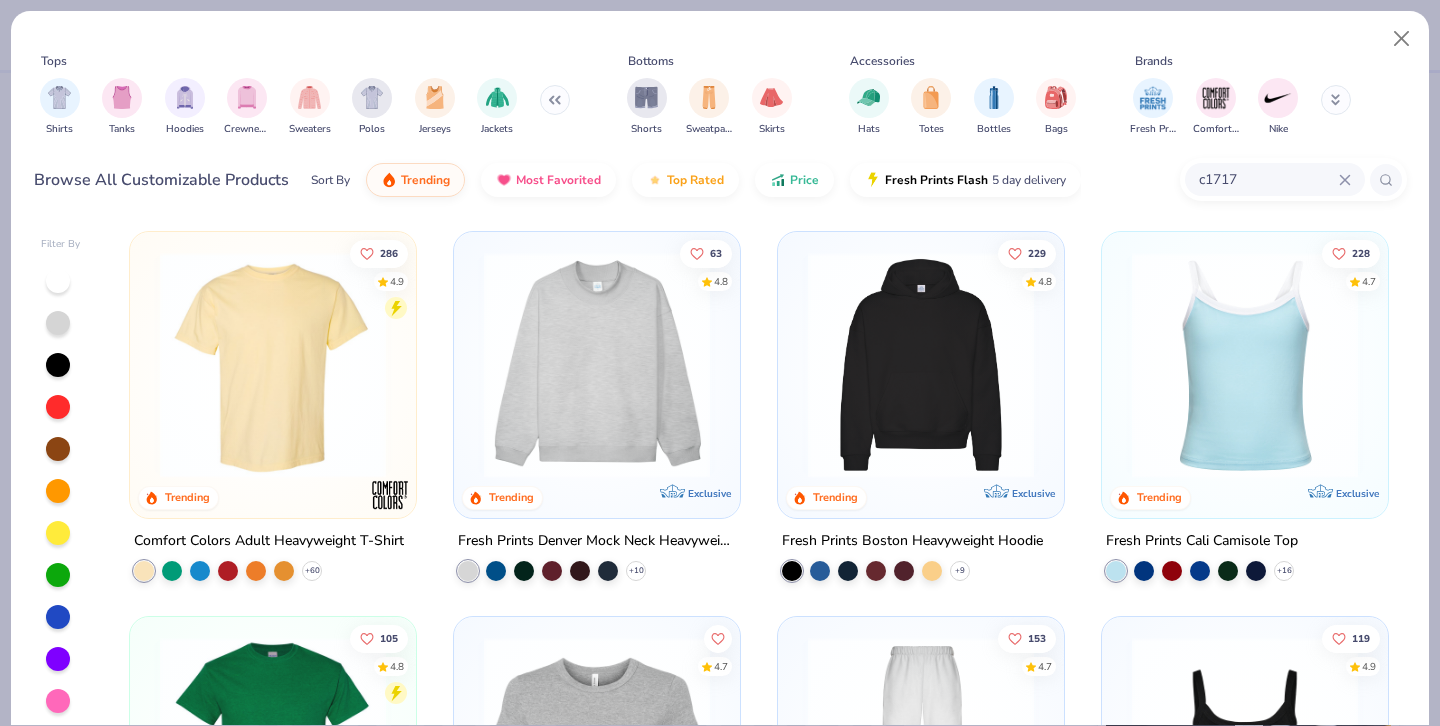 click at bounding box center [273, 365] 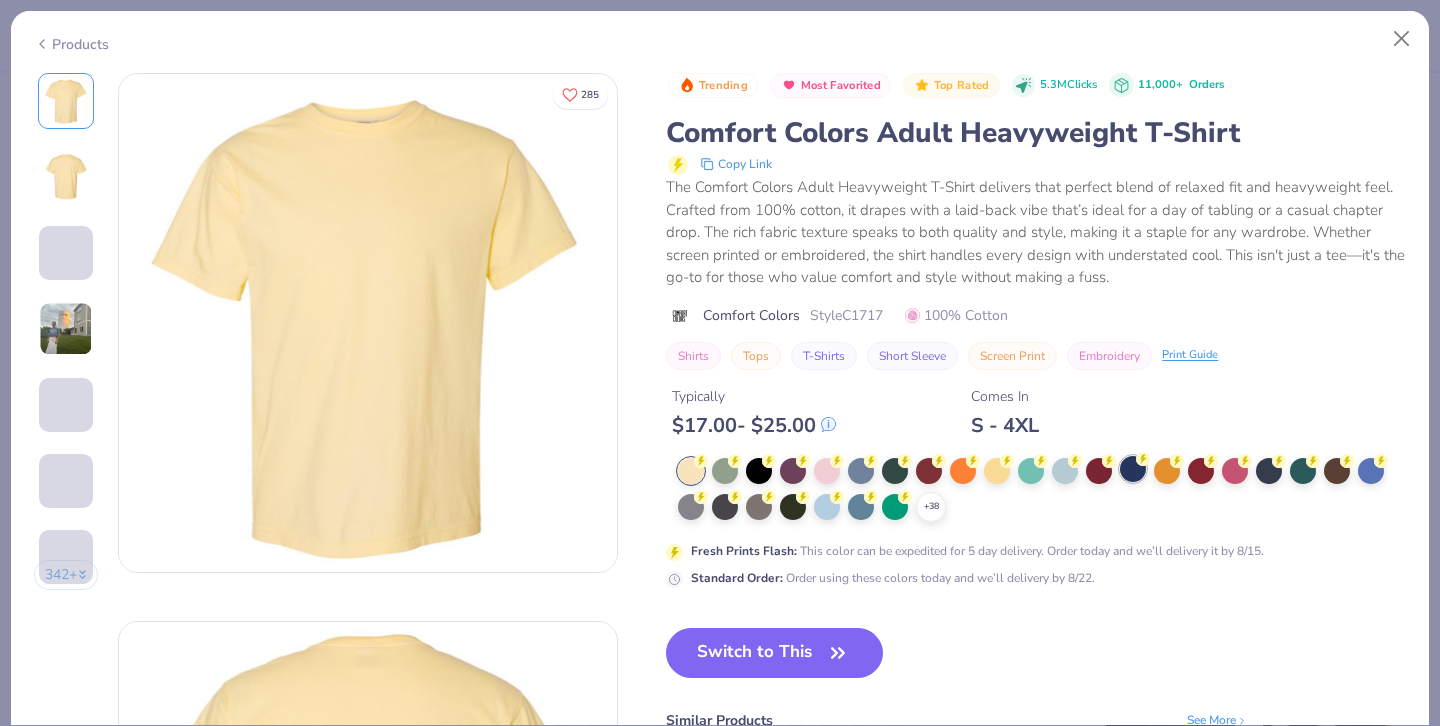 click 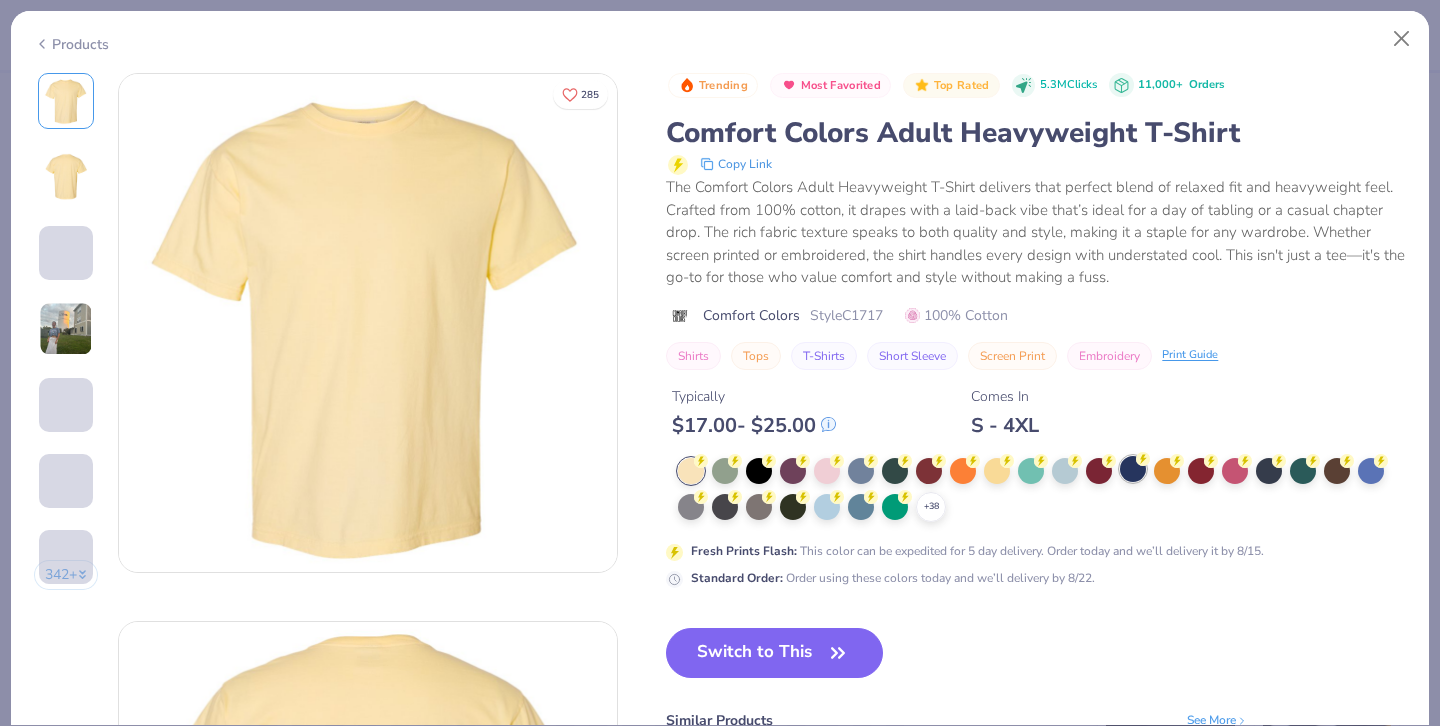 click 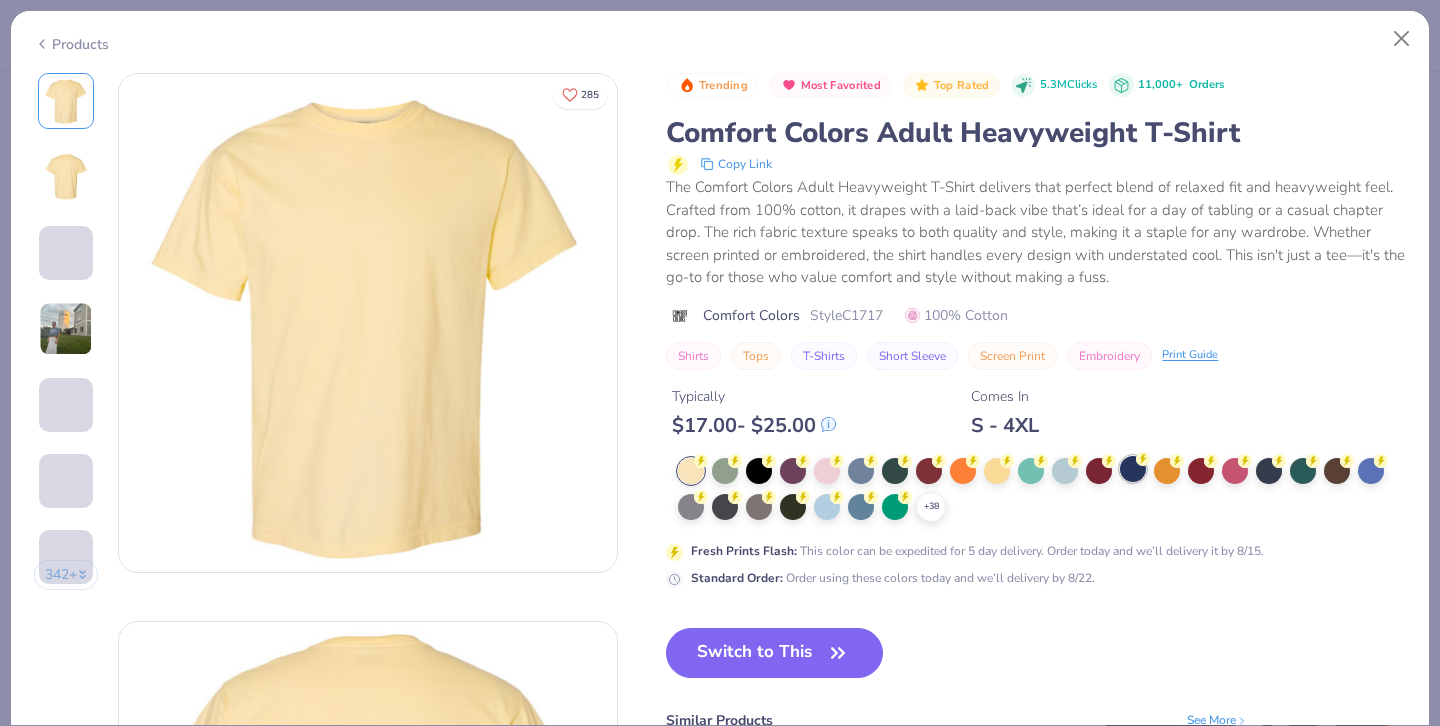 click 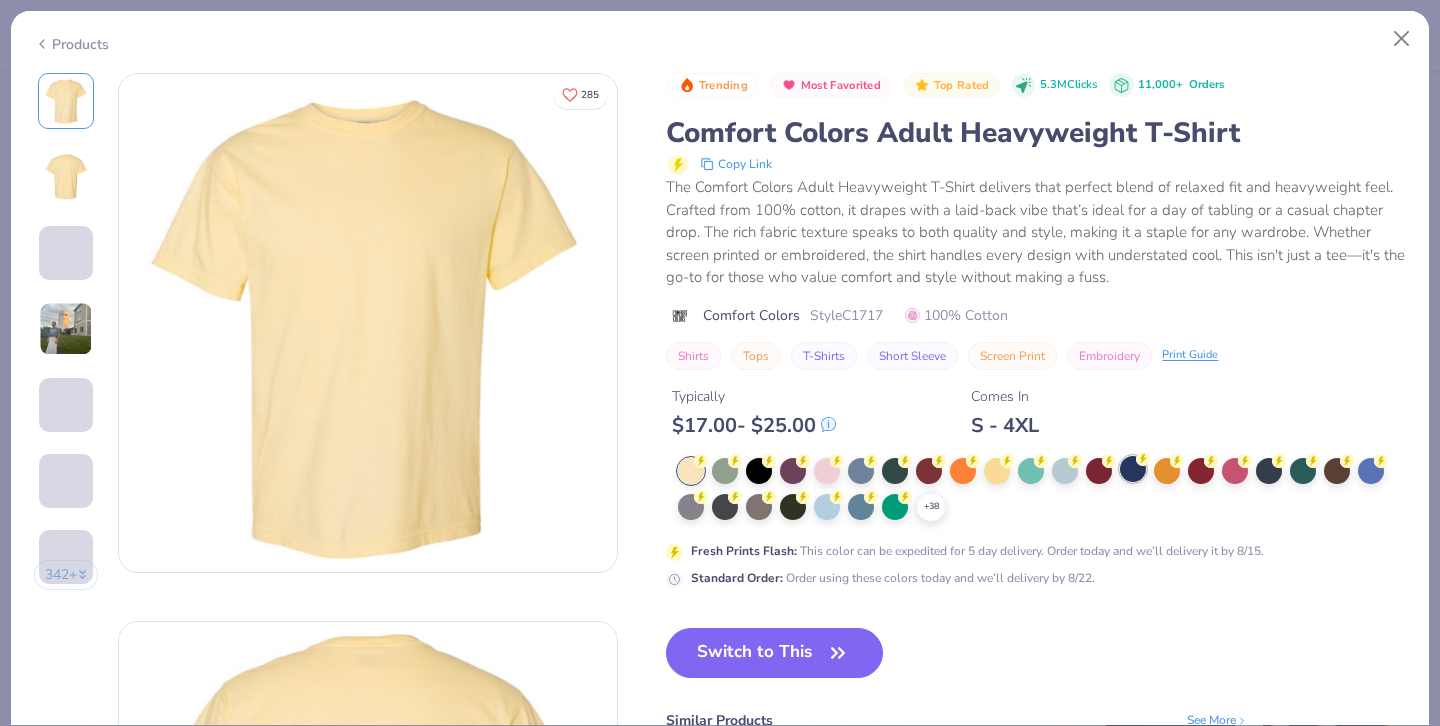 click 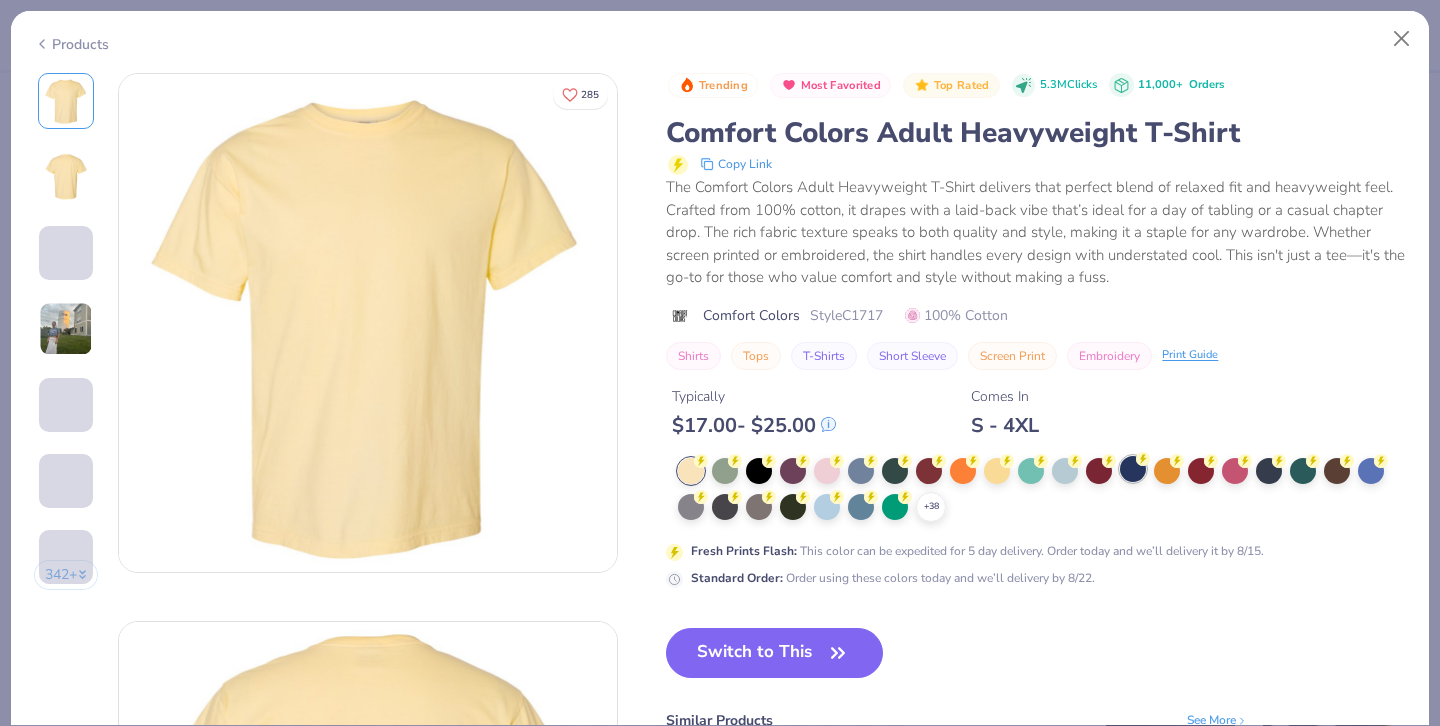 click 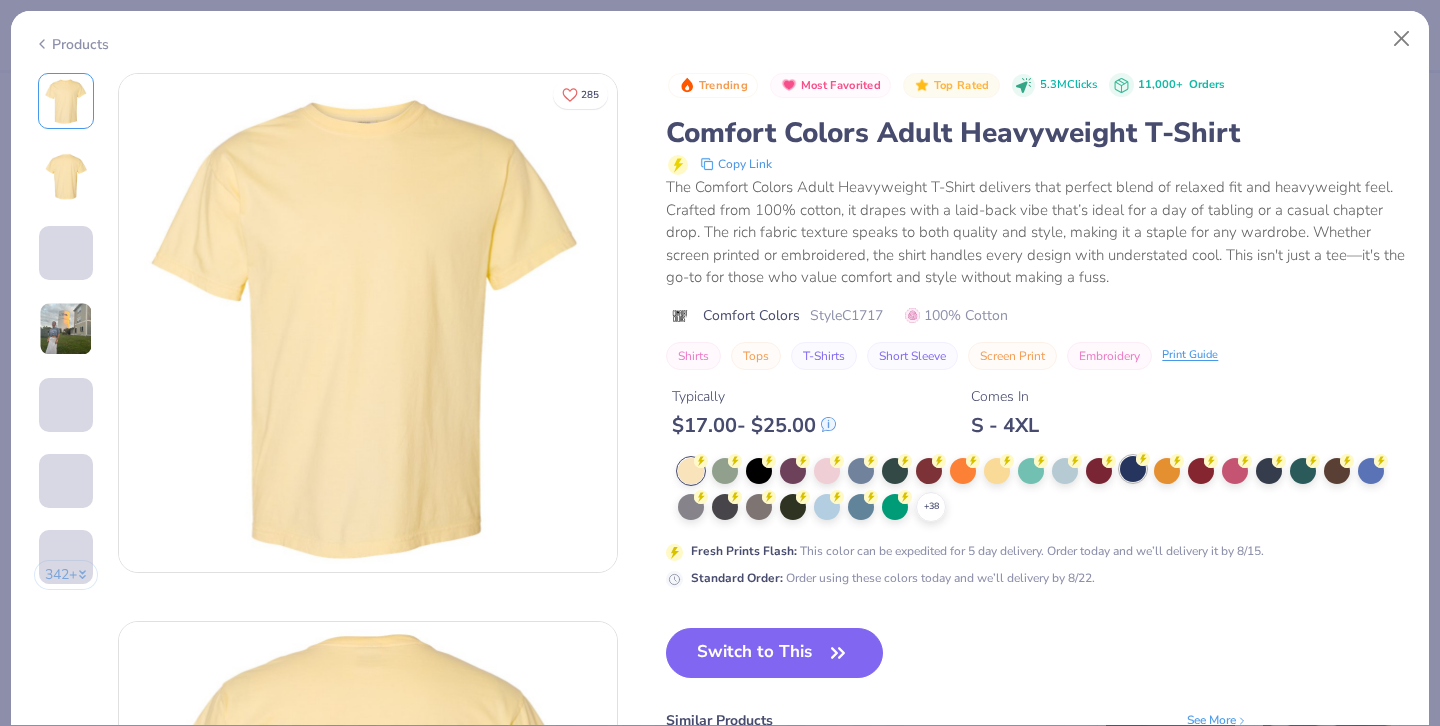 click 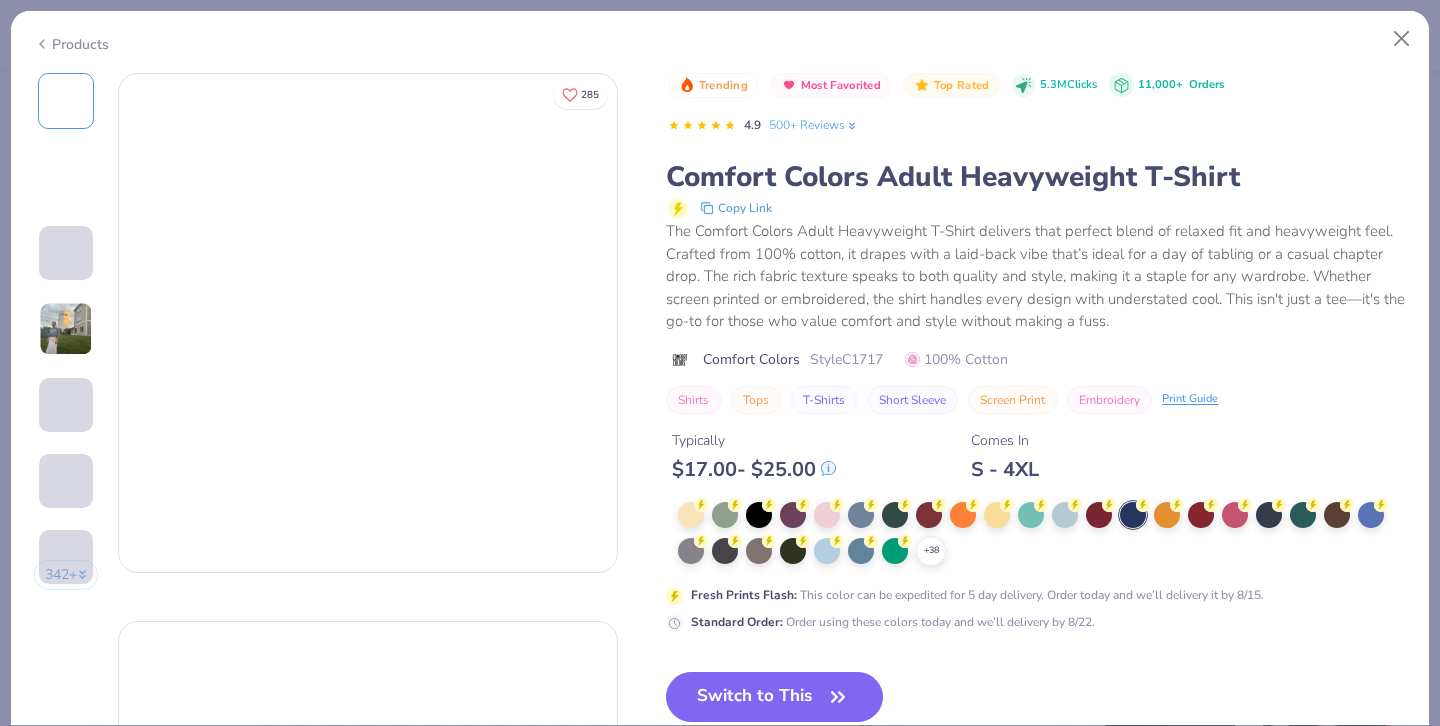 drag, startPoint x: 931, startPoint y: 505, endPoint x: 1014, endPoint y: 590, distance: 118.80236 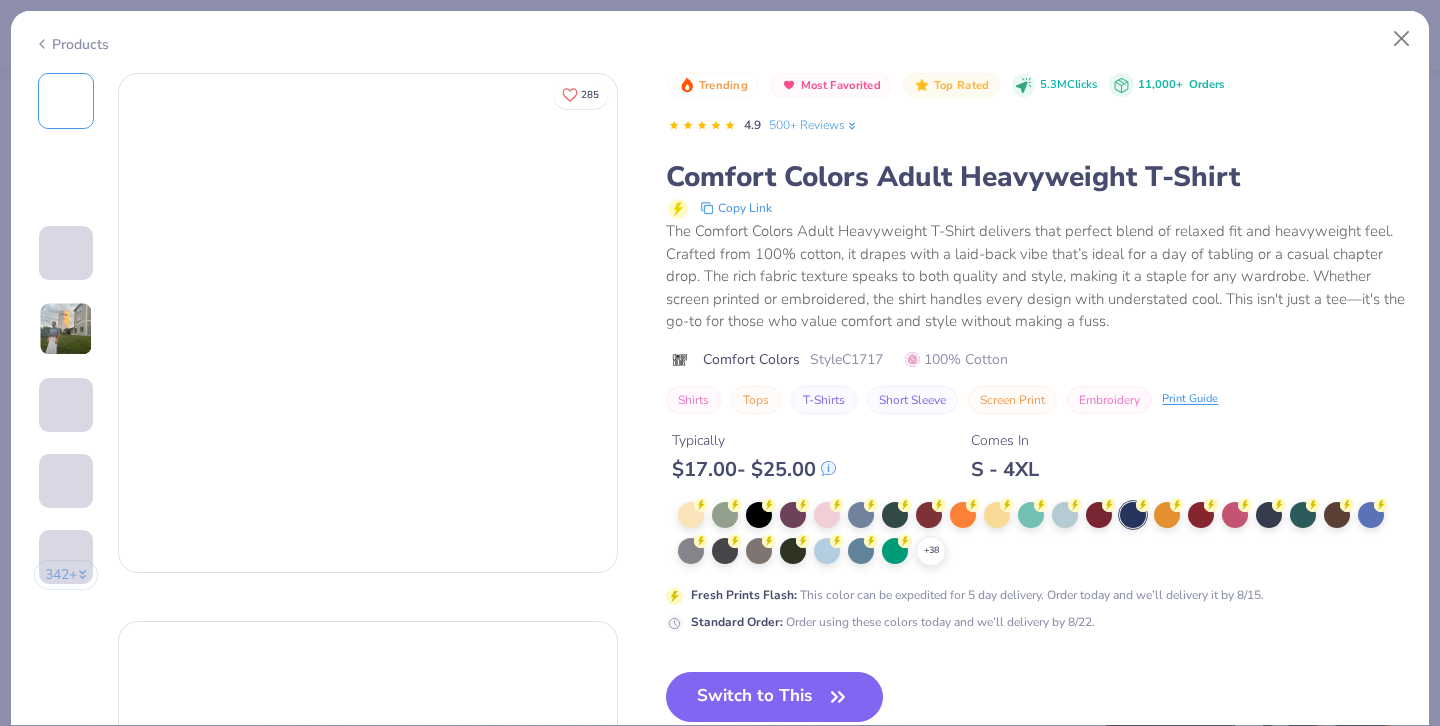 click at bounding box center (929, 515) 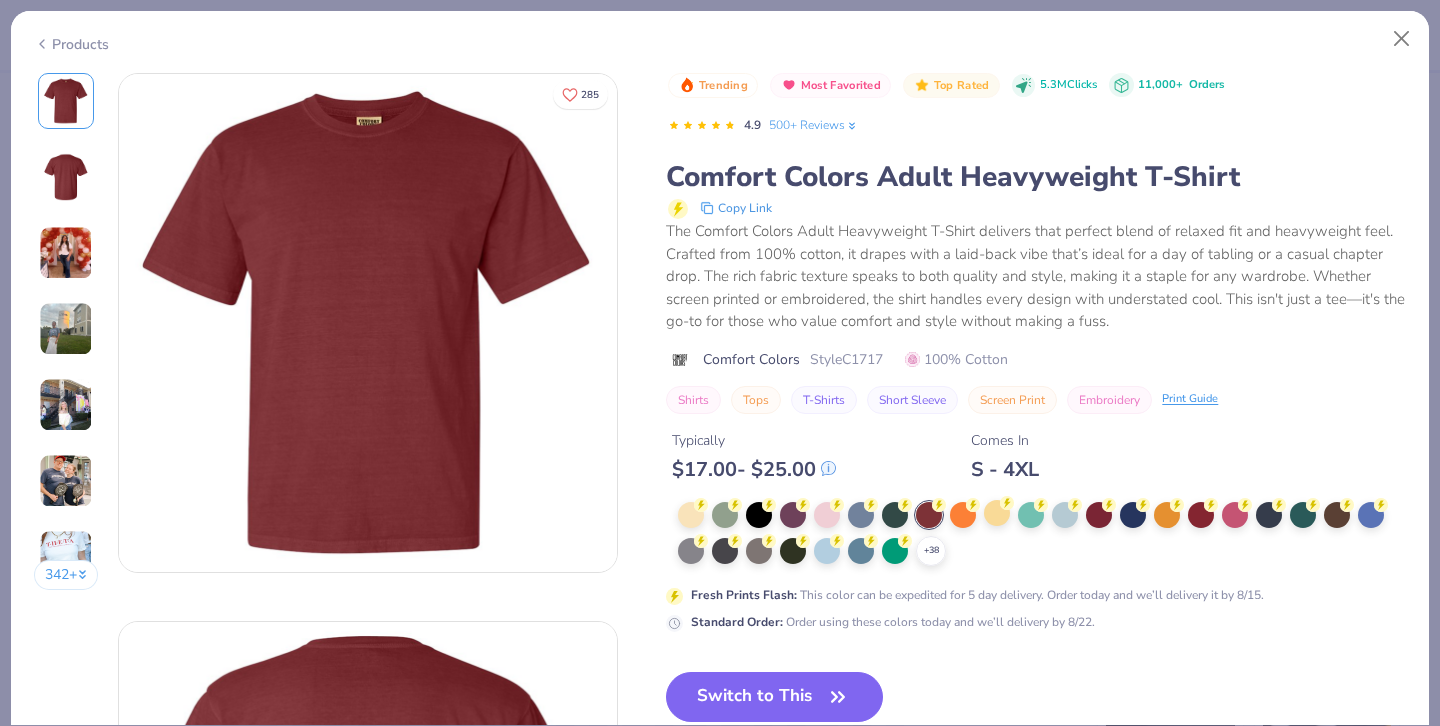 scroll, scrollTop: 0, scrollLeft: 0, axis: both 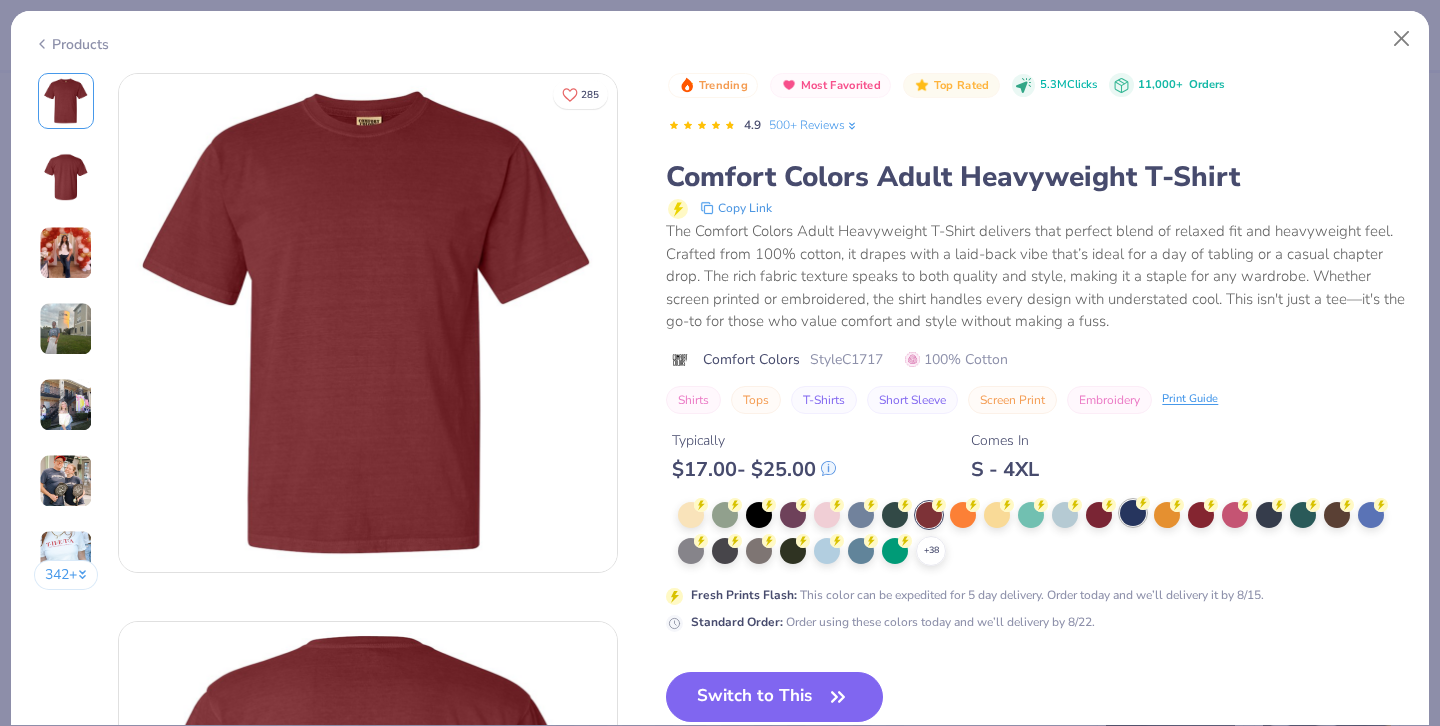 click at bounding box center (1133, 513) 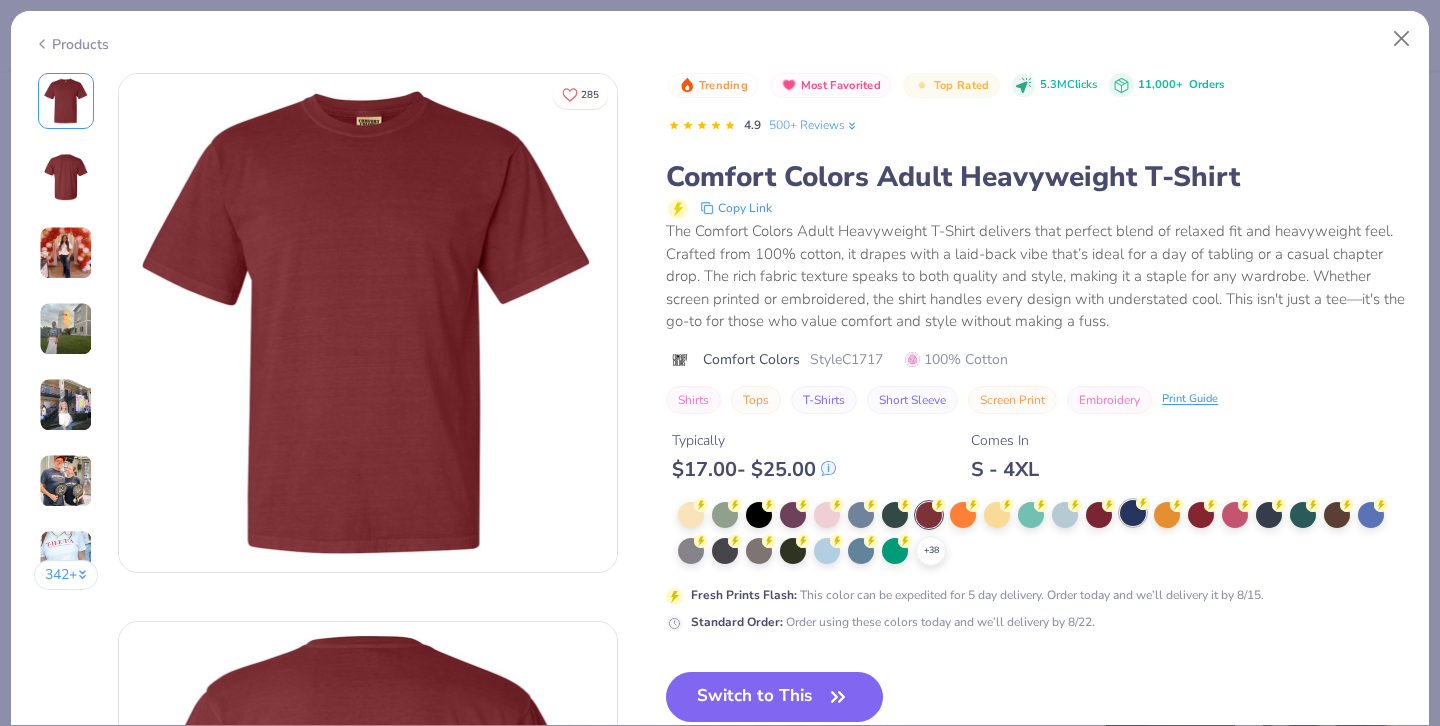 click at bounding box center [1133, 513] 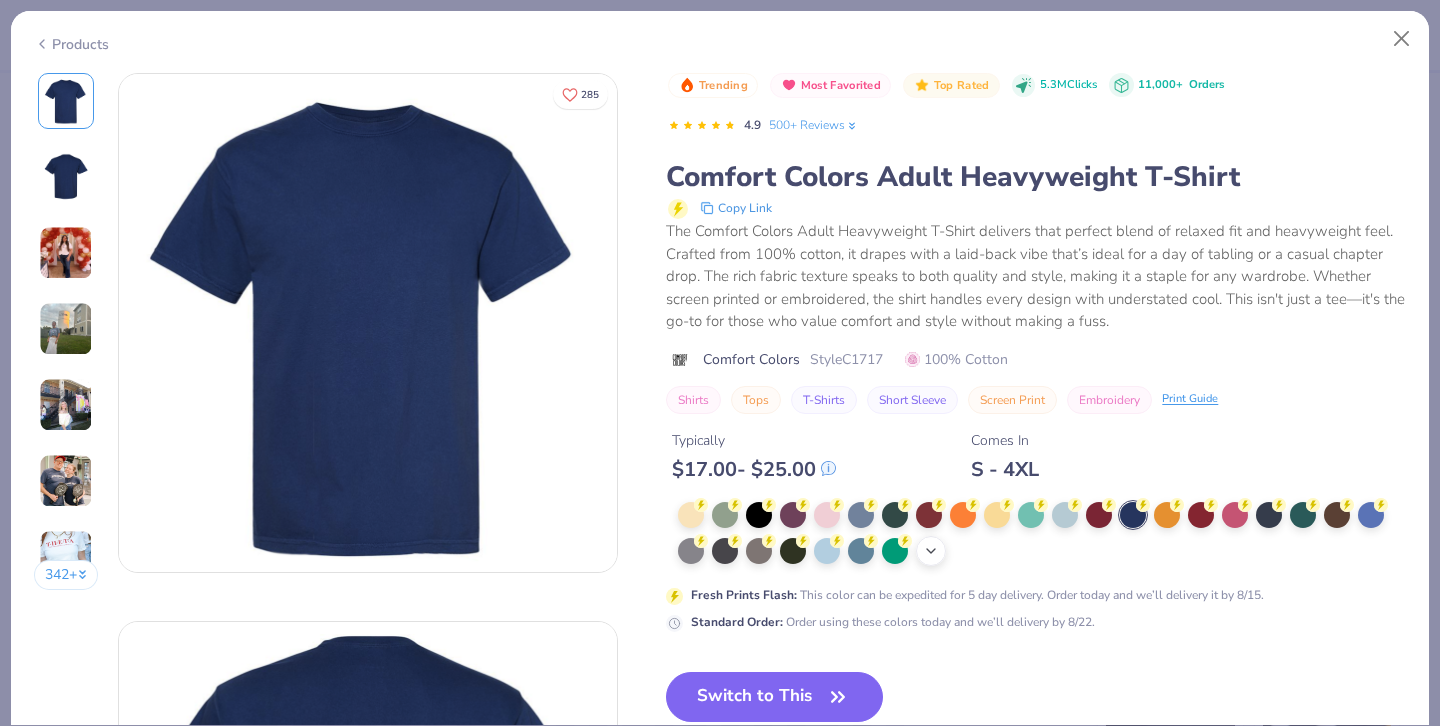 click 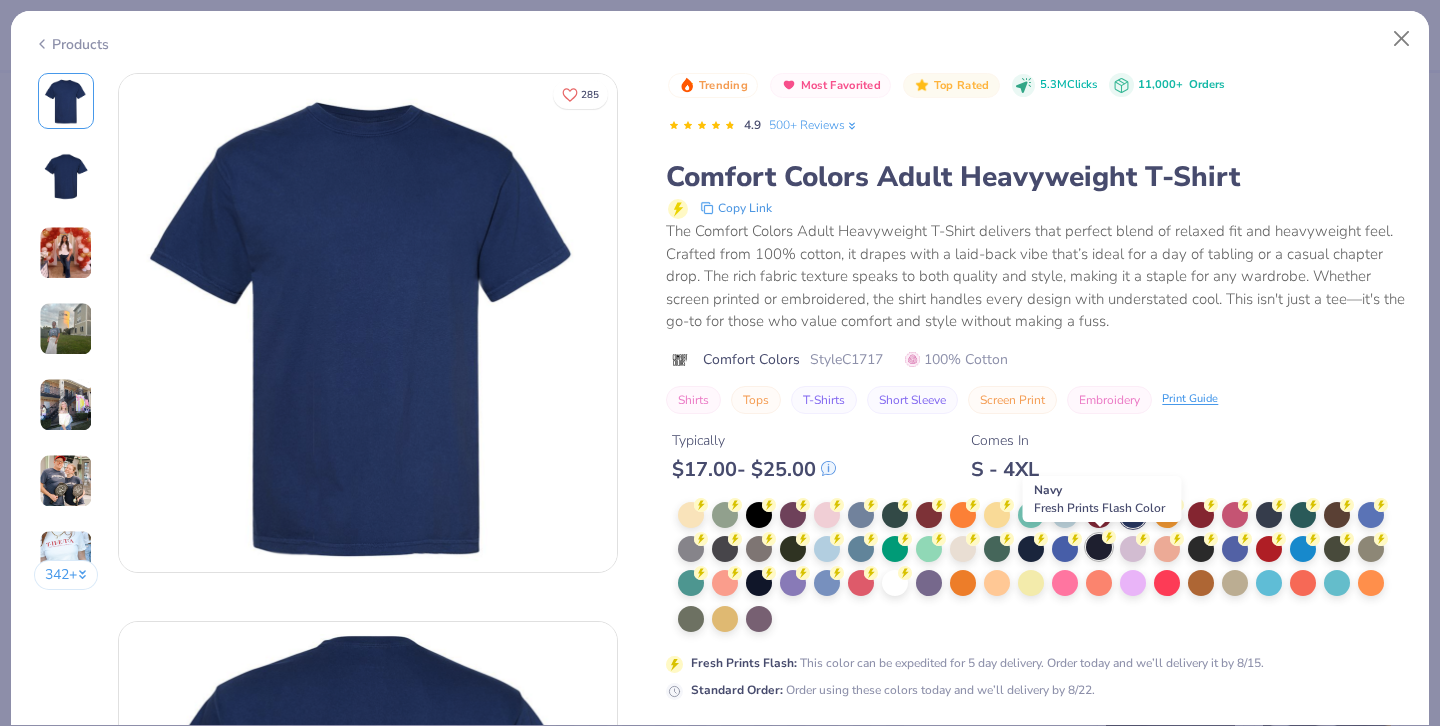 click at bounding box center (1099, 547) 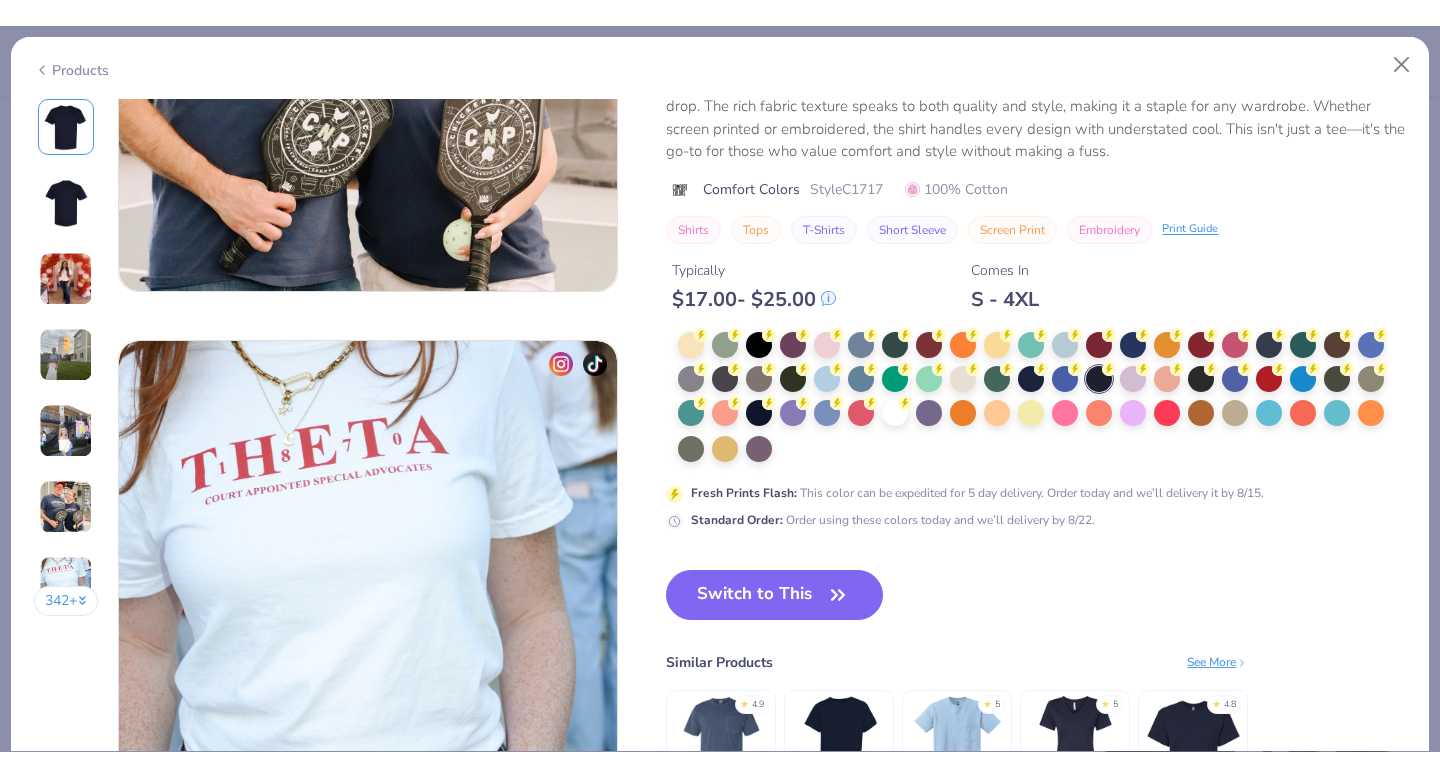 scroll, scrollTop: 3050, scrollLeft: 0, axis: vertical 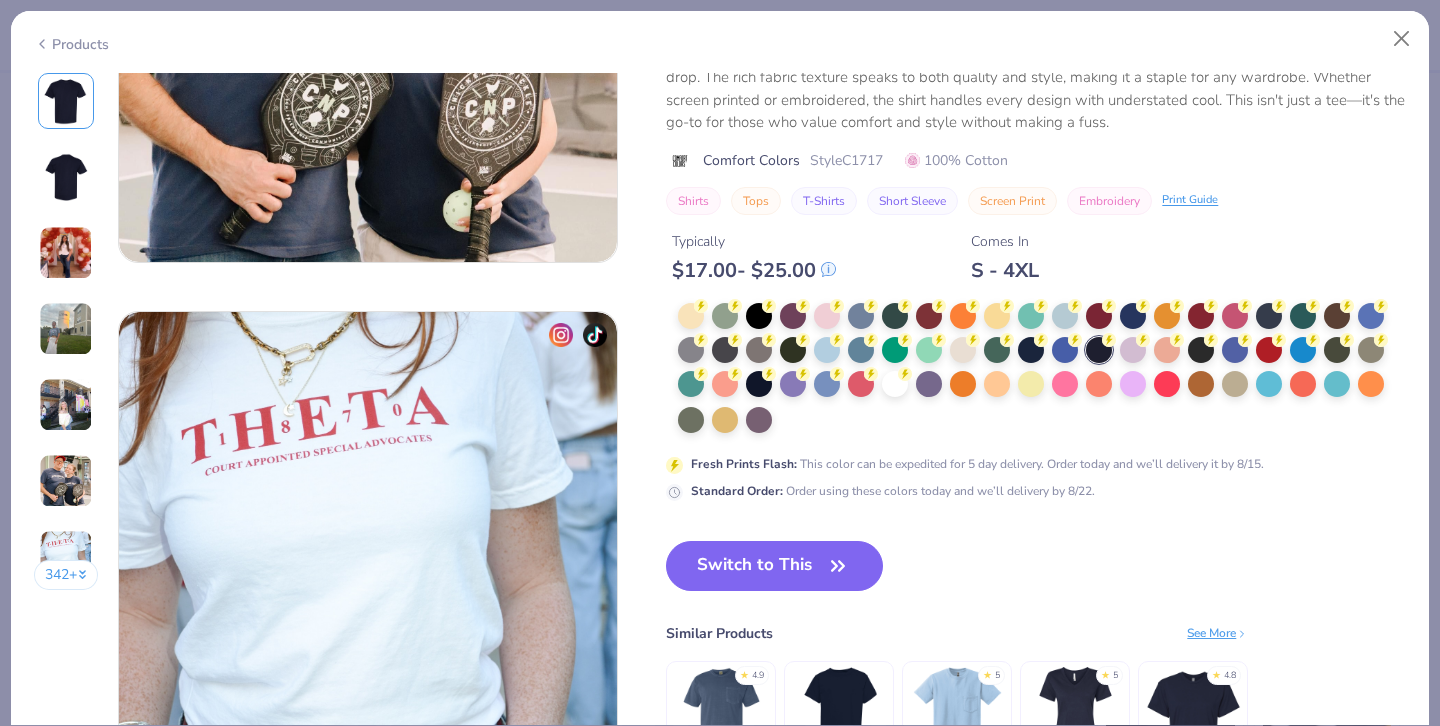 click on "Switch to This" at bounding box center (774, 566) 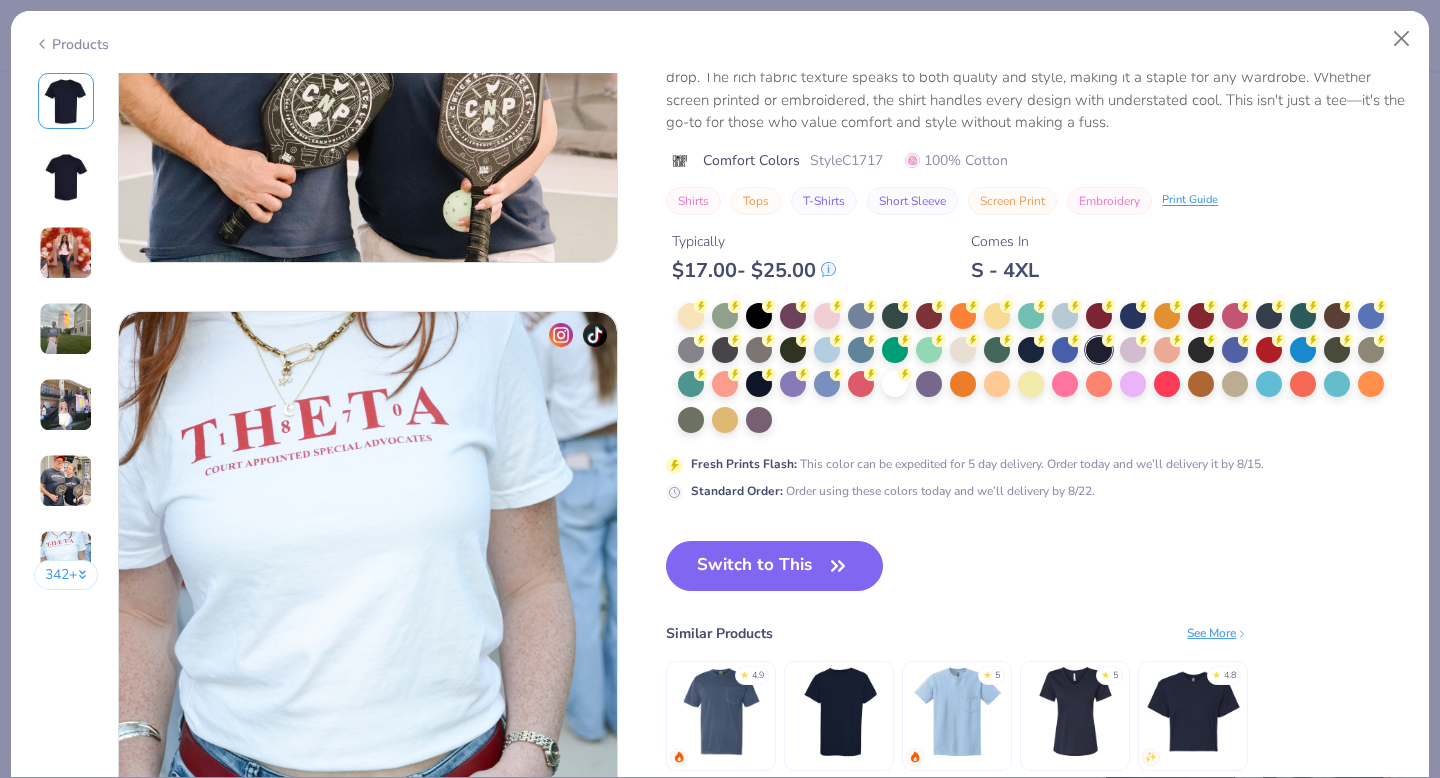scroll, scrollTop: 0, scrollLeft: 0, axis: both 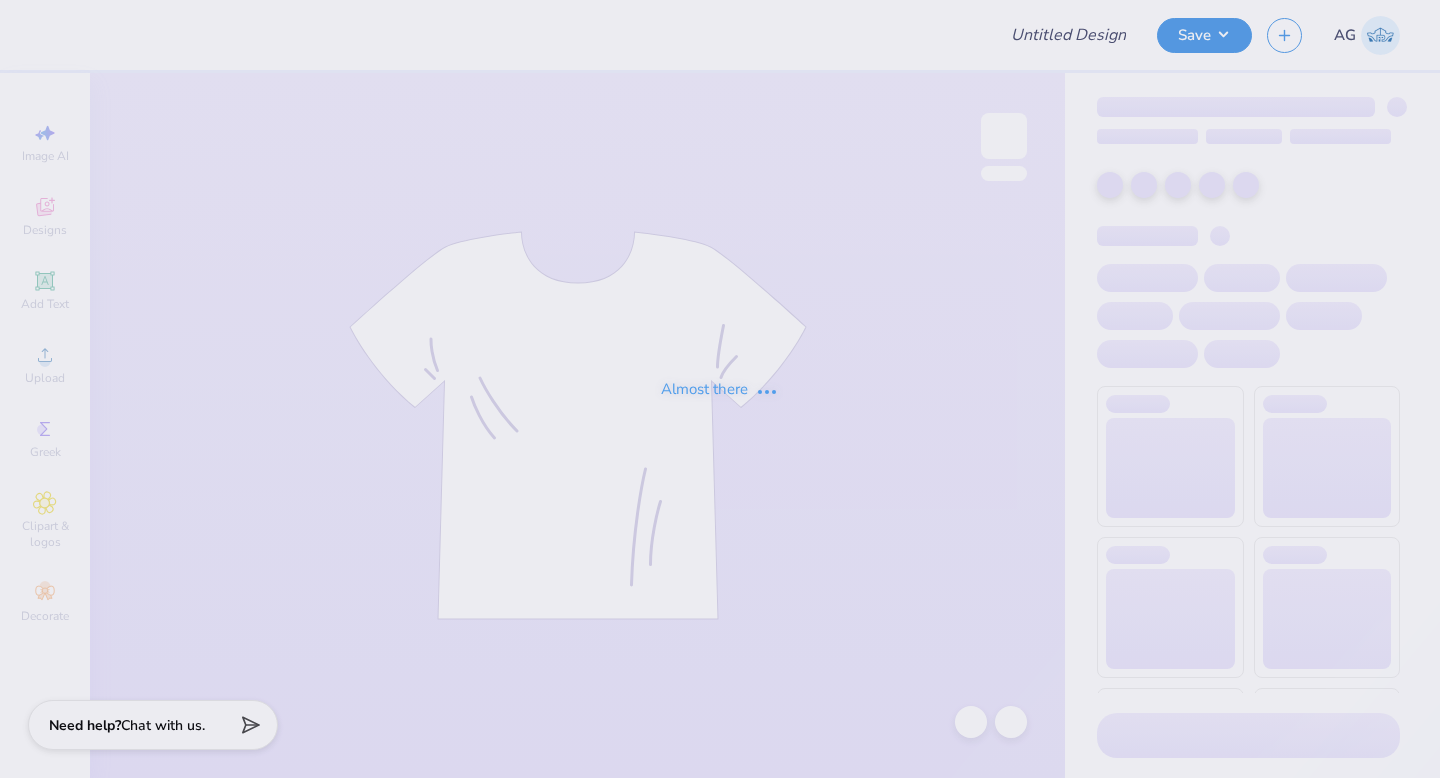 type on "Fall Rush merch" 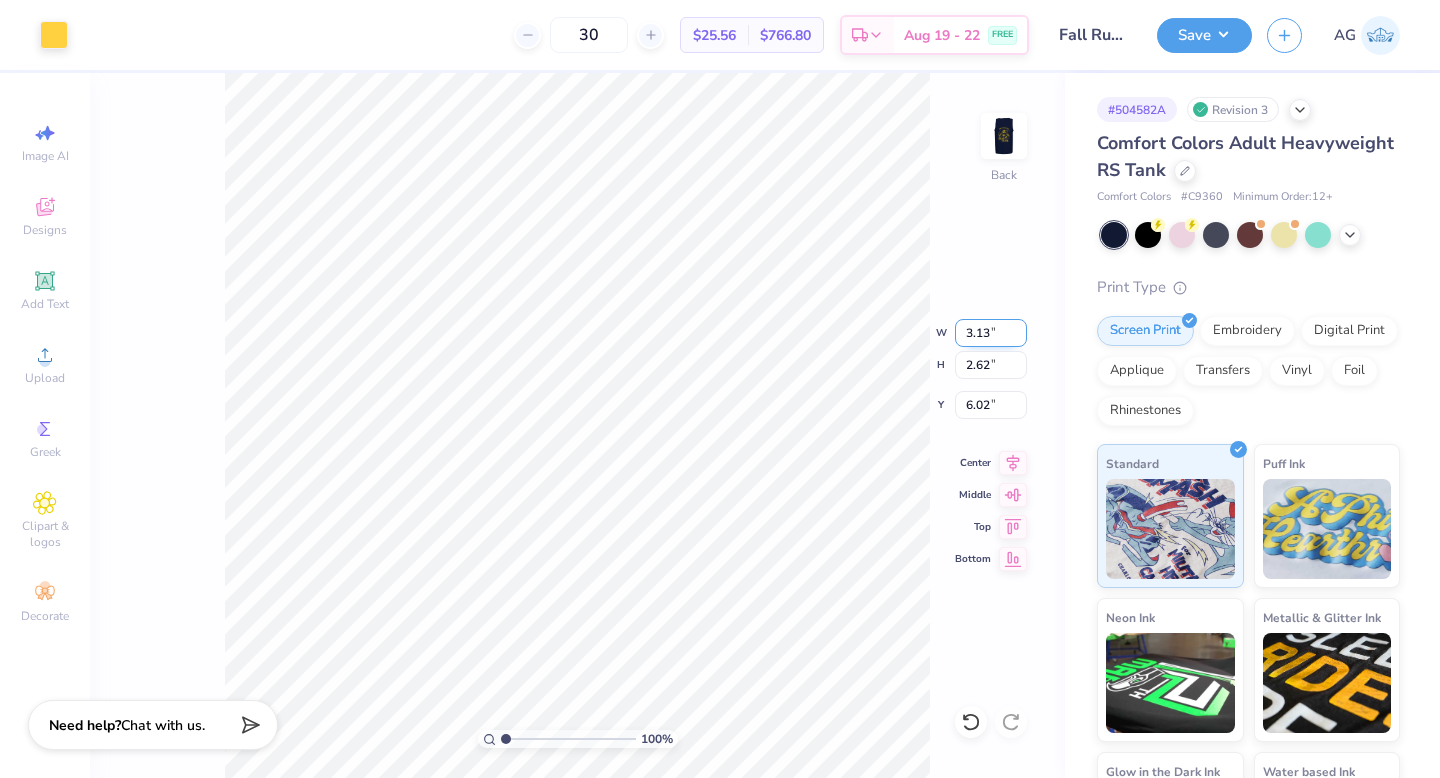 click on "3.13" at bounding box center [991, 333] 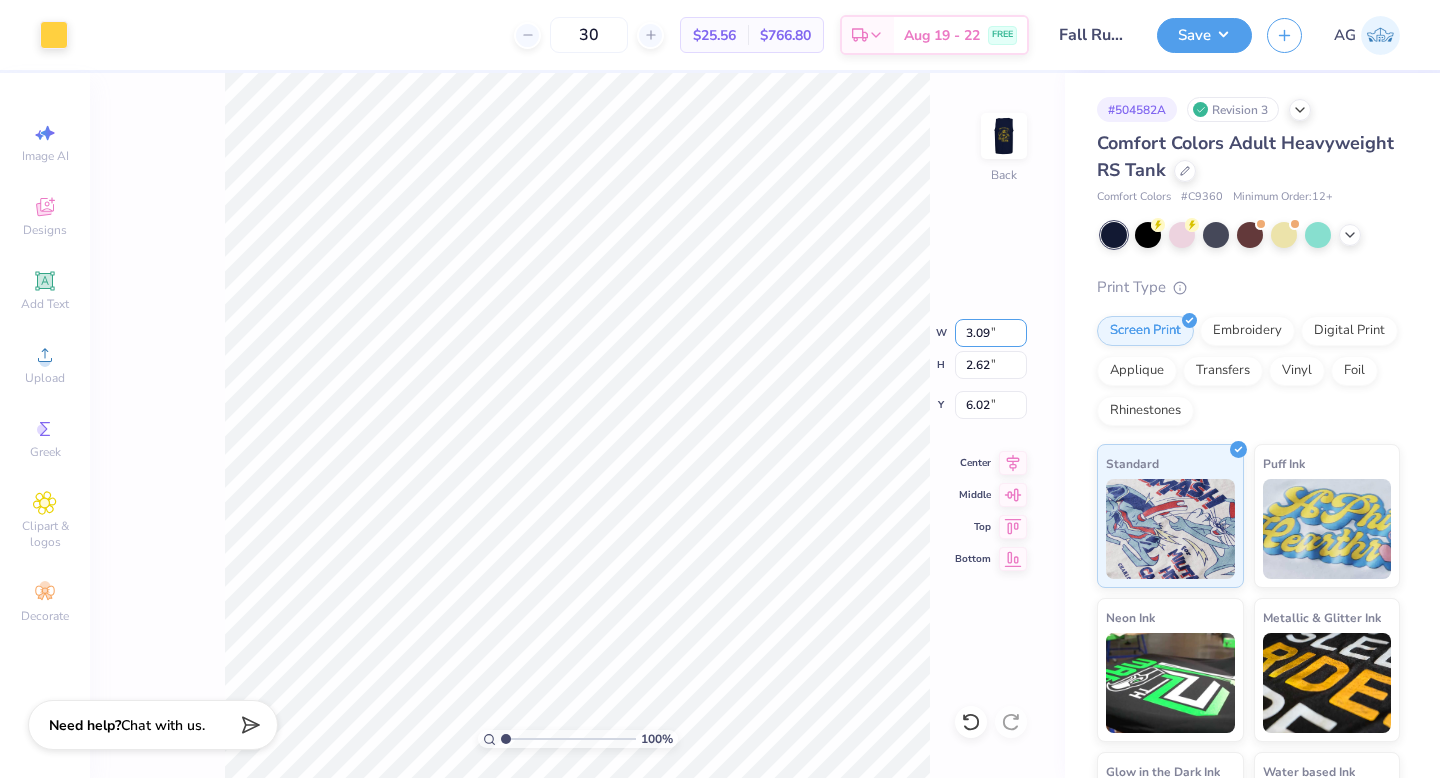 type on "3.09" 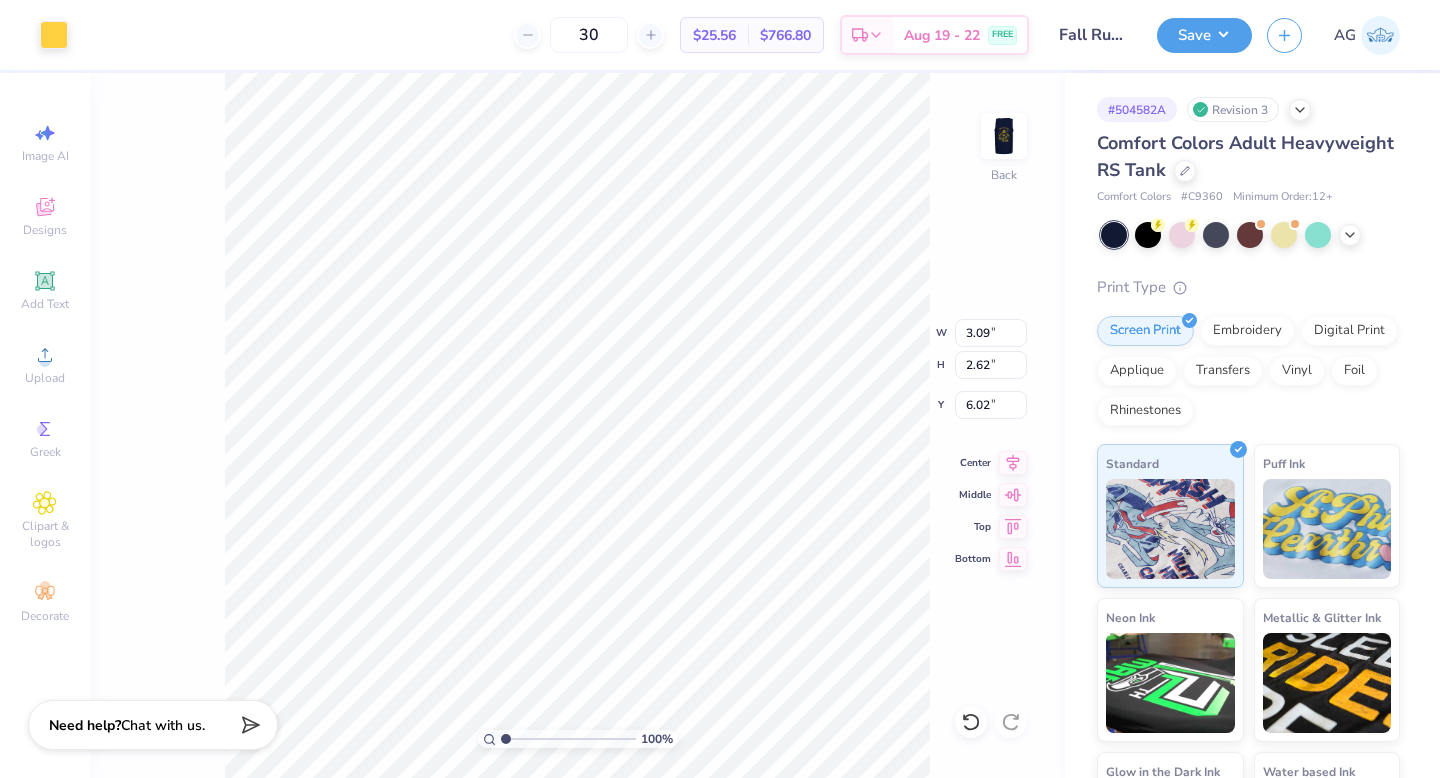 type on "2.58" 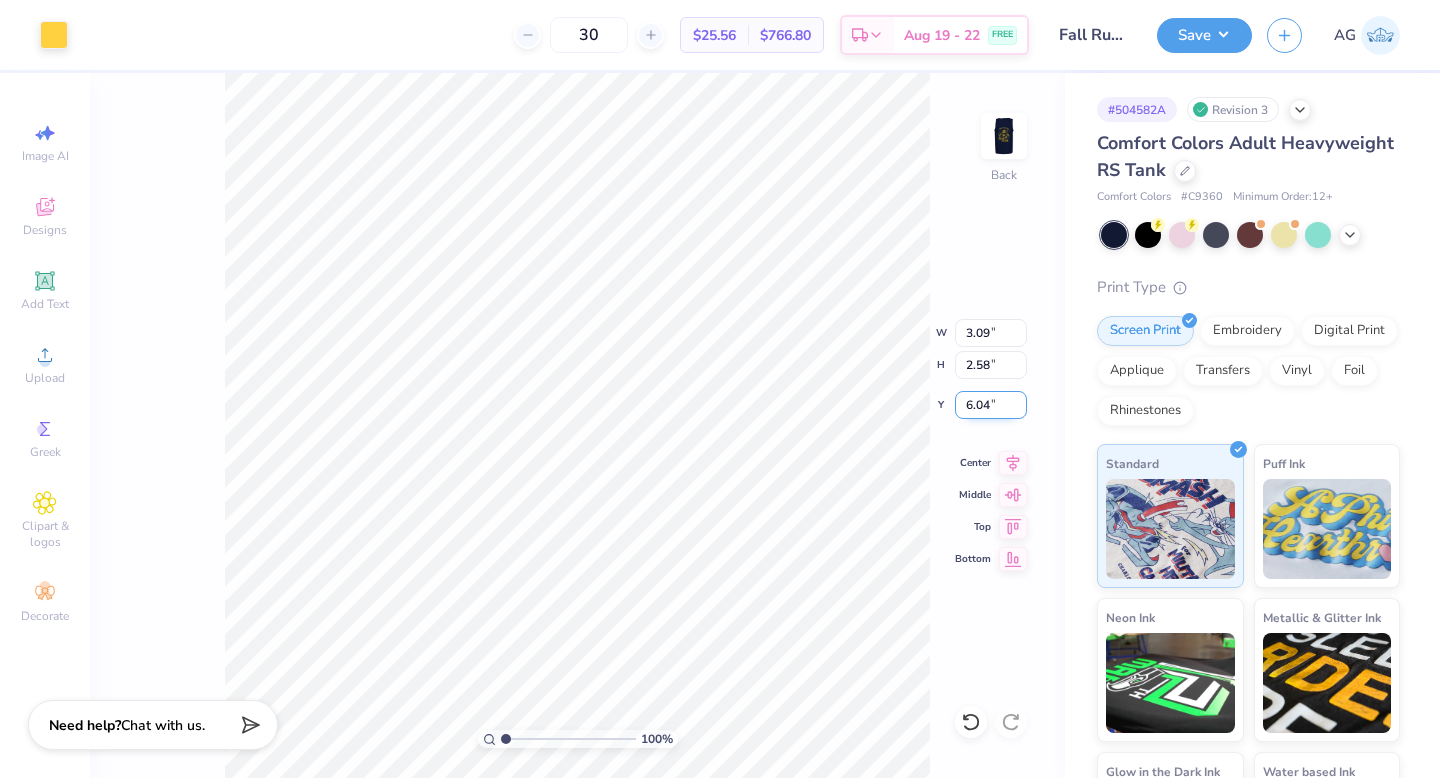 click on "6.04" at bounding box center [991, 405] 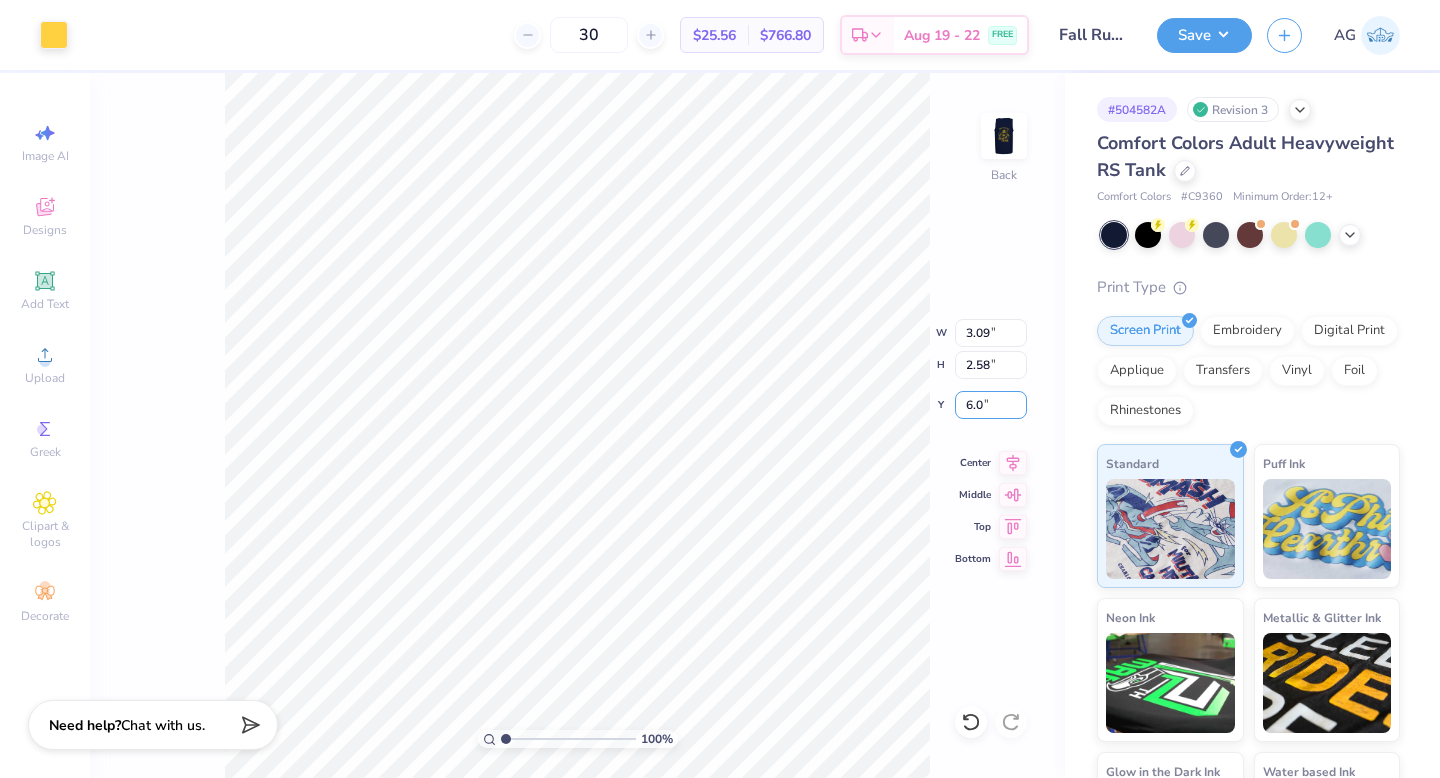 type on "6" 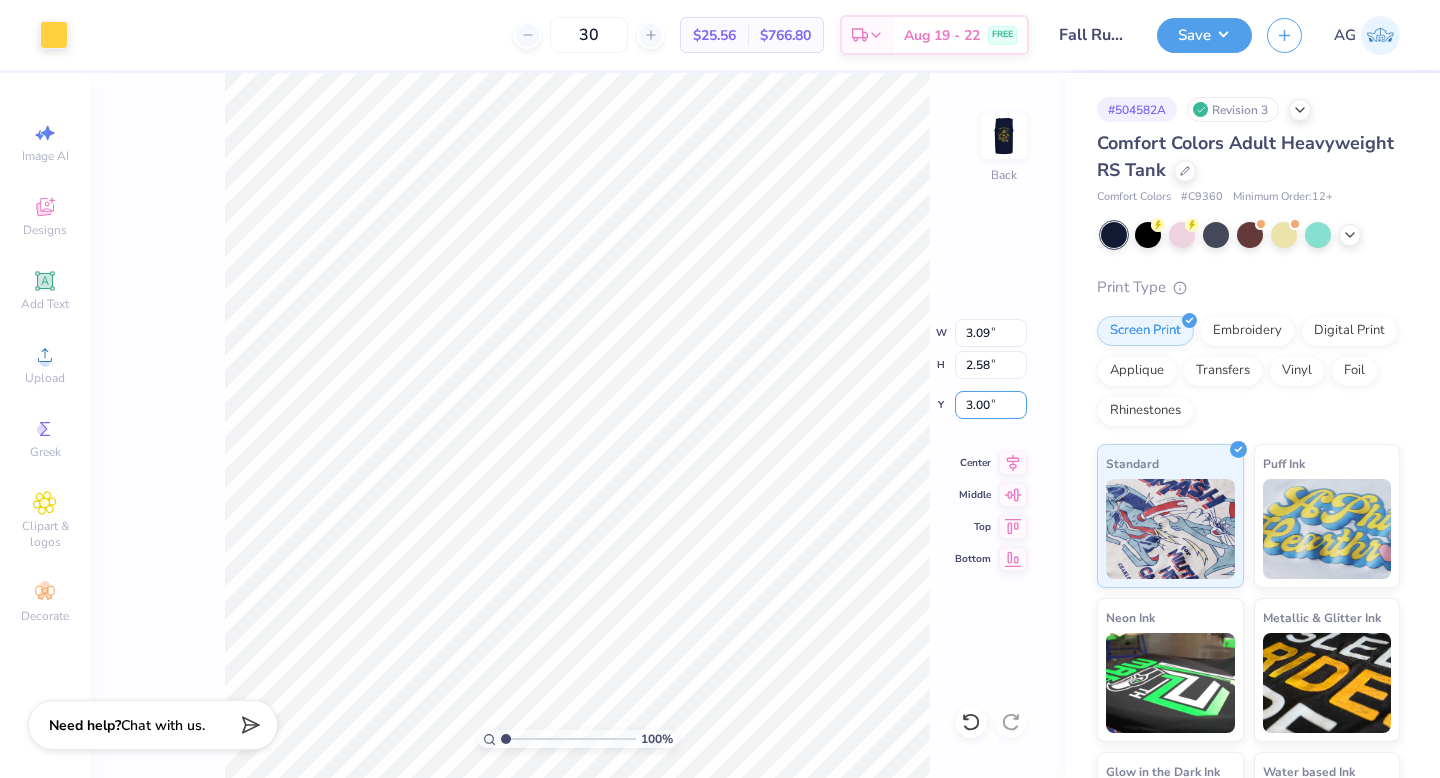 type on "3.00" 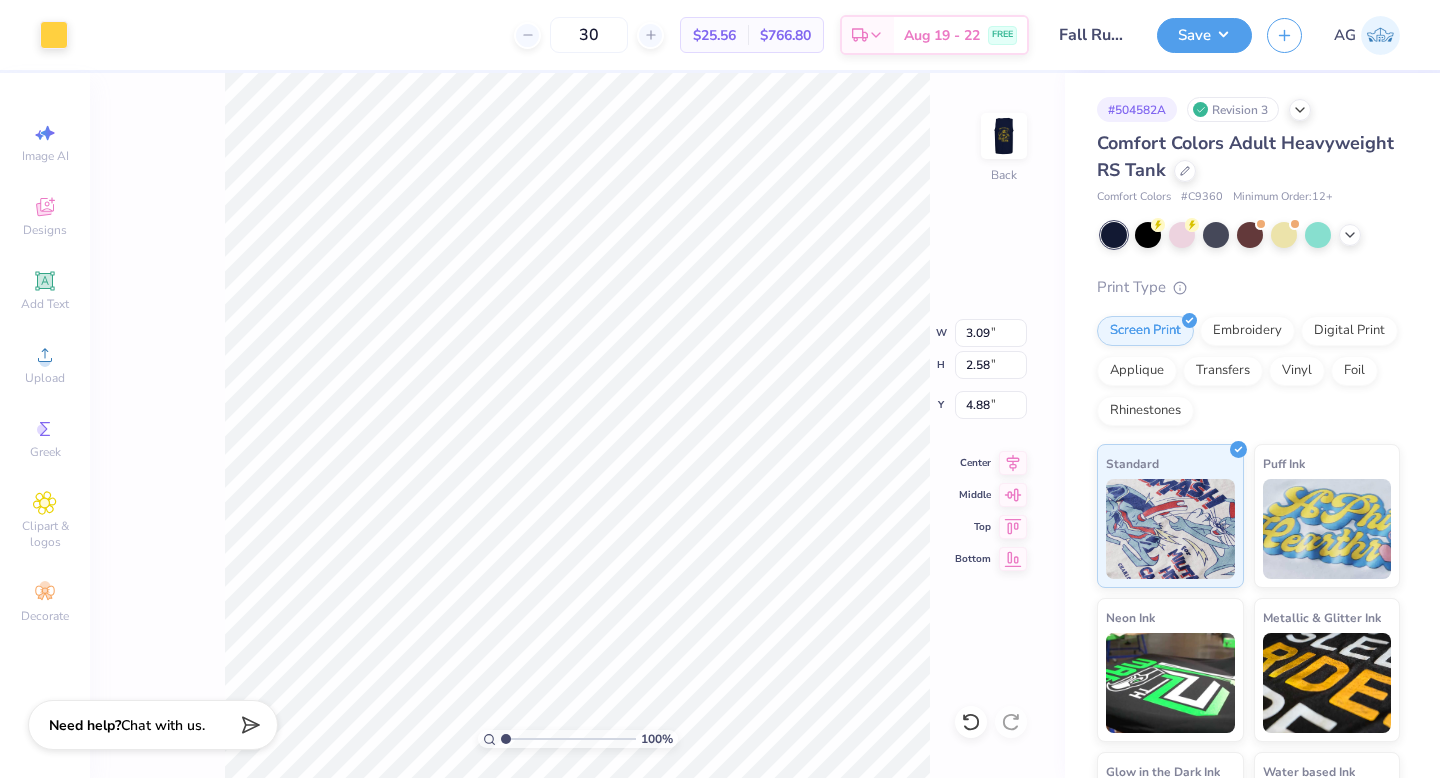type on "4.88" 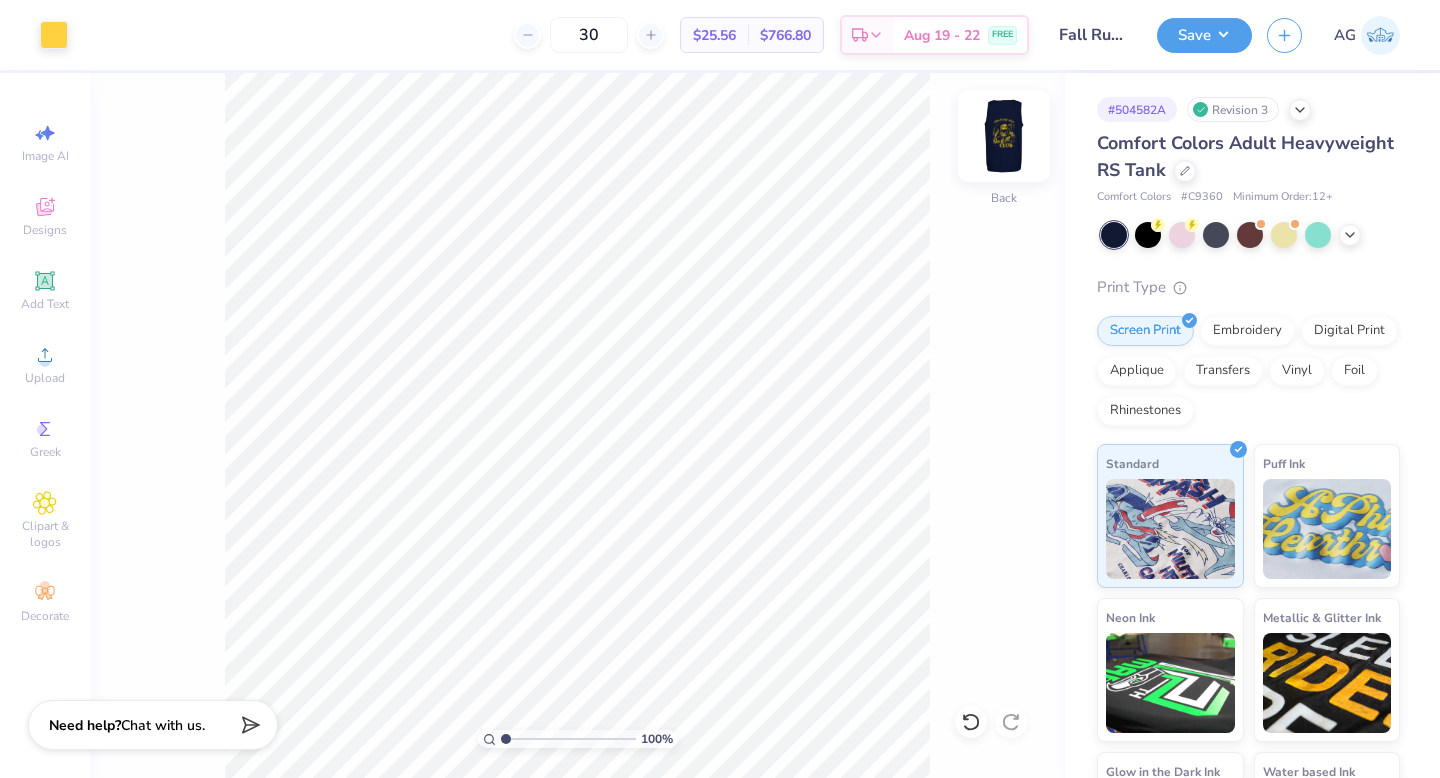 click at bounding box center (1004, 136) 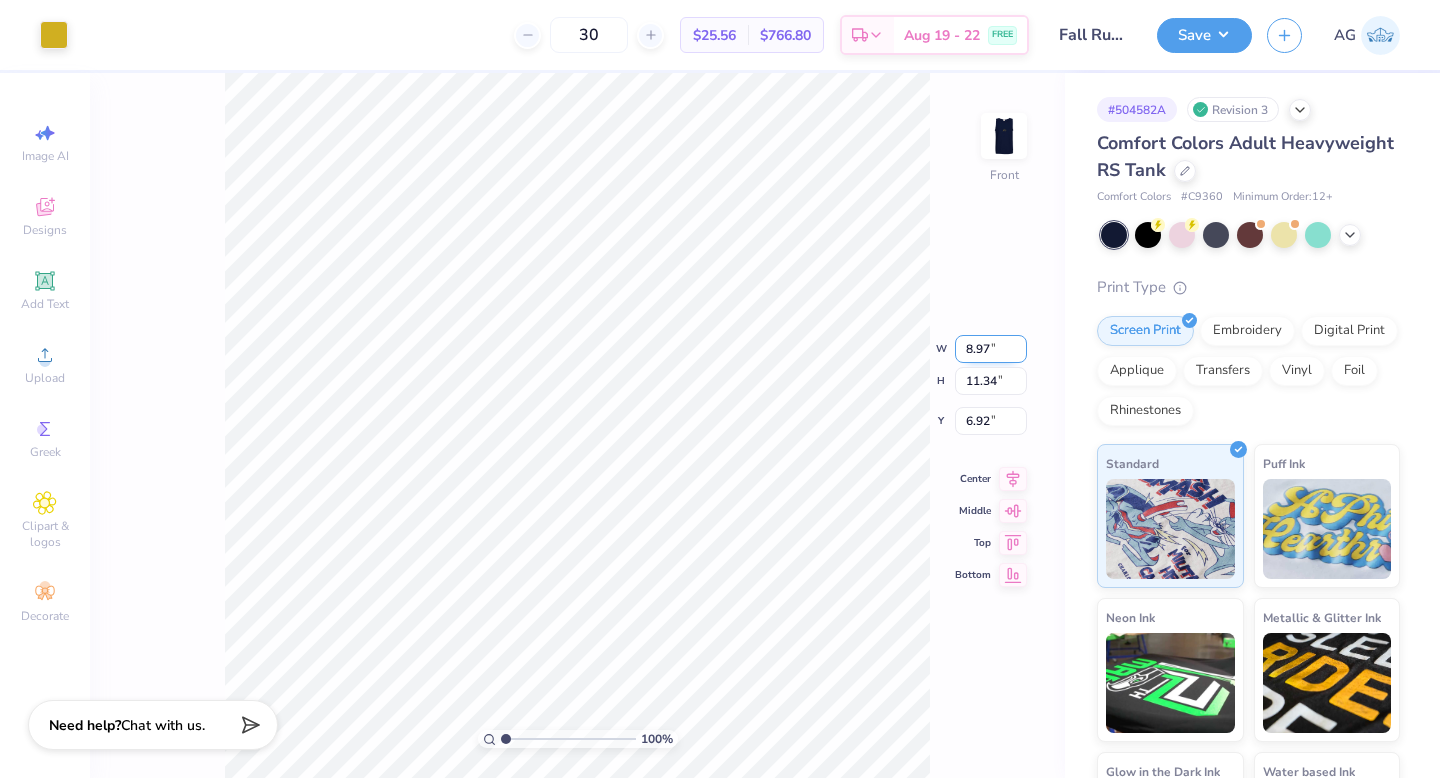 click on "8.97" at bounding box center (991, 349) 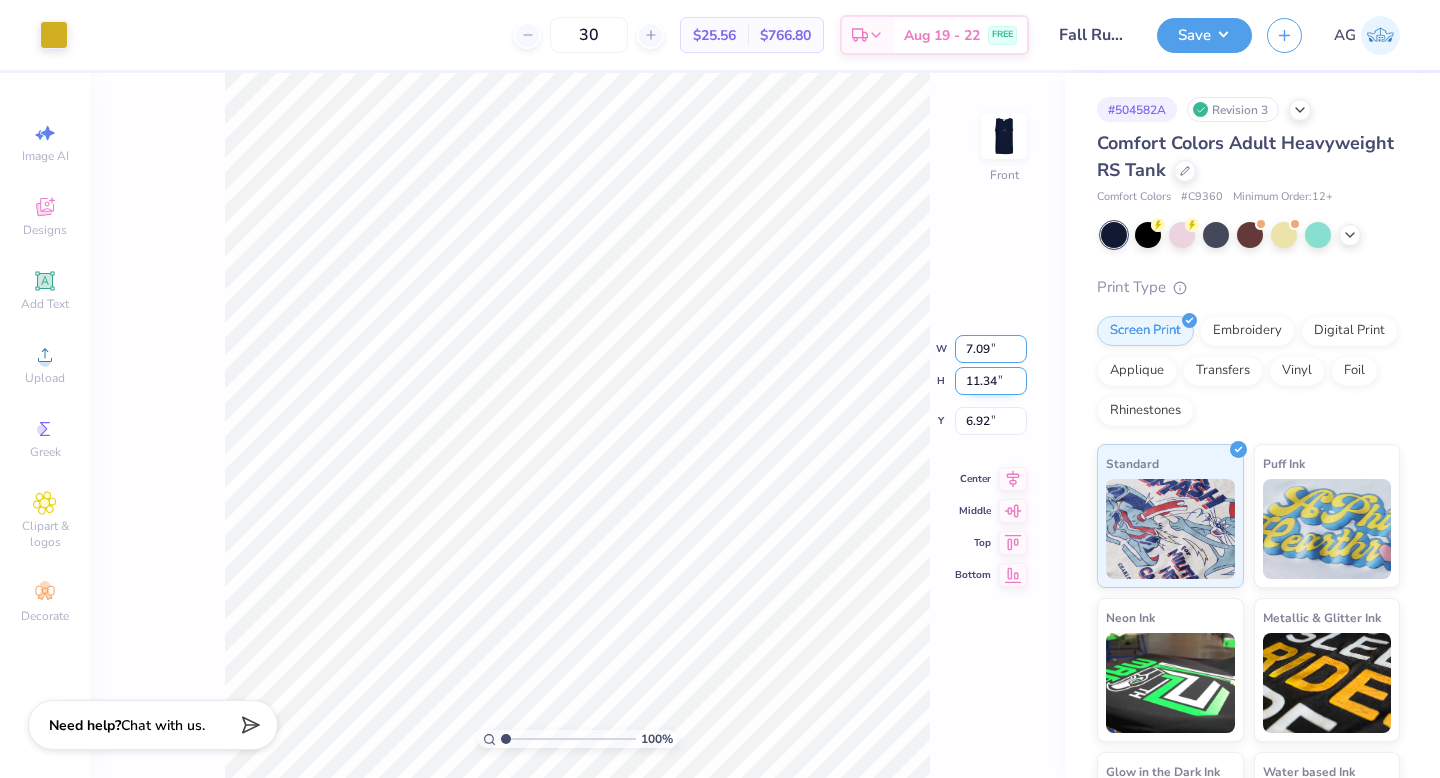 type on "7.09" 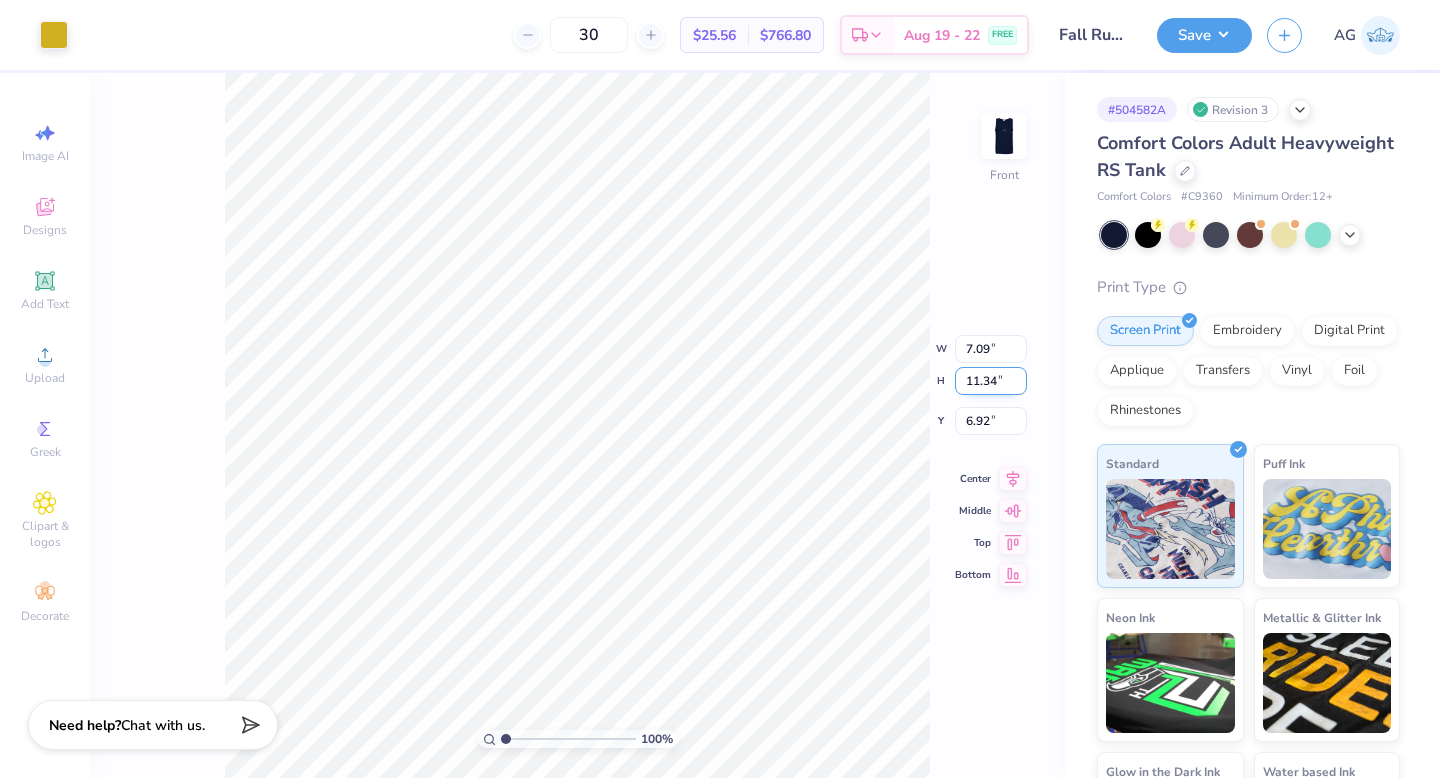 click on "100  % Front W 7.09 7.09 " H 11.34 11.34 " Y 6.92 6.92 " Center Middle Top Bottom" at bounding box center [577, 425] 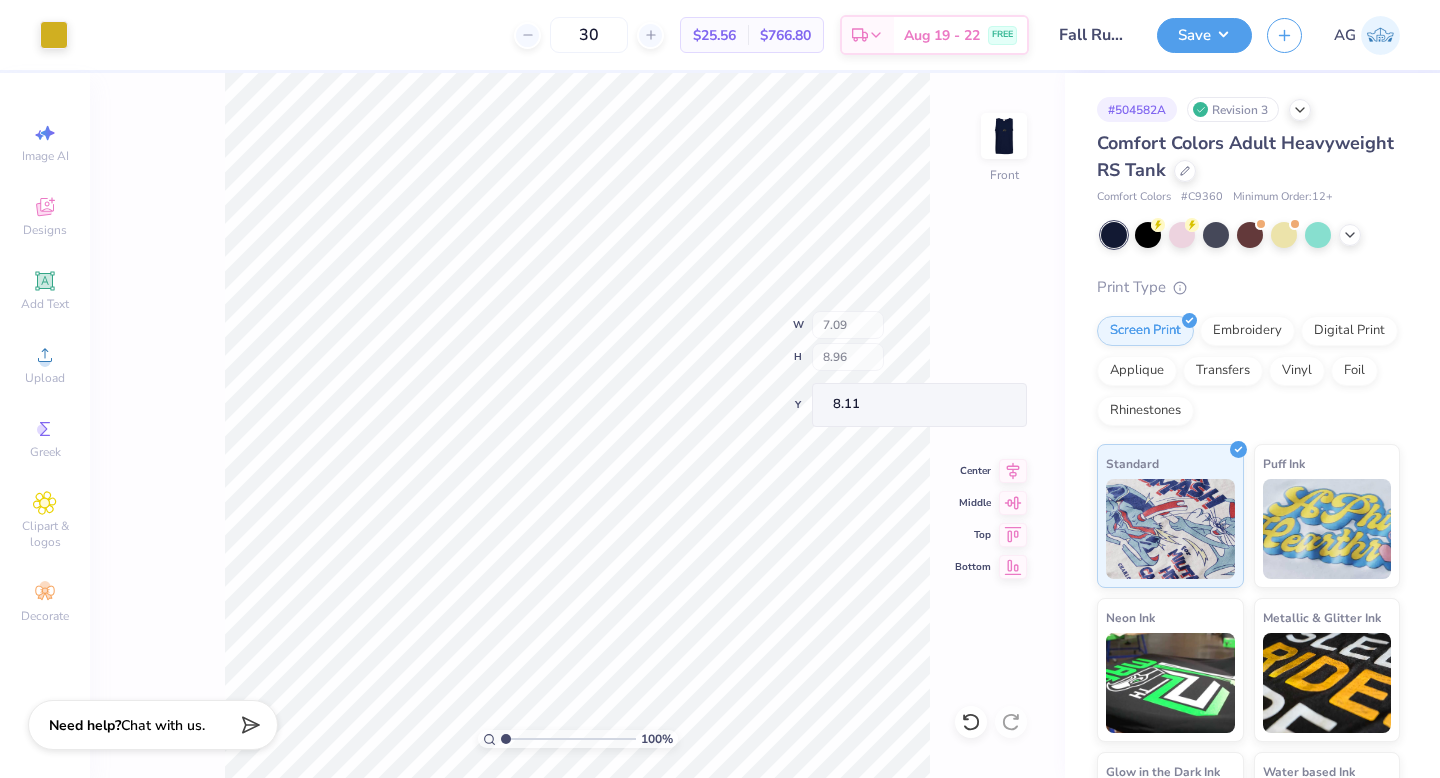 type on "8.96" 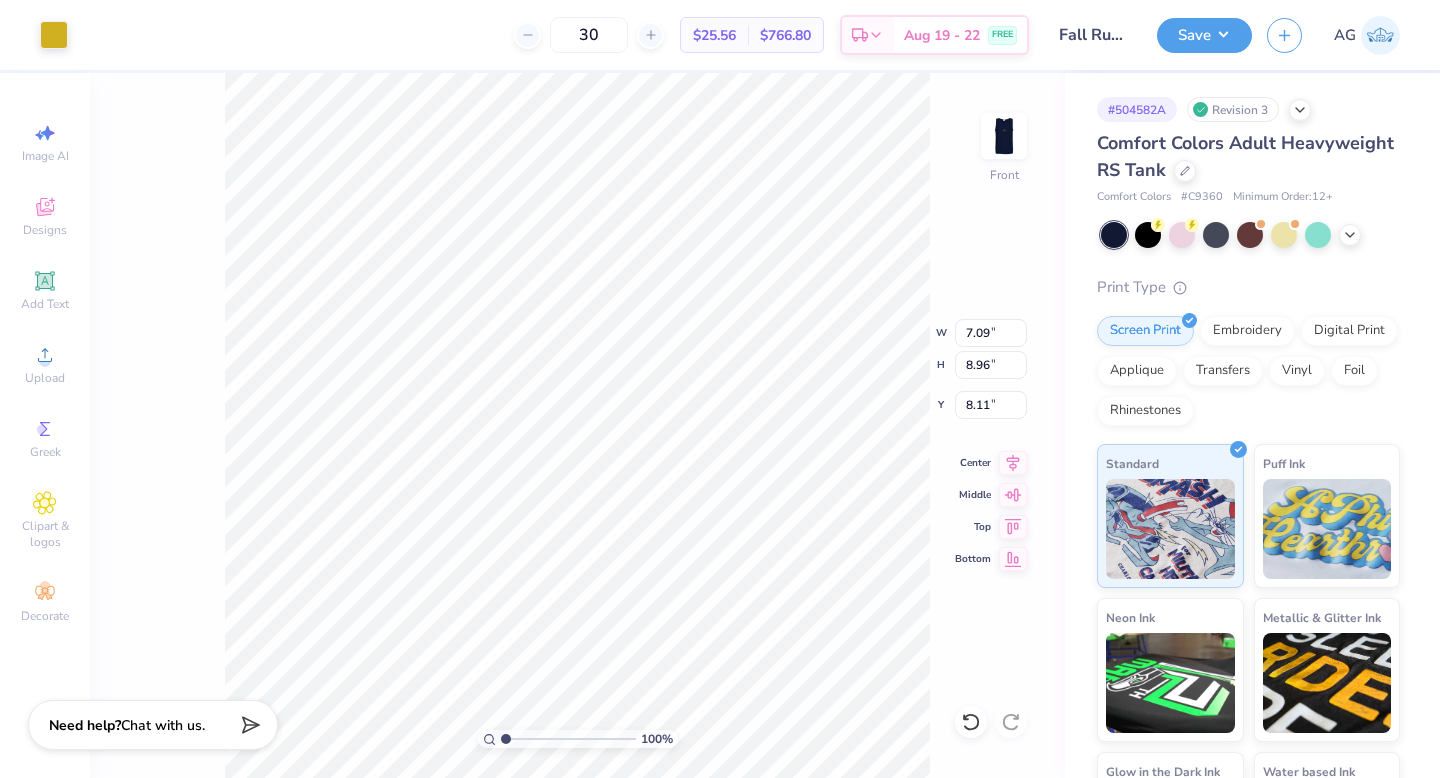 type on "8.13" 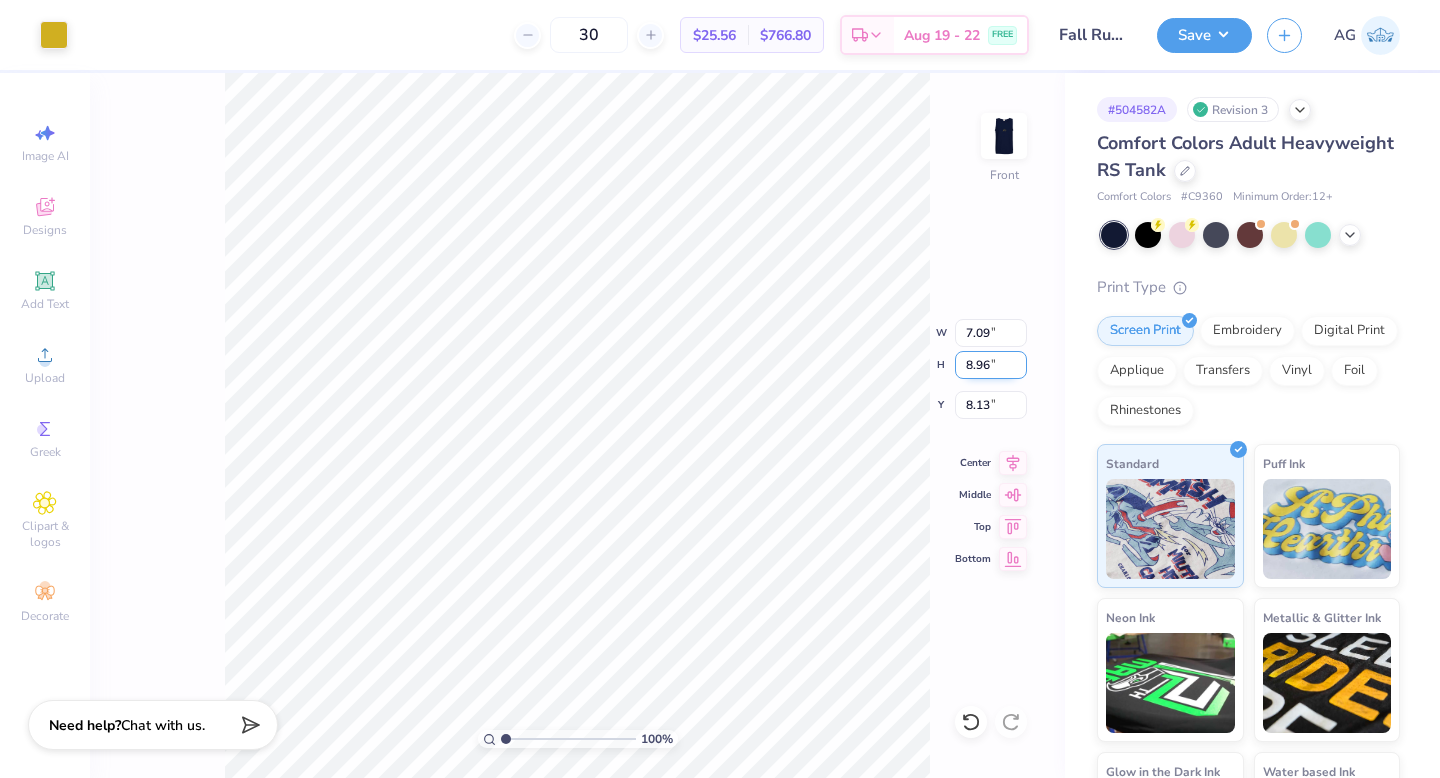 click on "8.96" at bounding box center (991, 365) 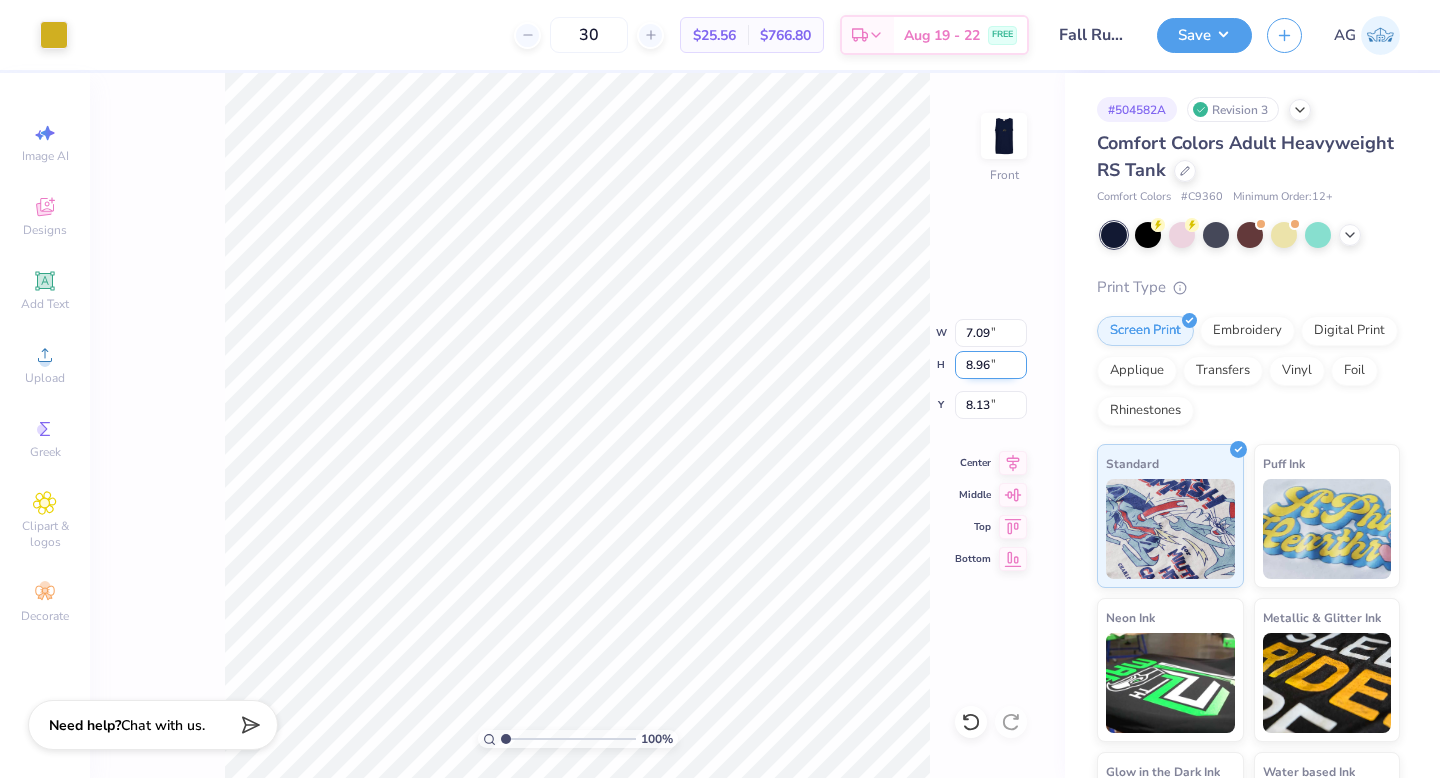 click on "8.96" at bounding box center [991, 365] 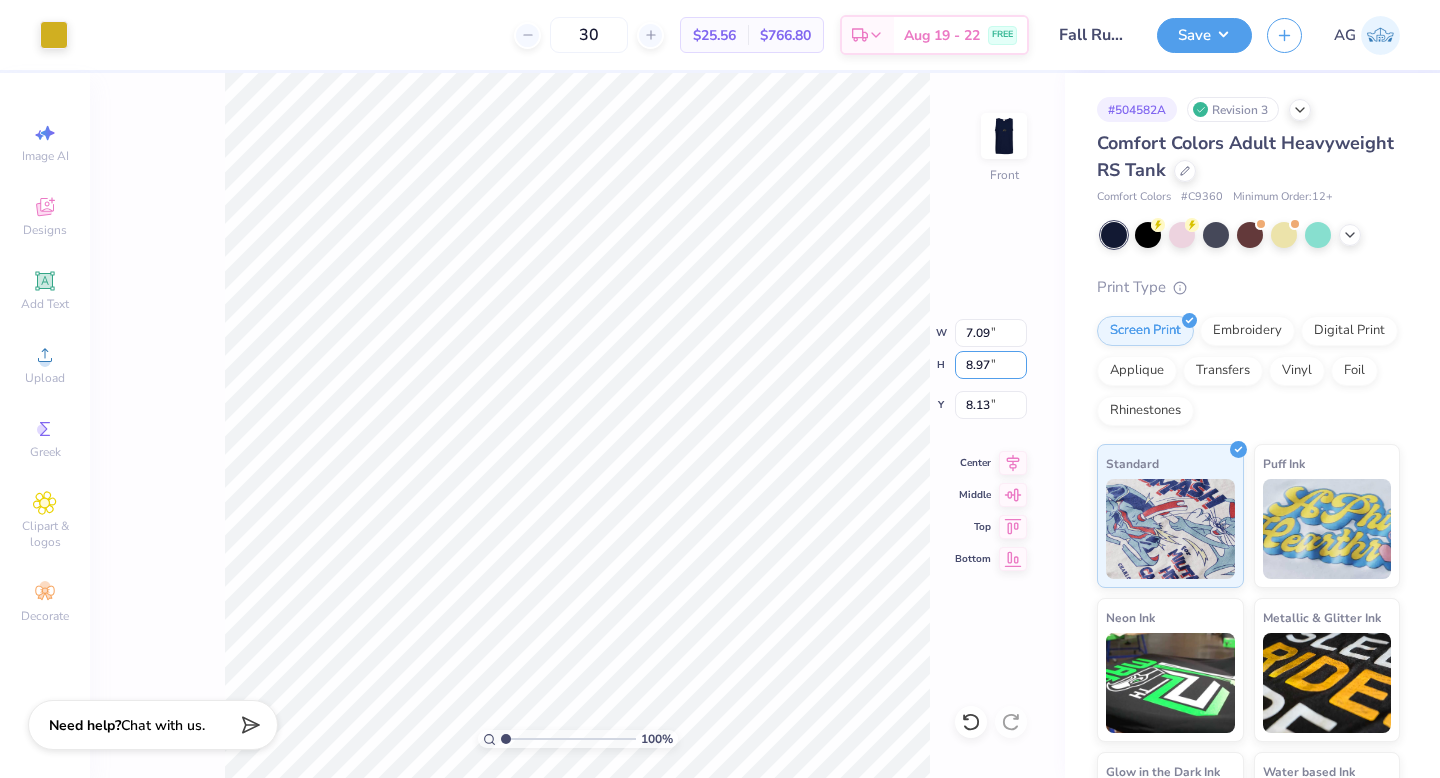 type on "8.97" 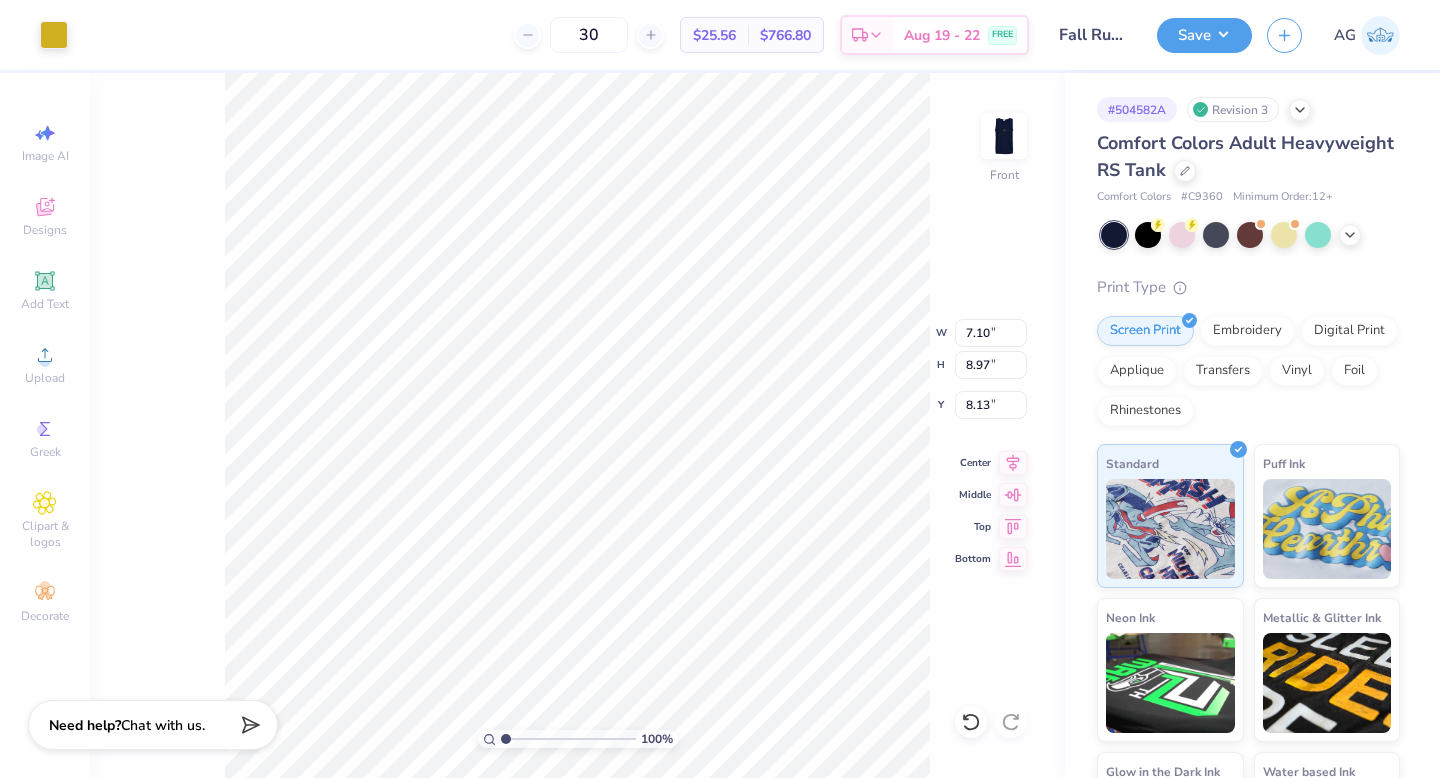 type on "7.10" 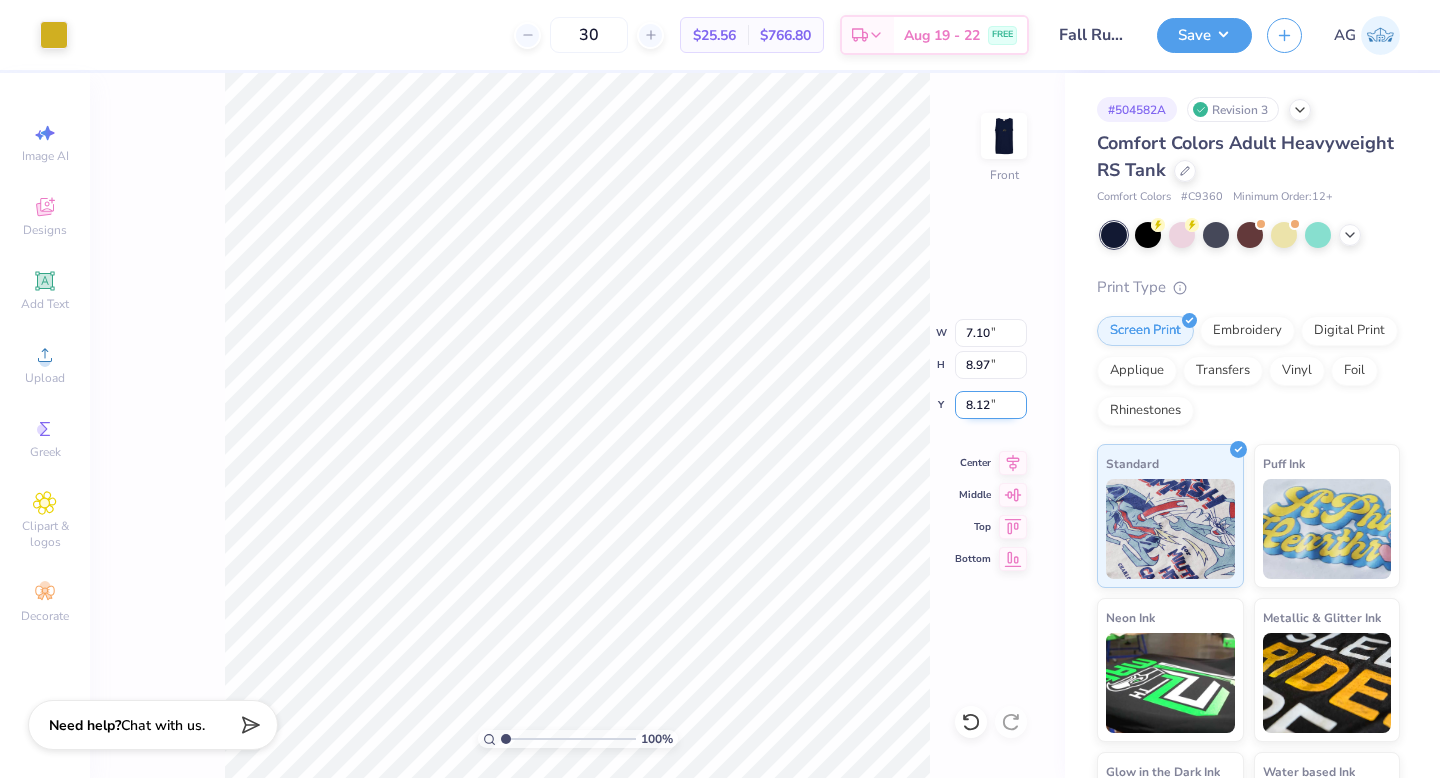 click on "8.12" at bounding box center [991, 405] 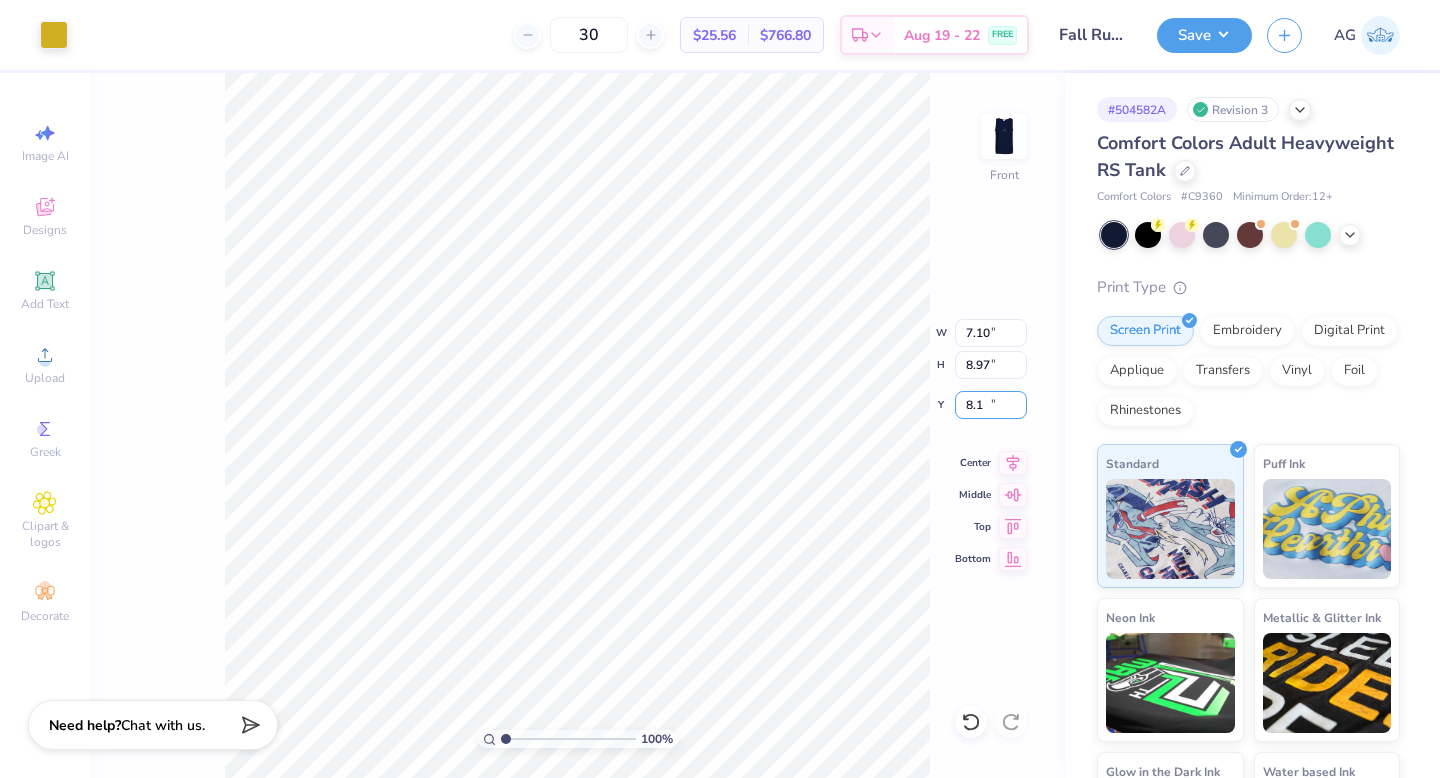 type on "8" 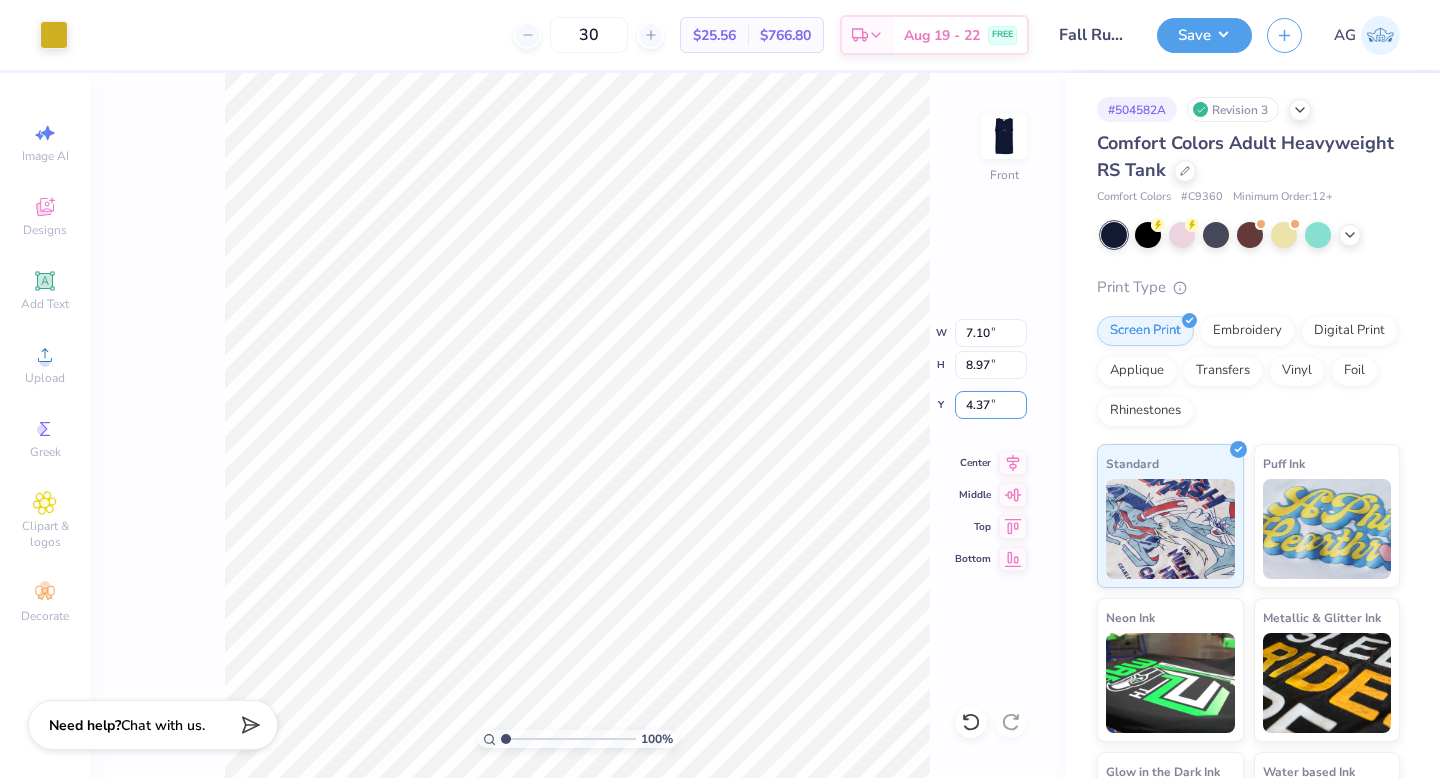 type on "4.37" 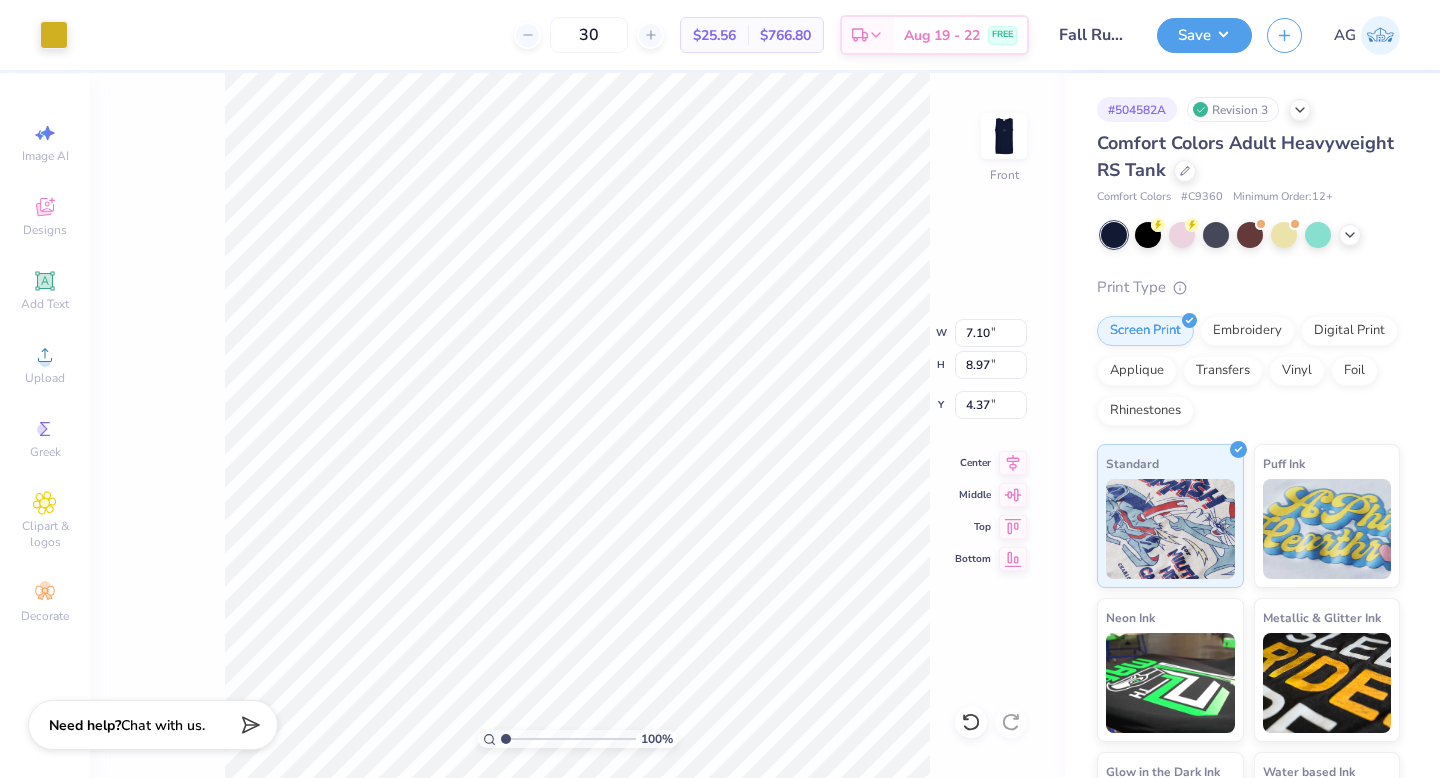 type on "7.07" 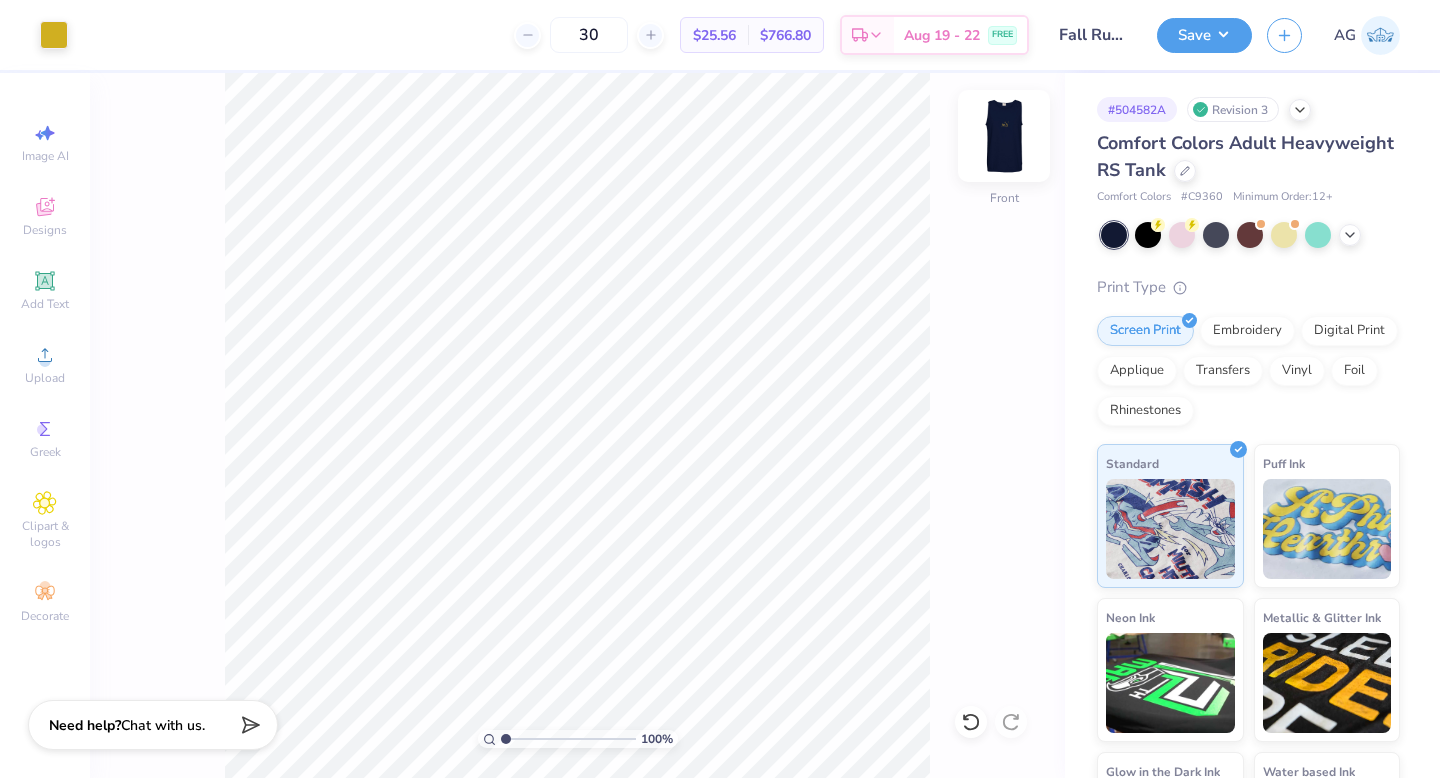 click at bounding box center (1004, 136) 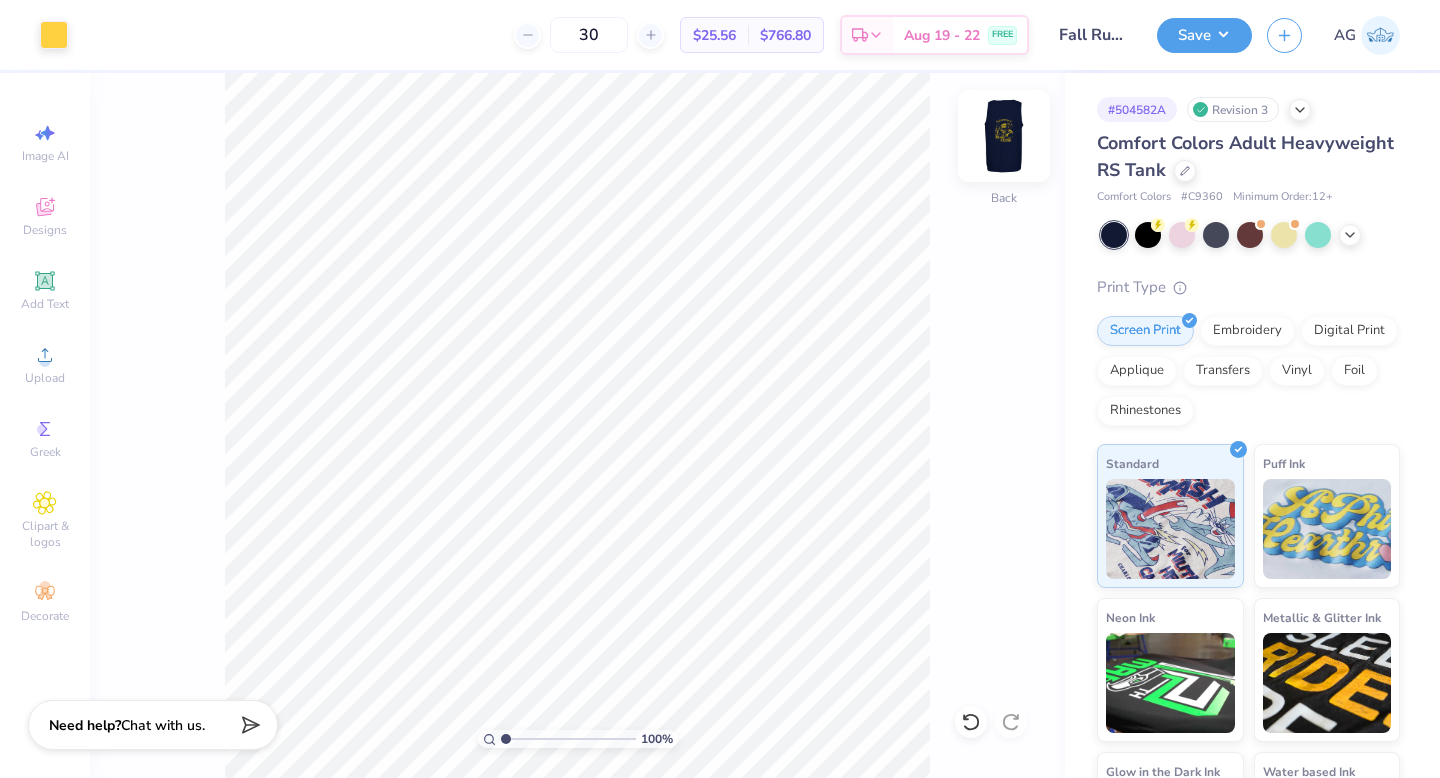 click at bounding box center (1004, 136) 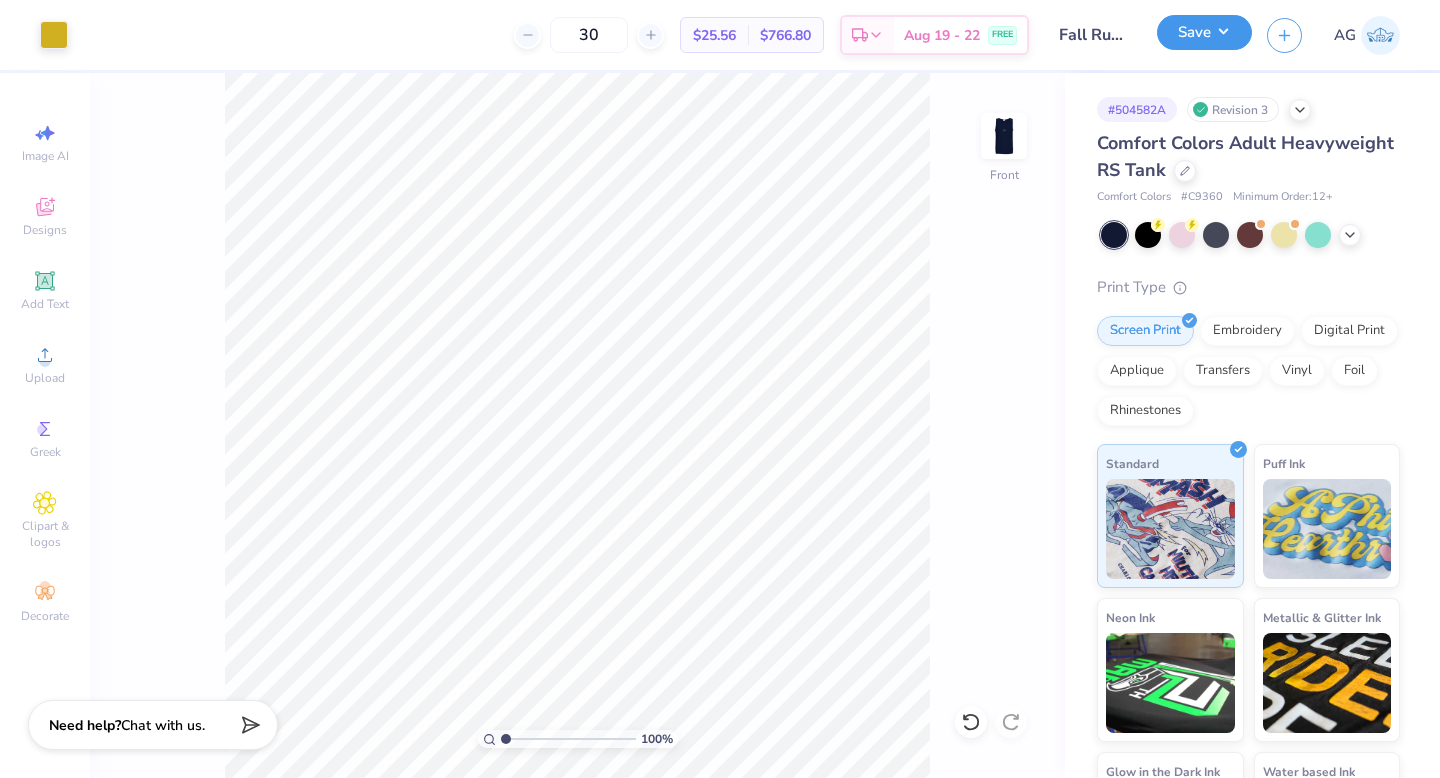 click on "Save" at bounding box center (1204, 32) 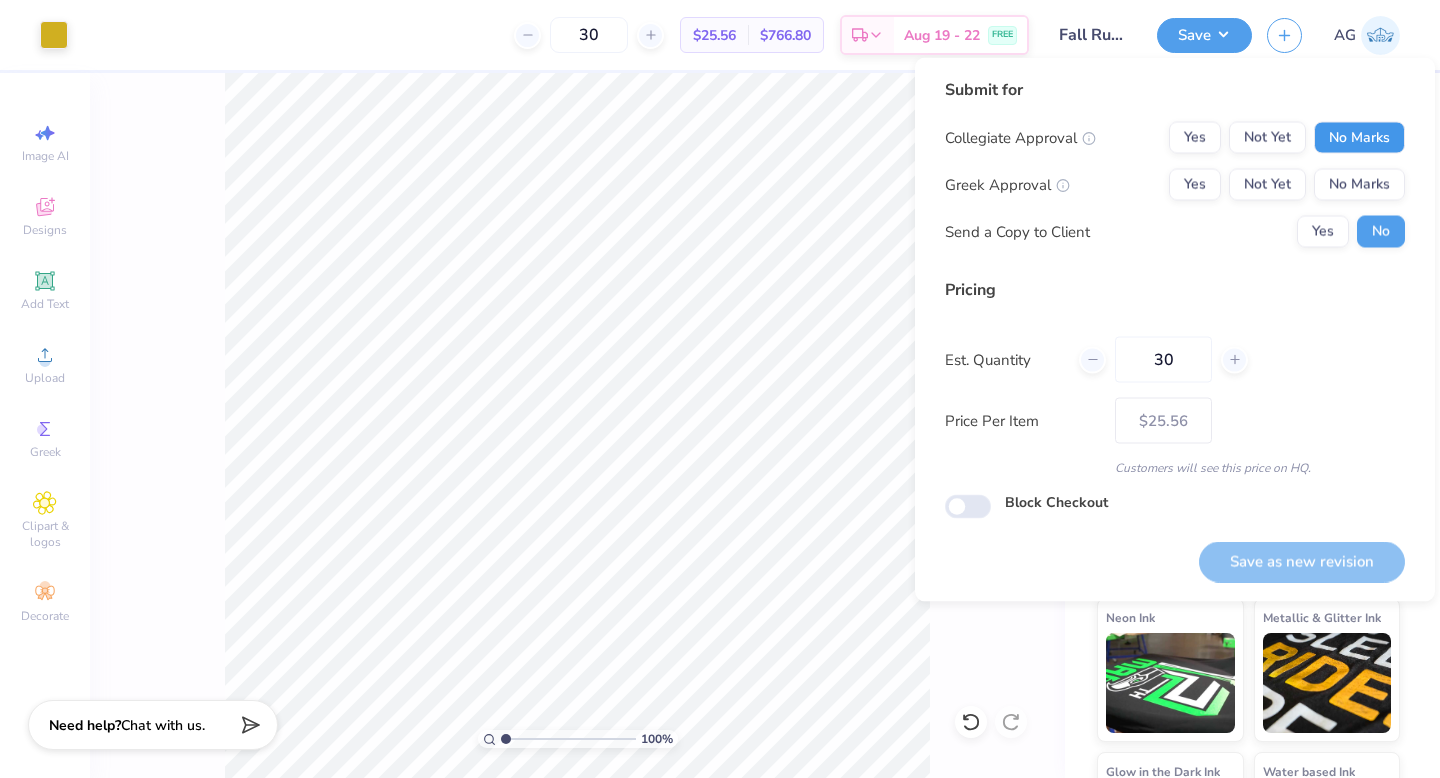 click on "No Marks" at bounding box center [1359, 138] 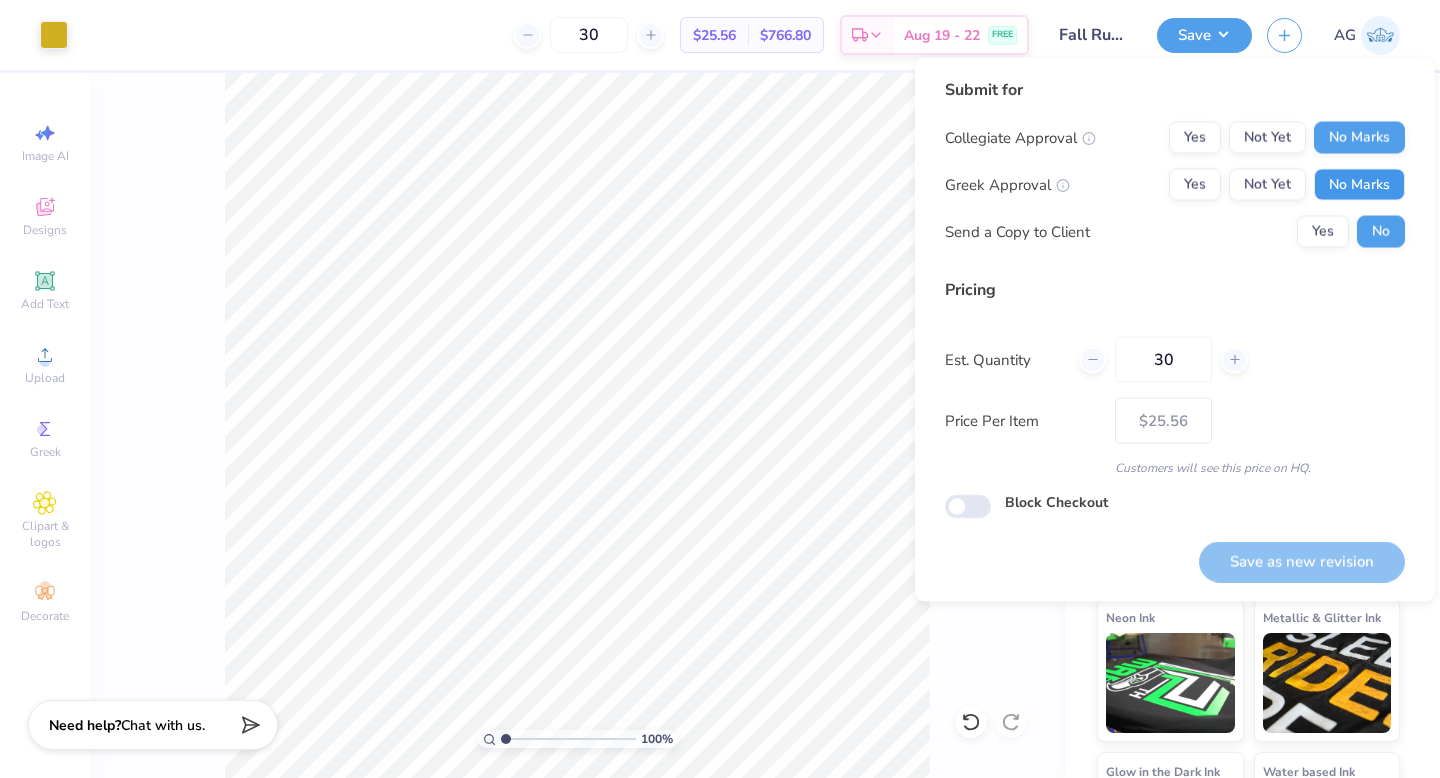 click on "No Marks" at bounding box center (1359, 185) 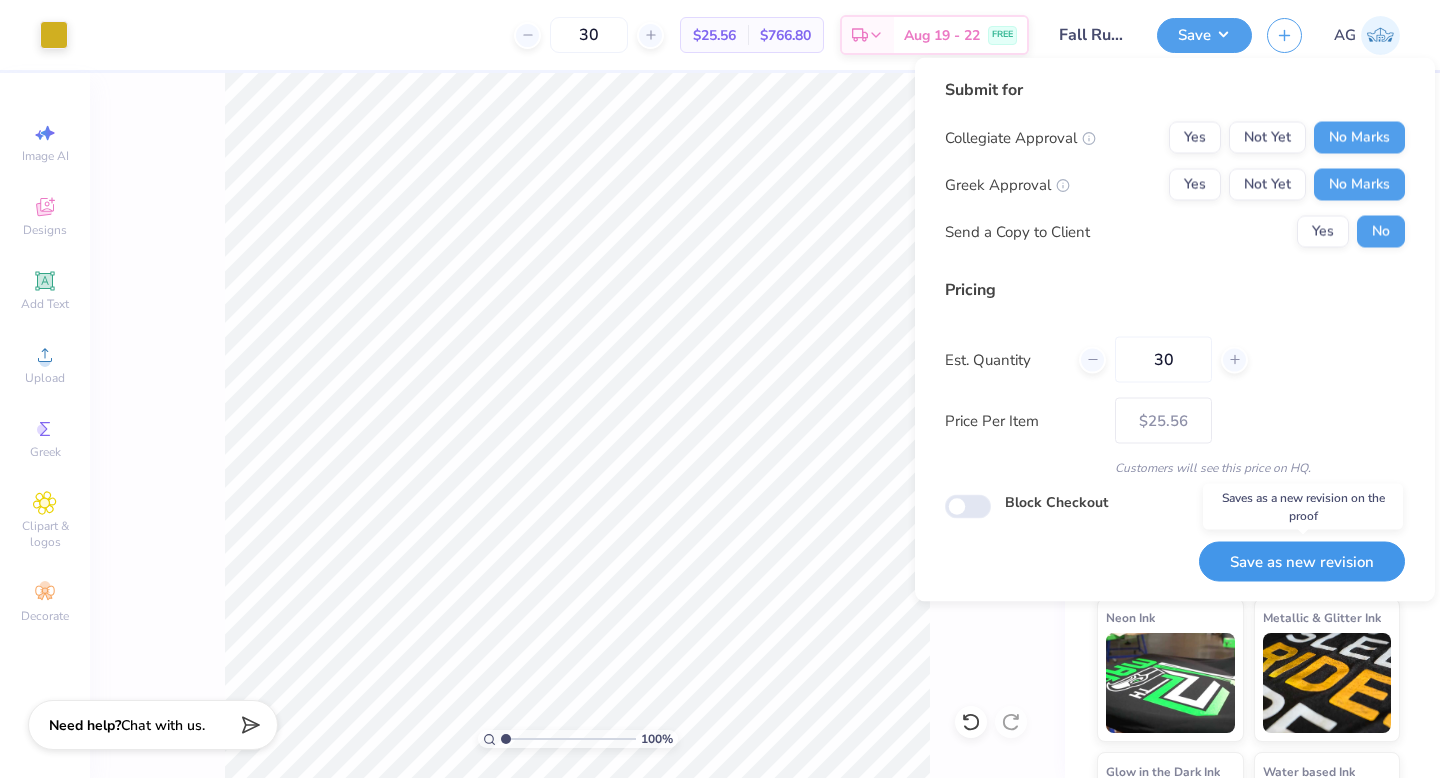click on "Save as new revision" at bounding box center (1302, 561) 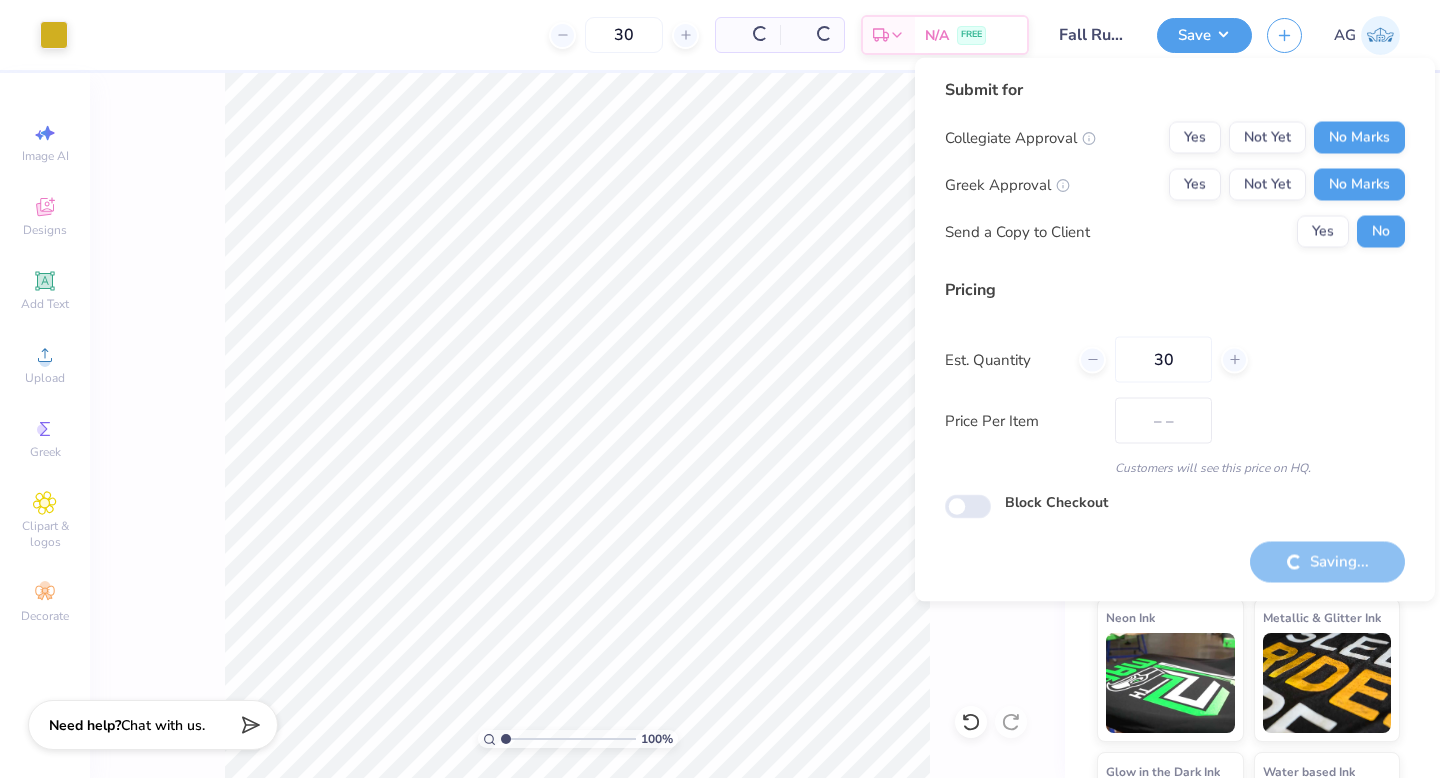 type on "$25.56" 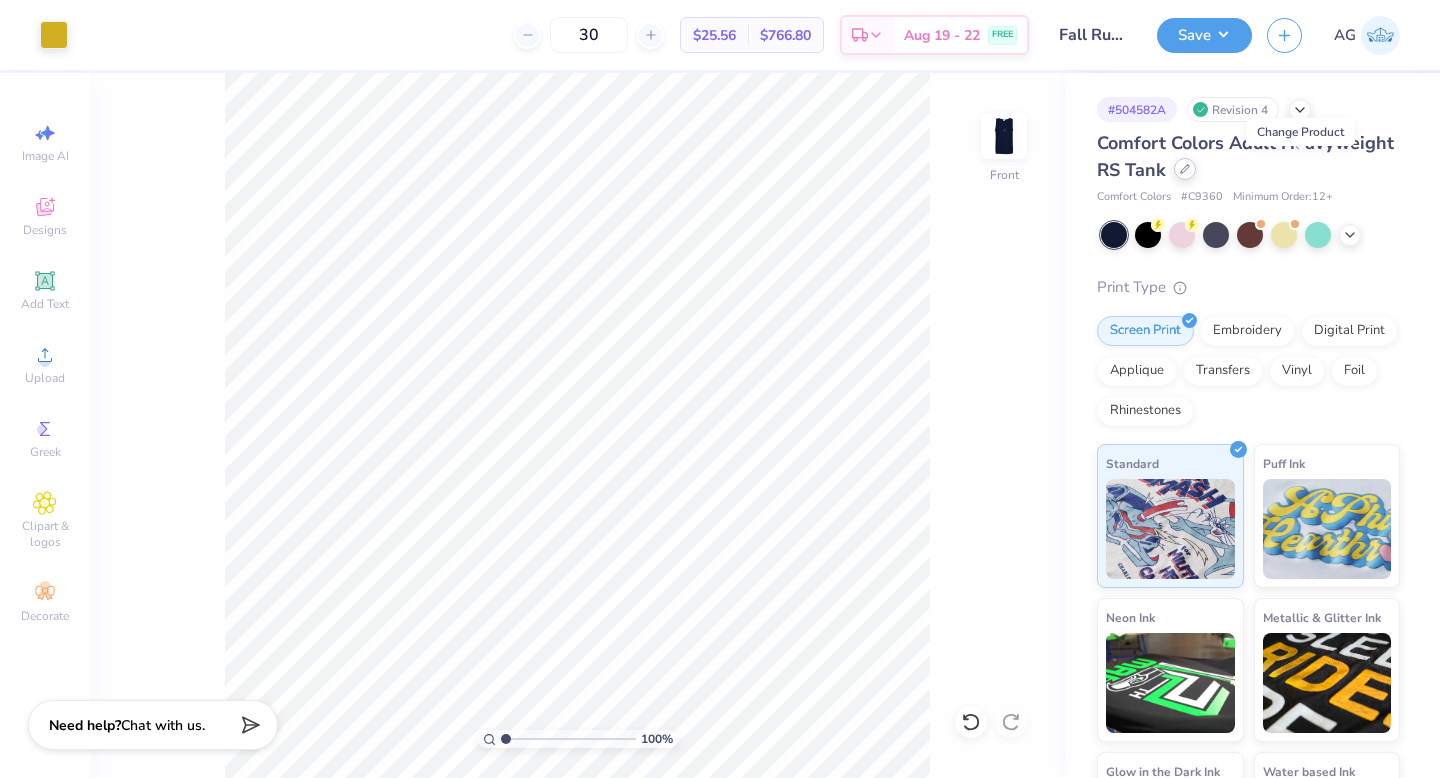 click at bounding box center (1185, 169) 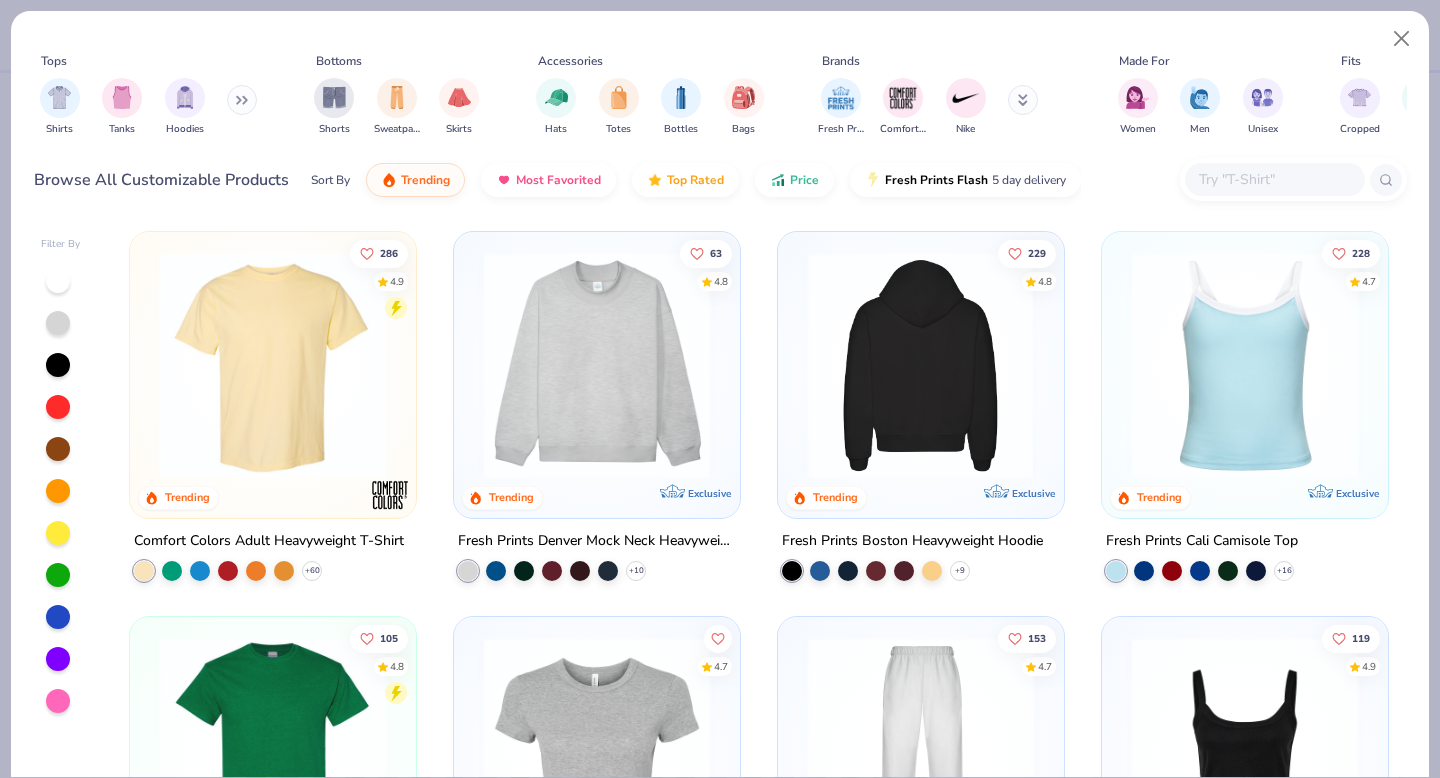 click at bounding box center [273, 365] 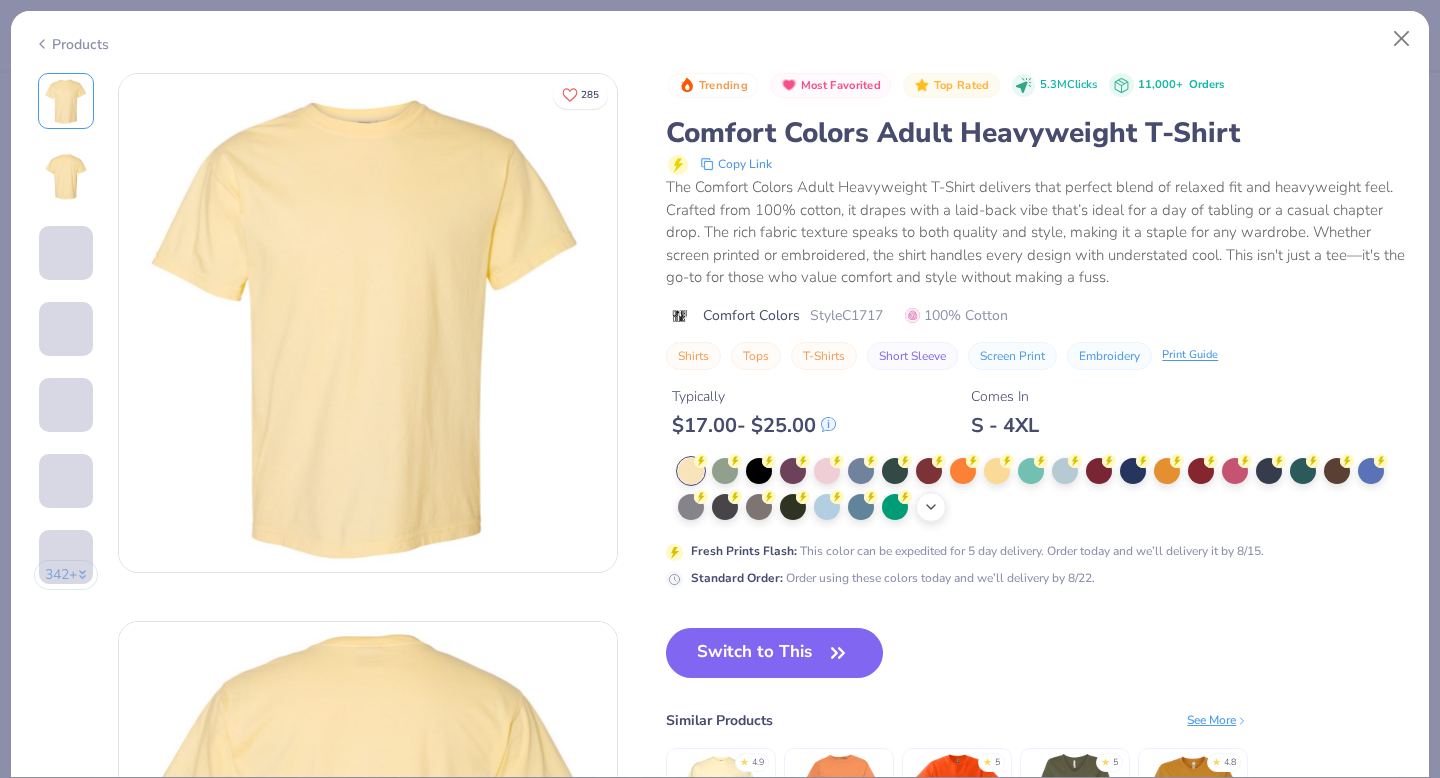 click 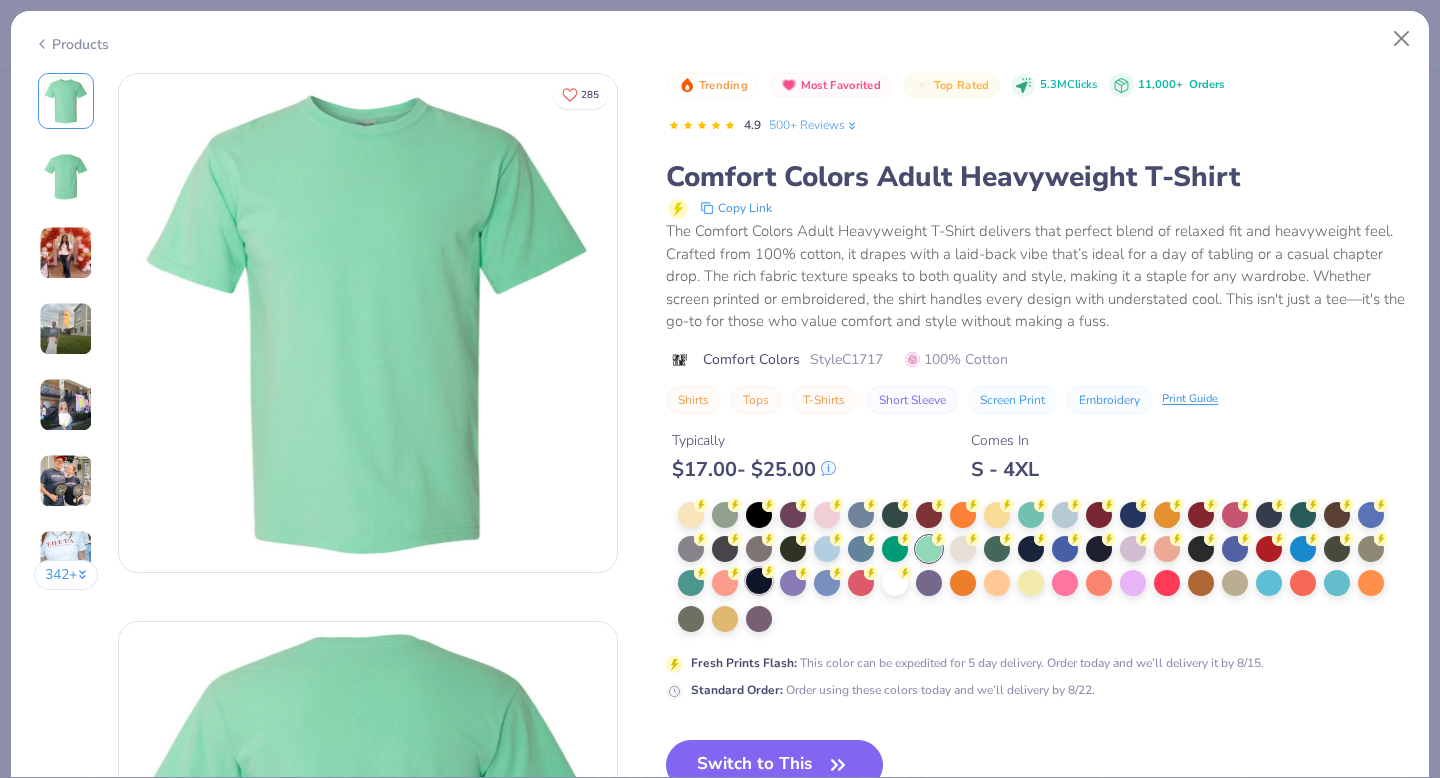 click at bounding box center (759, 581) 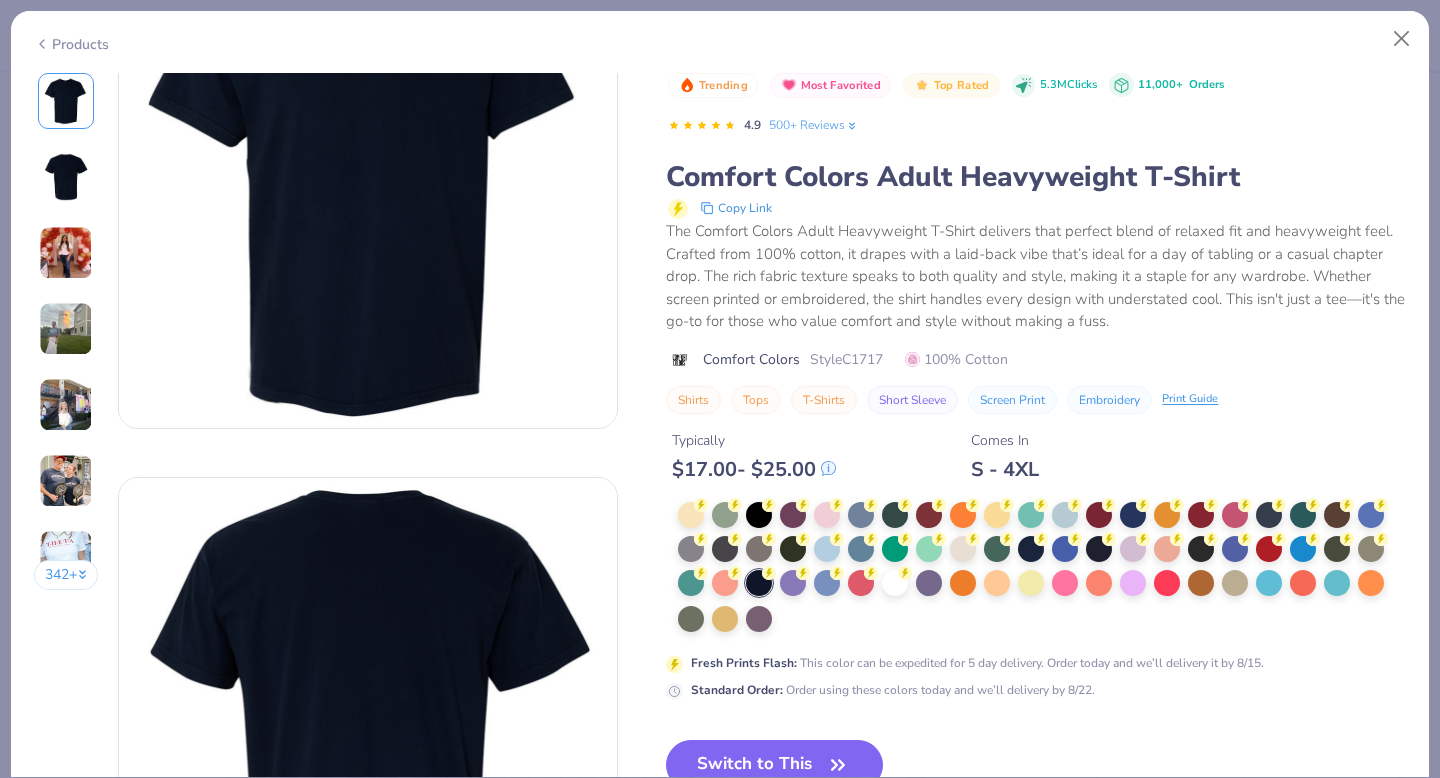 scroll, scrollTop: 118, scrollLeft: 0, axis: vertical 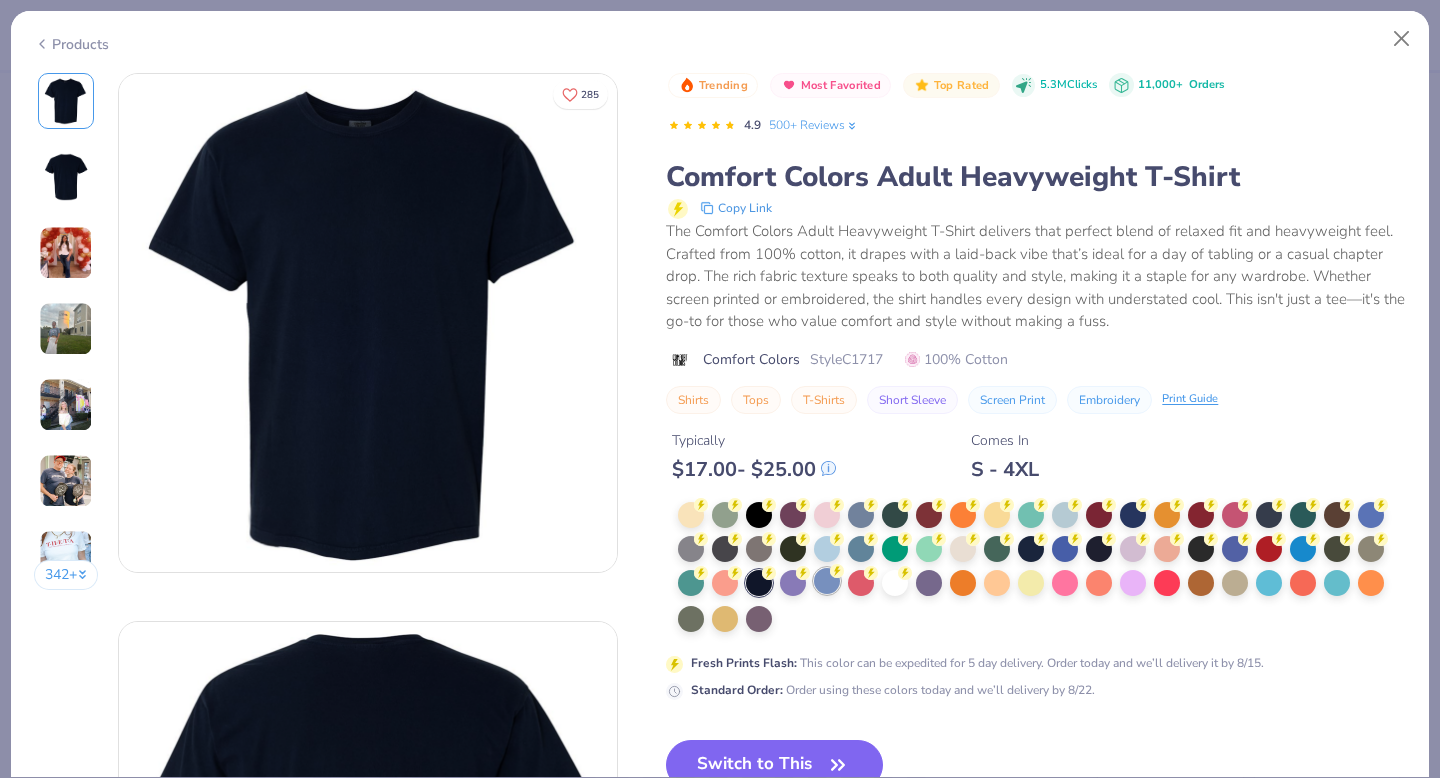 click at bounding box center (827, 581) 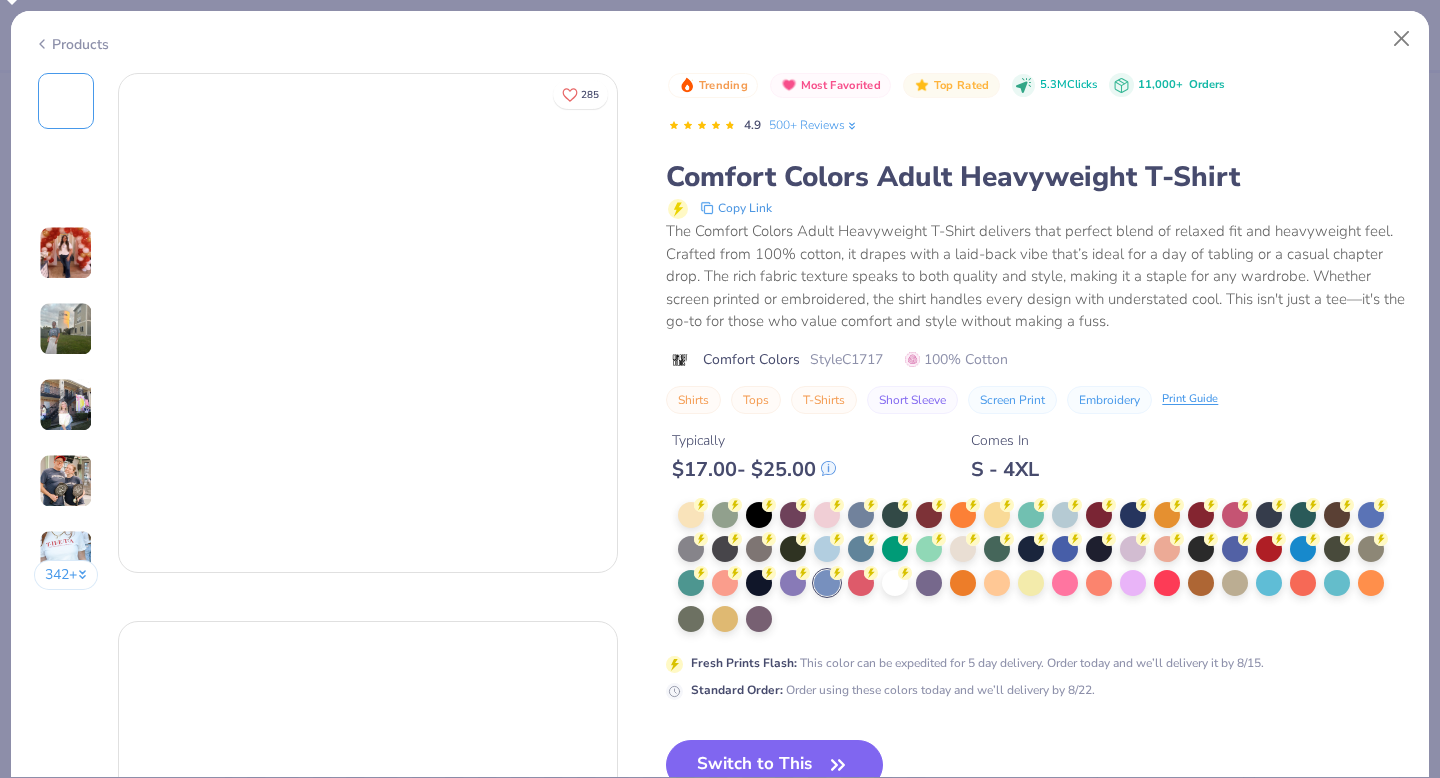 click on "Trending Most Favorited Top Rated 5.3M  Clicks 11,000+    Orders 4.9 500+ Reviews Comfort Colors Adult Heavyweight T-Shirt Copy Link The Comfort Colors Adult Heavyweight T-Shirt delivers that perfect blend of relaxed fit and heavyweight feel. Crafted from 100% cotton, it drapes with a laid-back vibe that’s ideal for a day of tabling or a casual chapter drop. The rich fabric texture speaks to both quality and style, making it a staple for any wardrobe. Whether screen printed or embroidered, the shirt handles every design with understated cool. This isn't just a tee—it's the go-to for those who value comfort and style without making a fuss. Comfort Colors Style  C1717   100% Cotton Shirts Tops T-Shirts Short Sleeve Screen Print Embroidery Print Guide" at bounding box center [1036, 243] 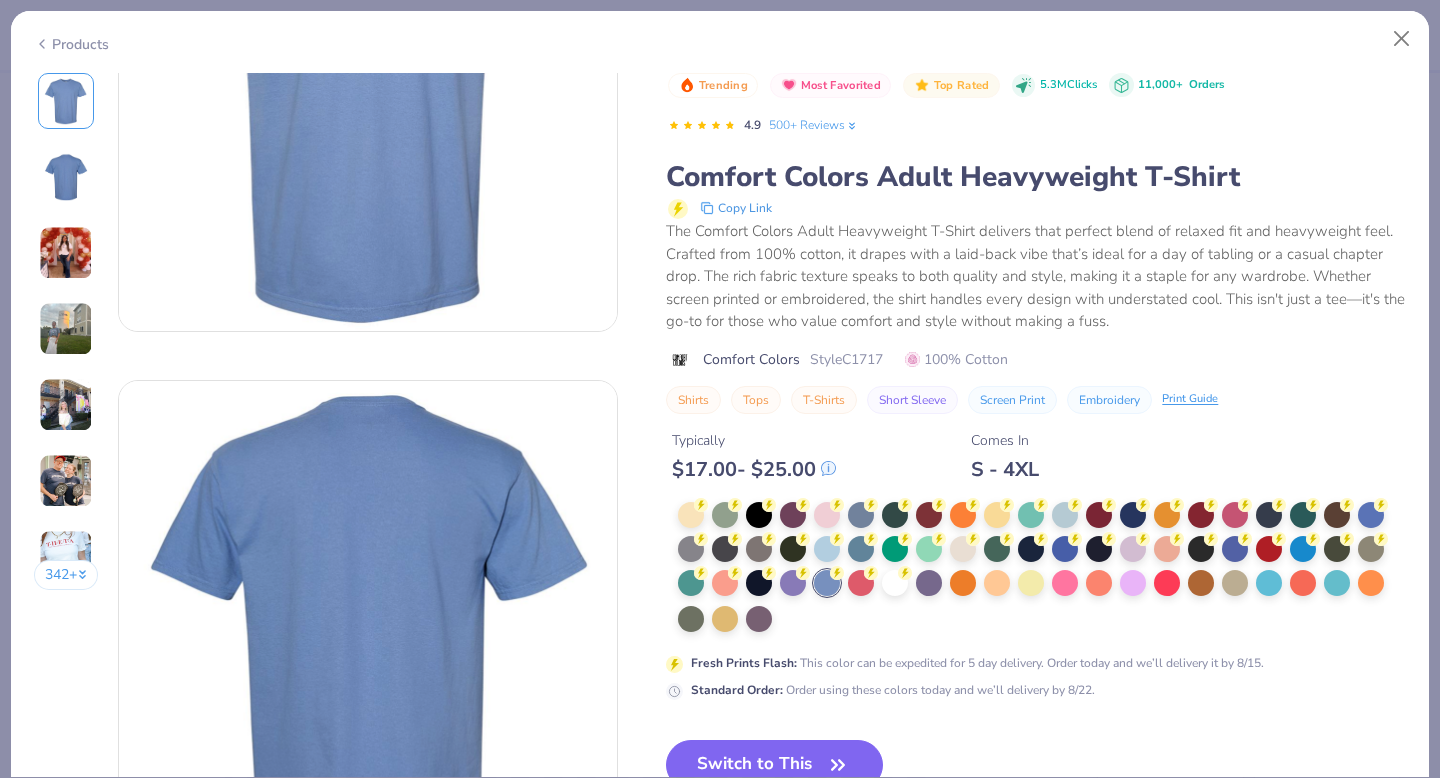 scroll, scrollTop: 0, scrollLeft: 0, axis: both 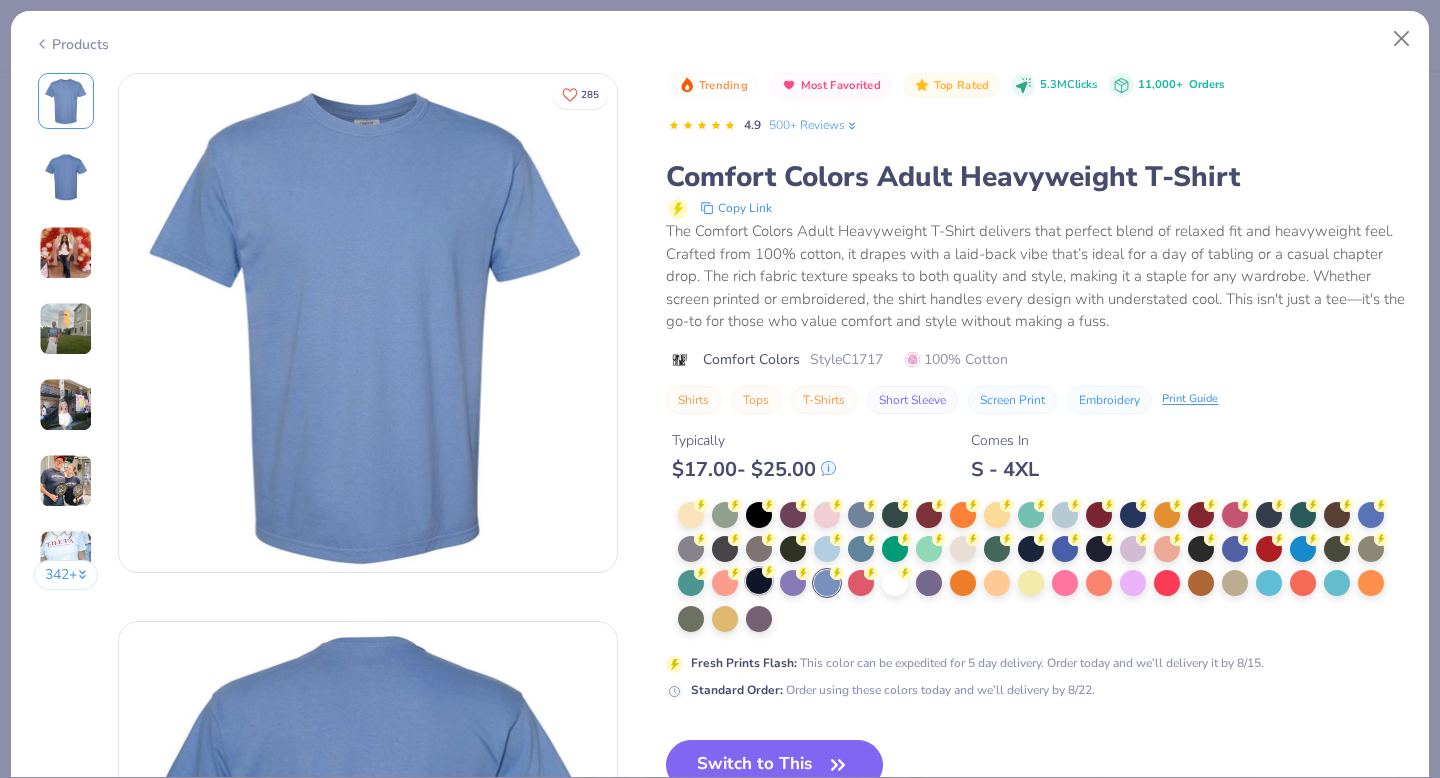 click at bounding box center (759, 581) 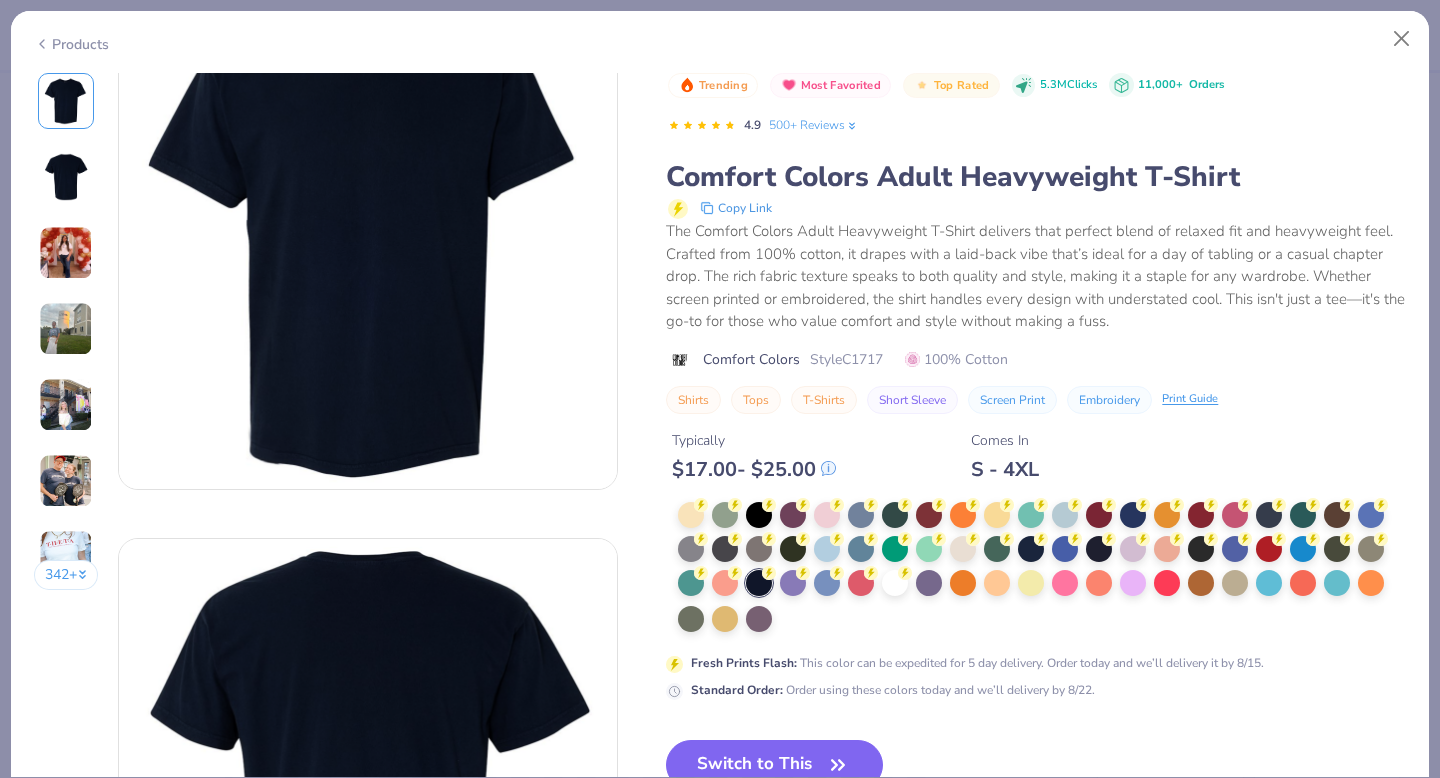 scroll, scrollTop: 0, scrollLeft: 0, axis: both 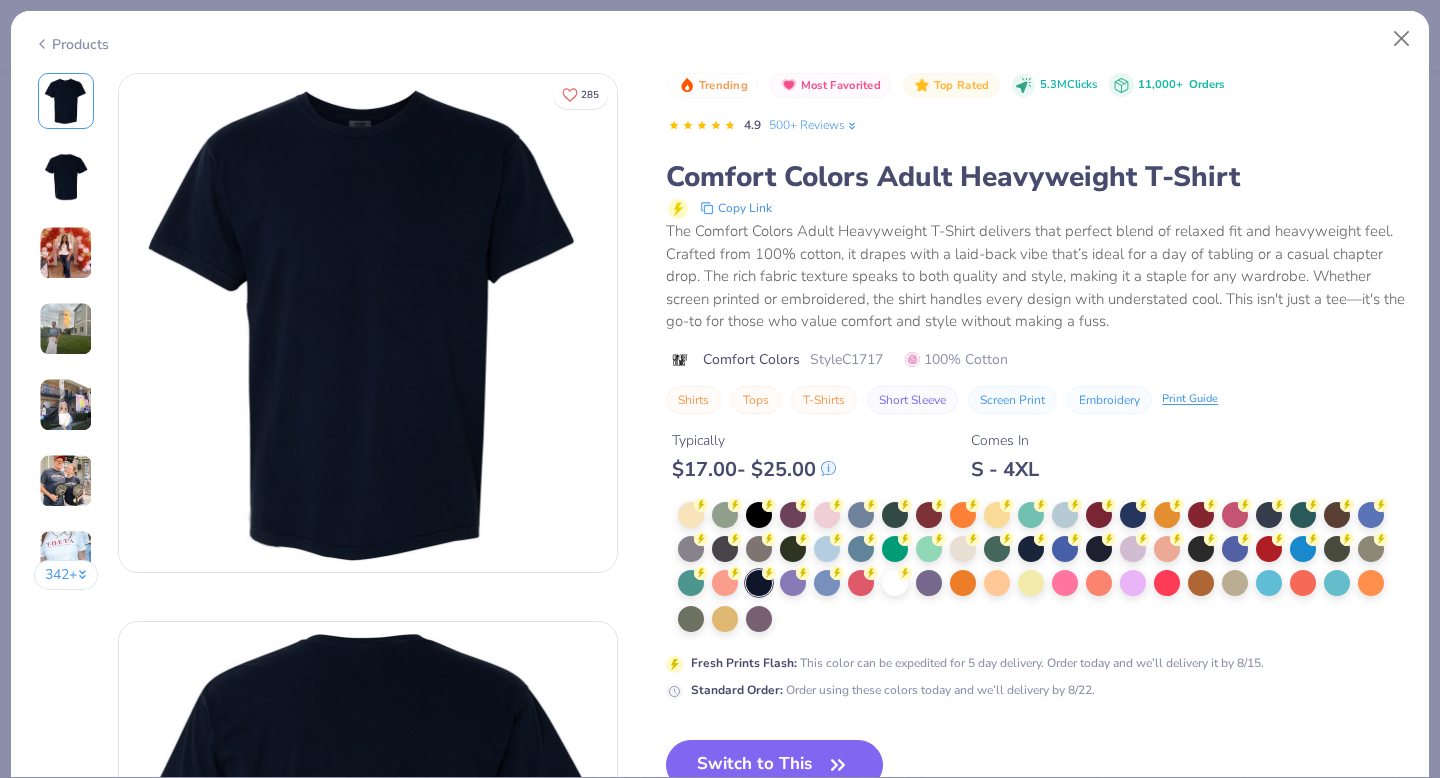 click 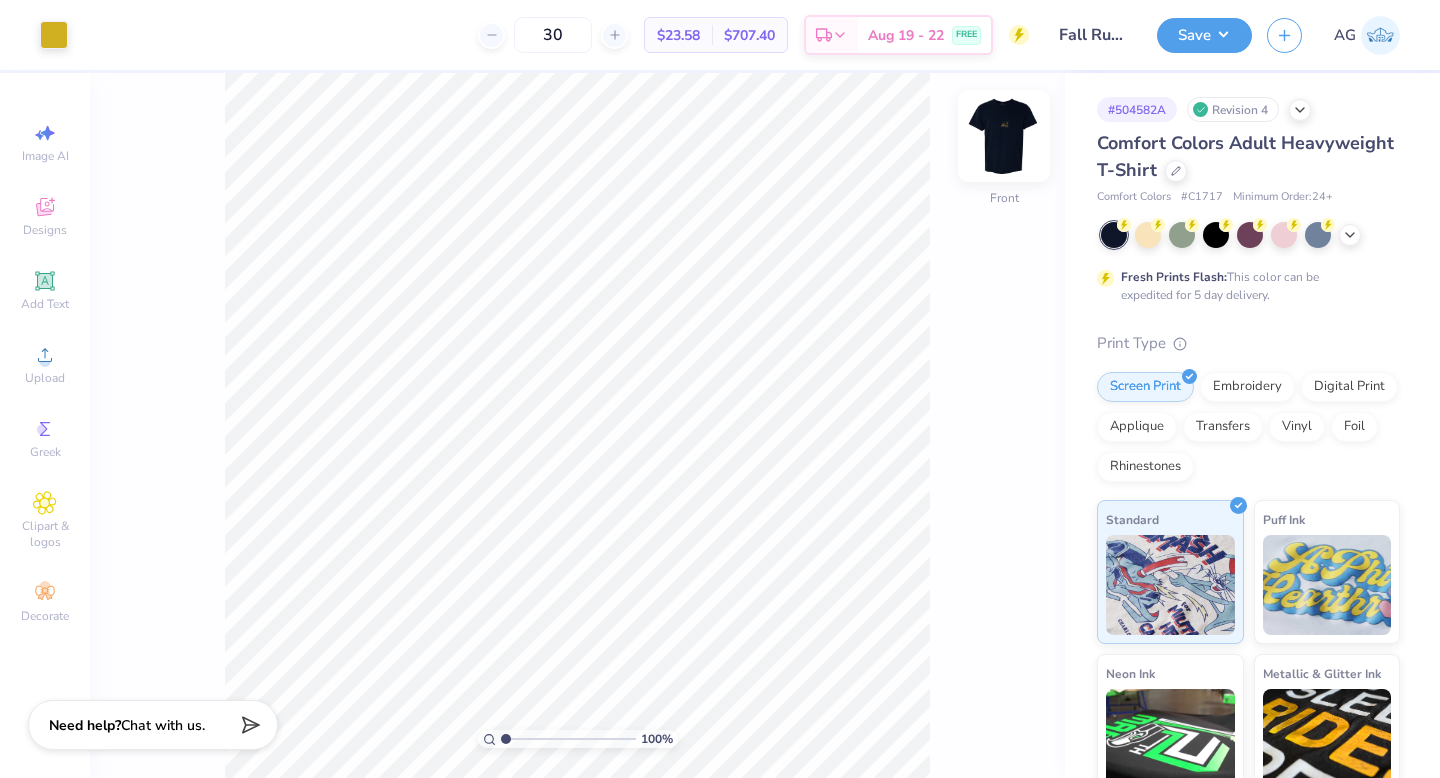 click at bounding box center (1004, 136) 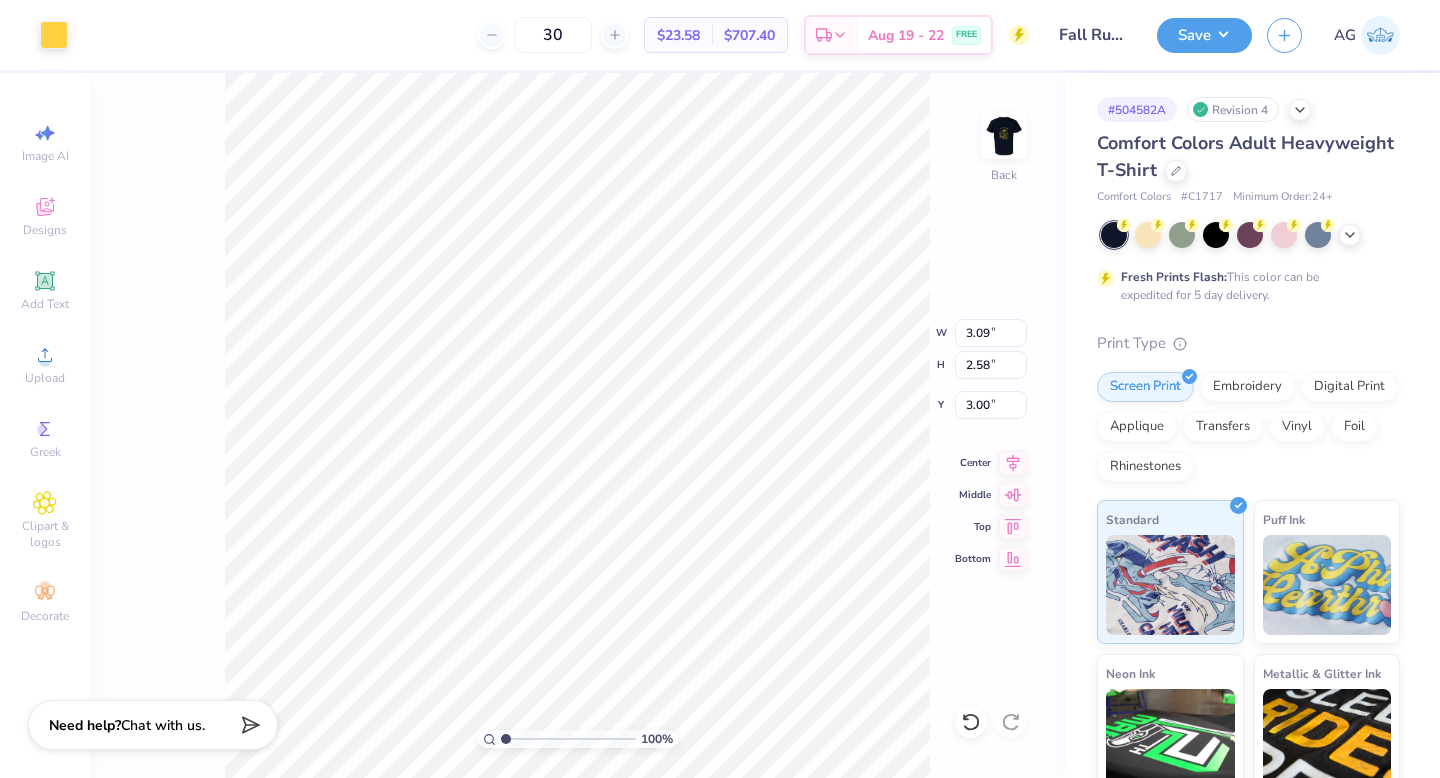 type on "3.00" 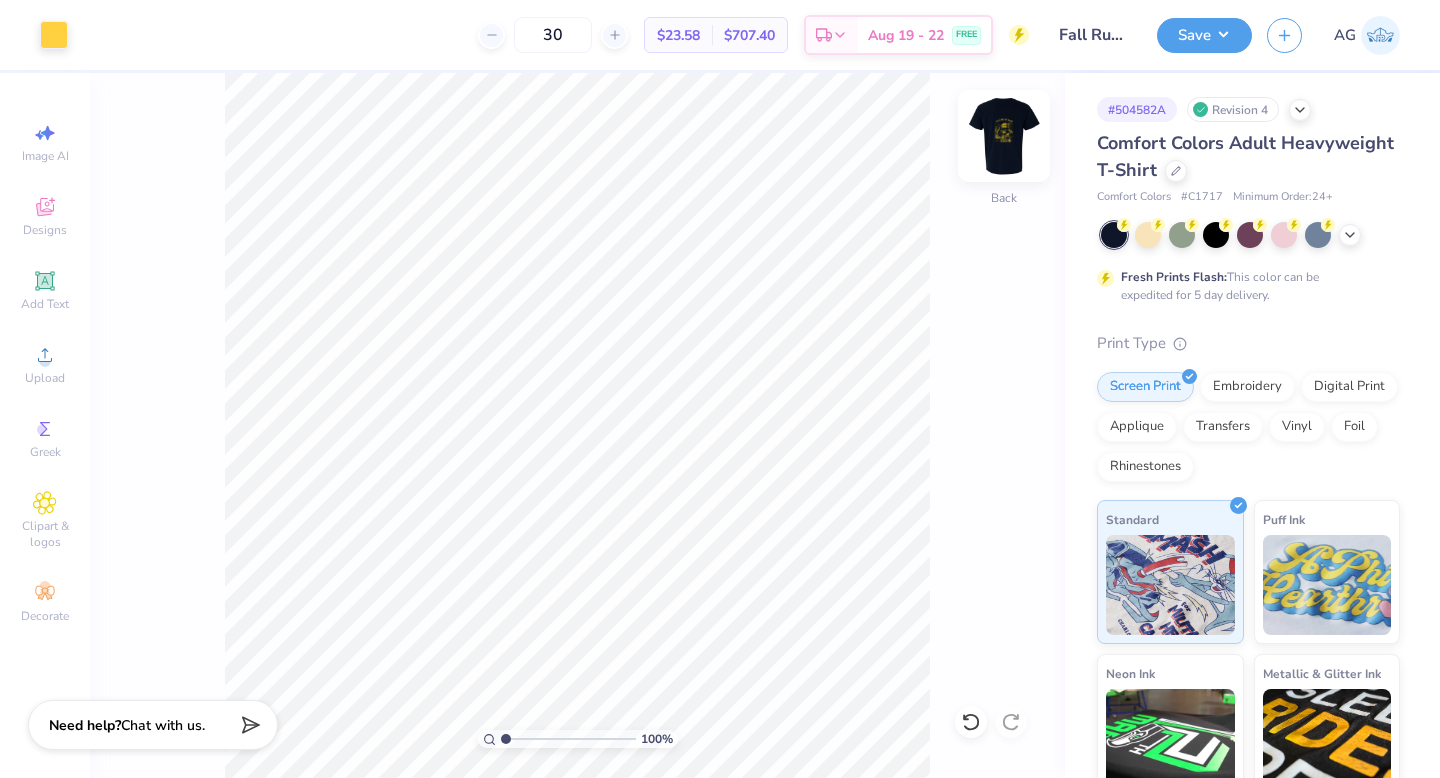 click at bounding box center [1004, 136] 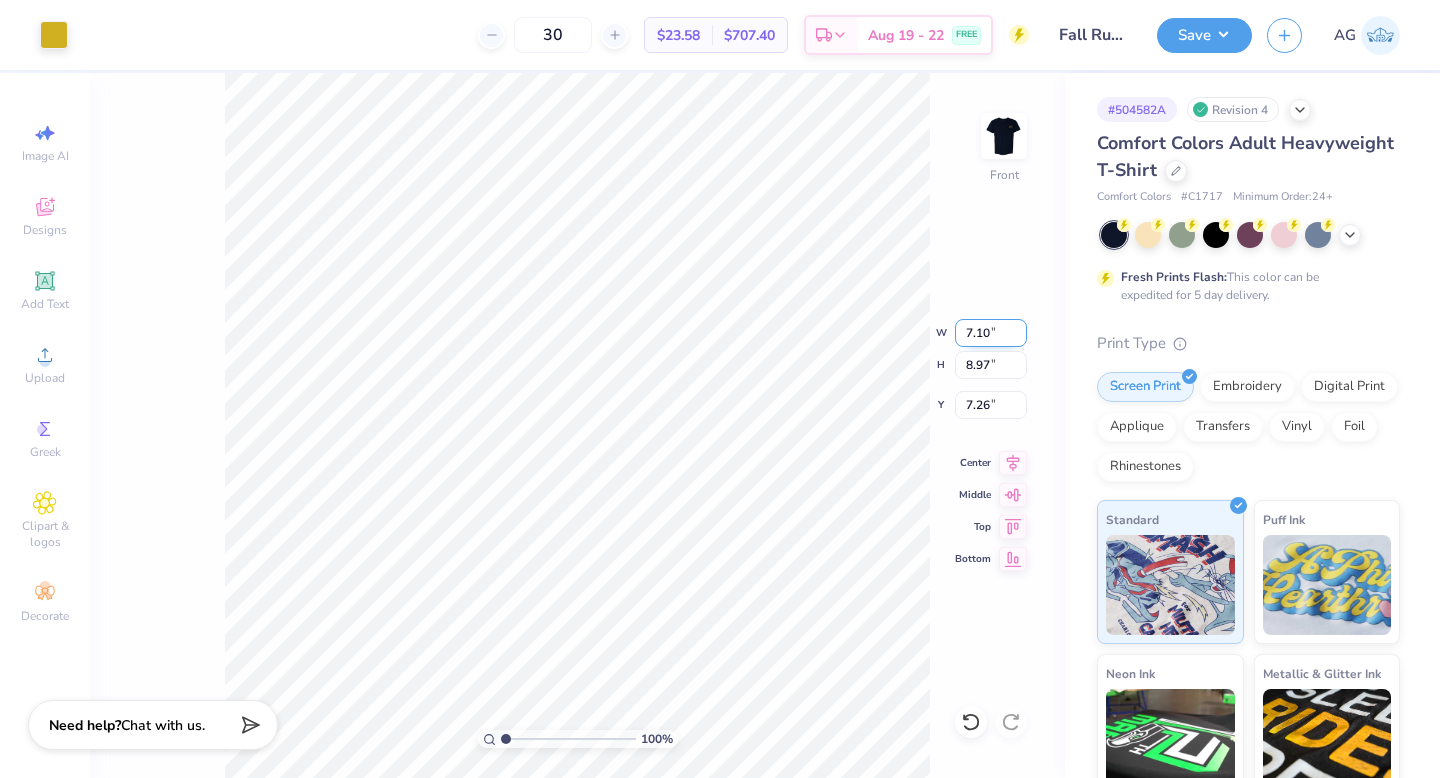 click on "7.10" at bounding box center (991, 333) 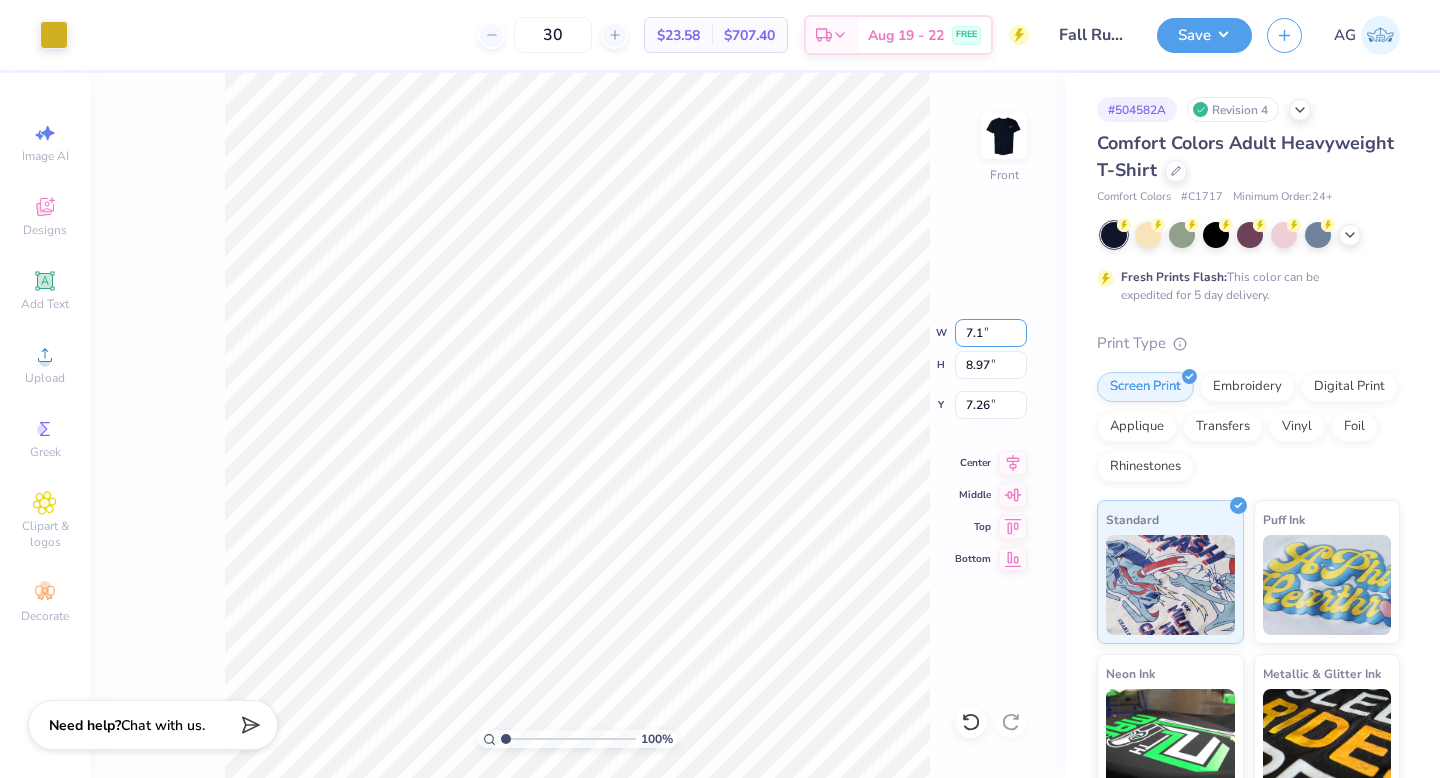 type on "7" 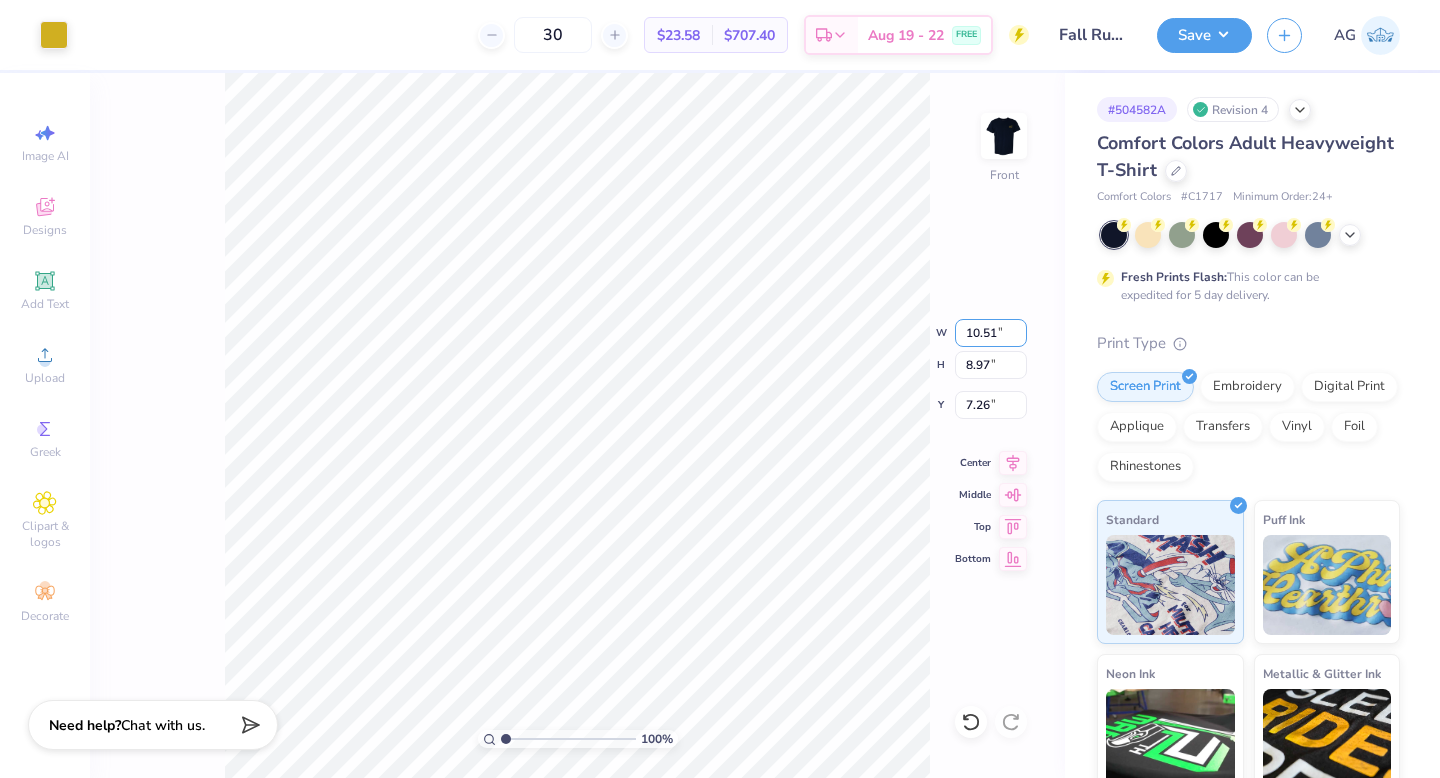 type on "10.51" 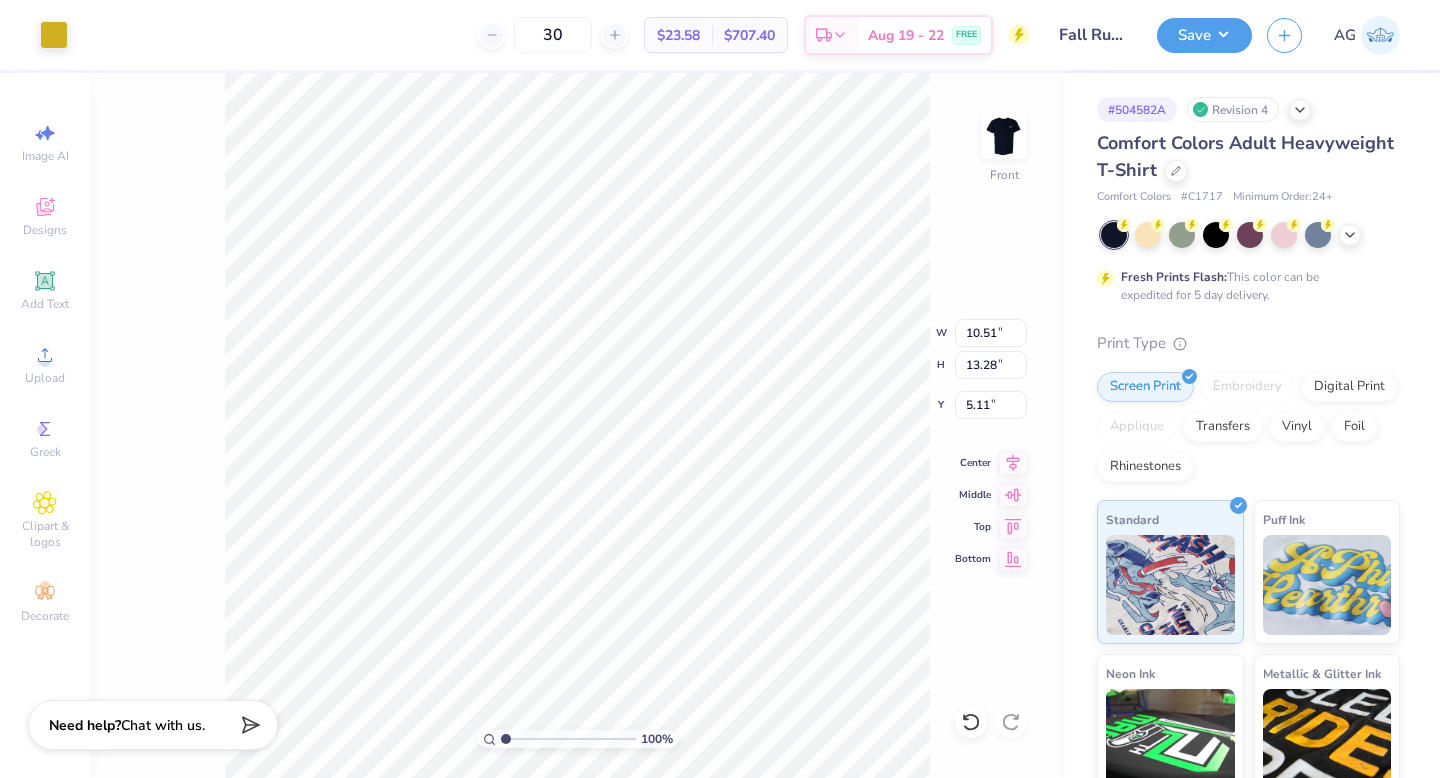 type on "13.28" 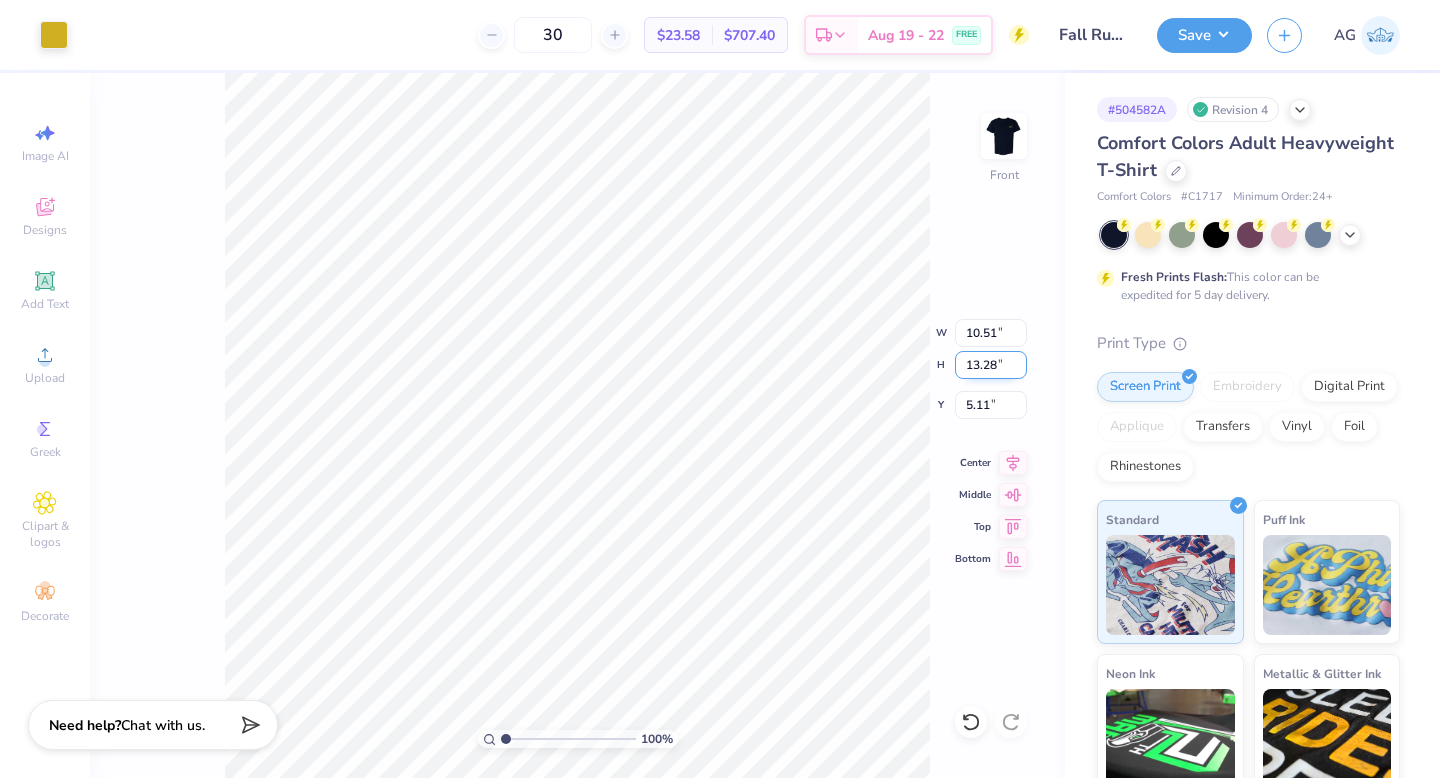 click on "13.28" at bounding box center [991, 365] 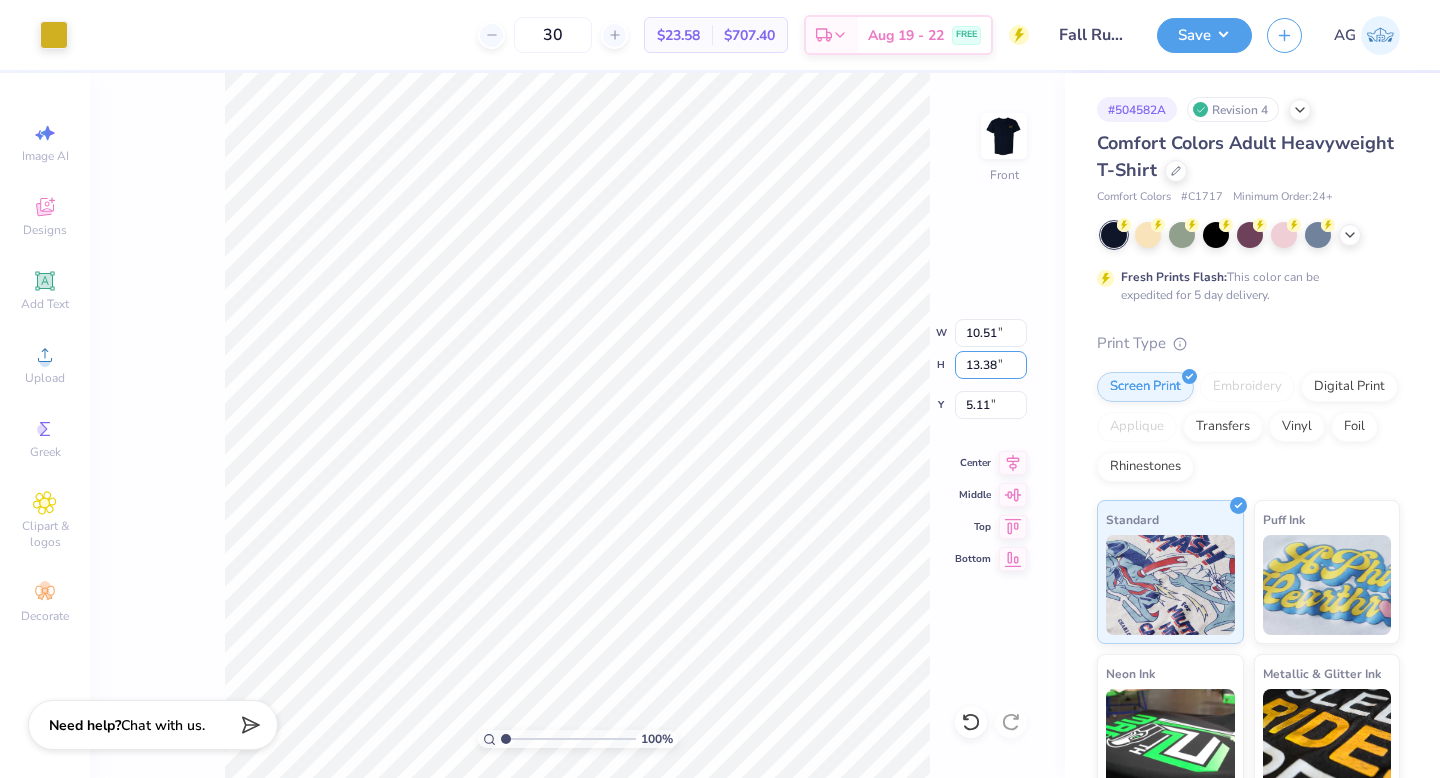 type on "13.38" 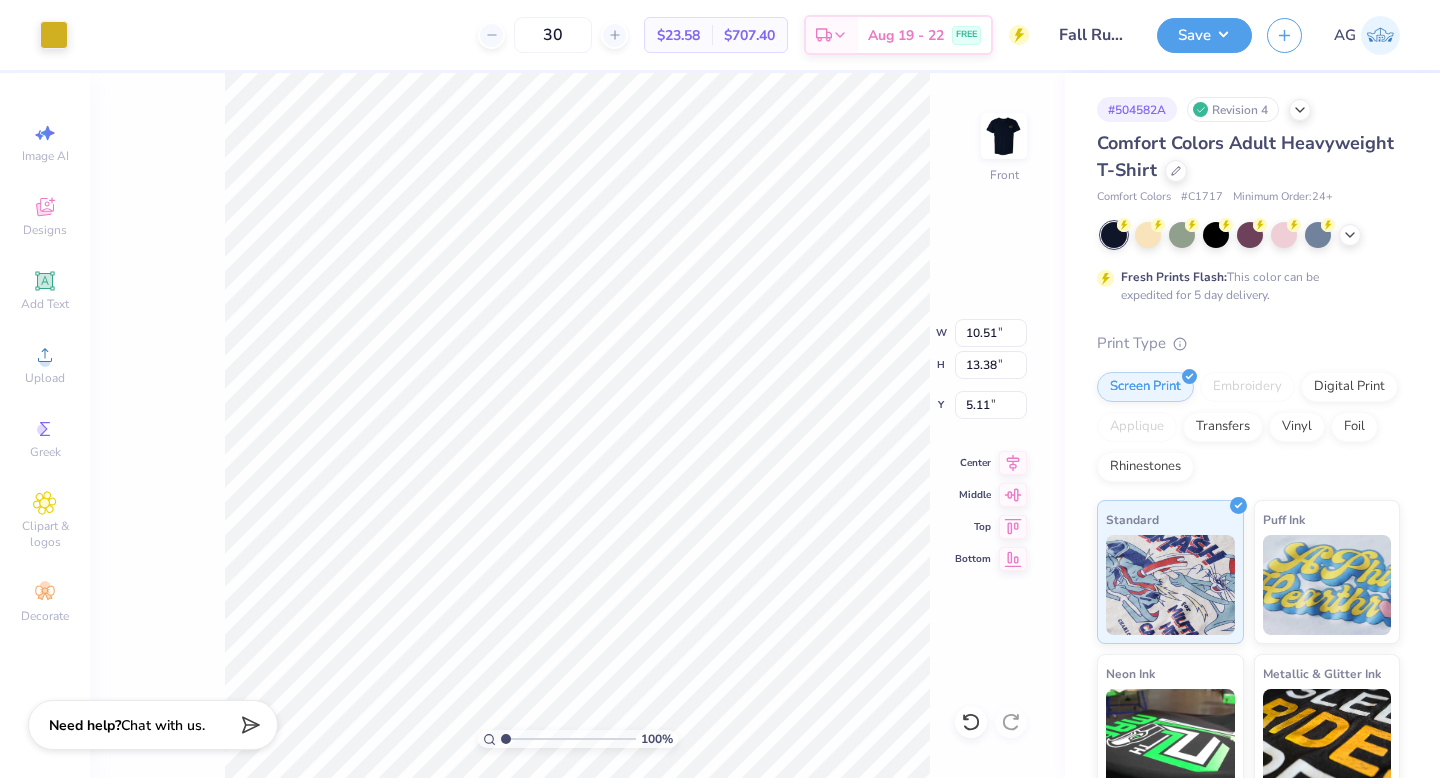 type on "10.59" 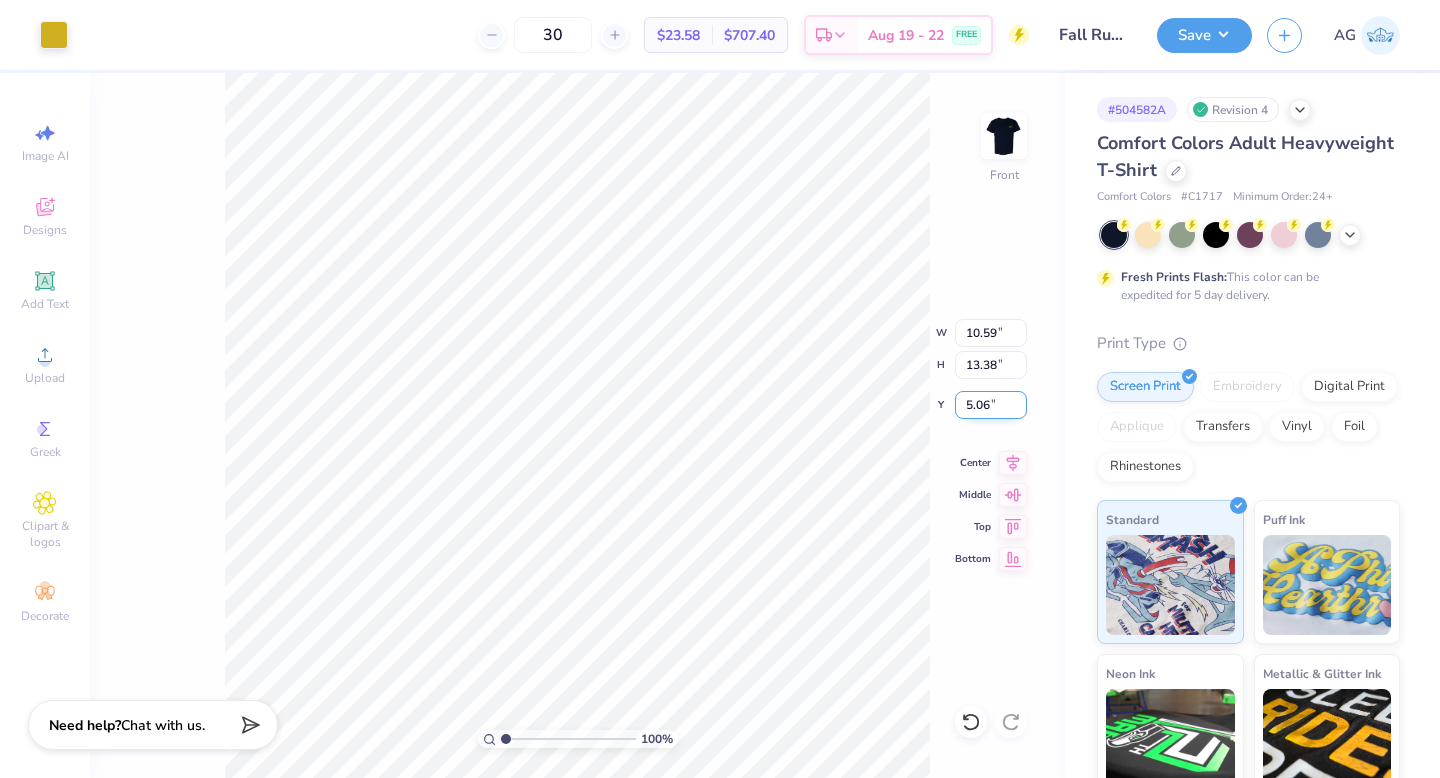 click on "5.06" at bounding box center [991, 405] 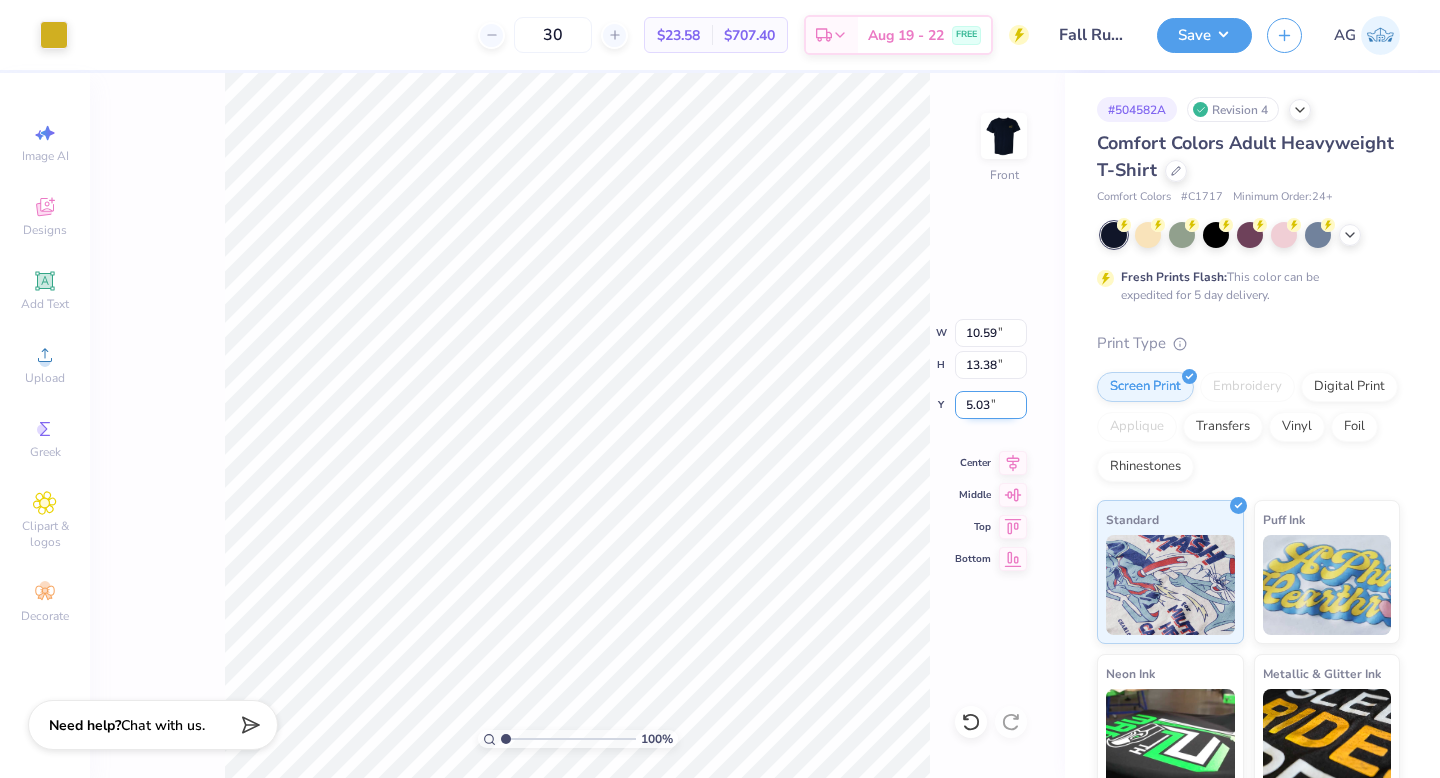type on "5.03" 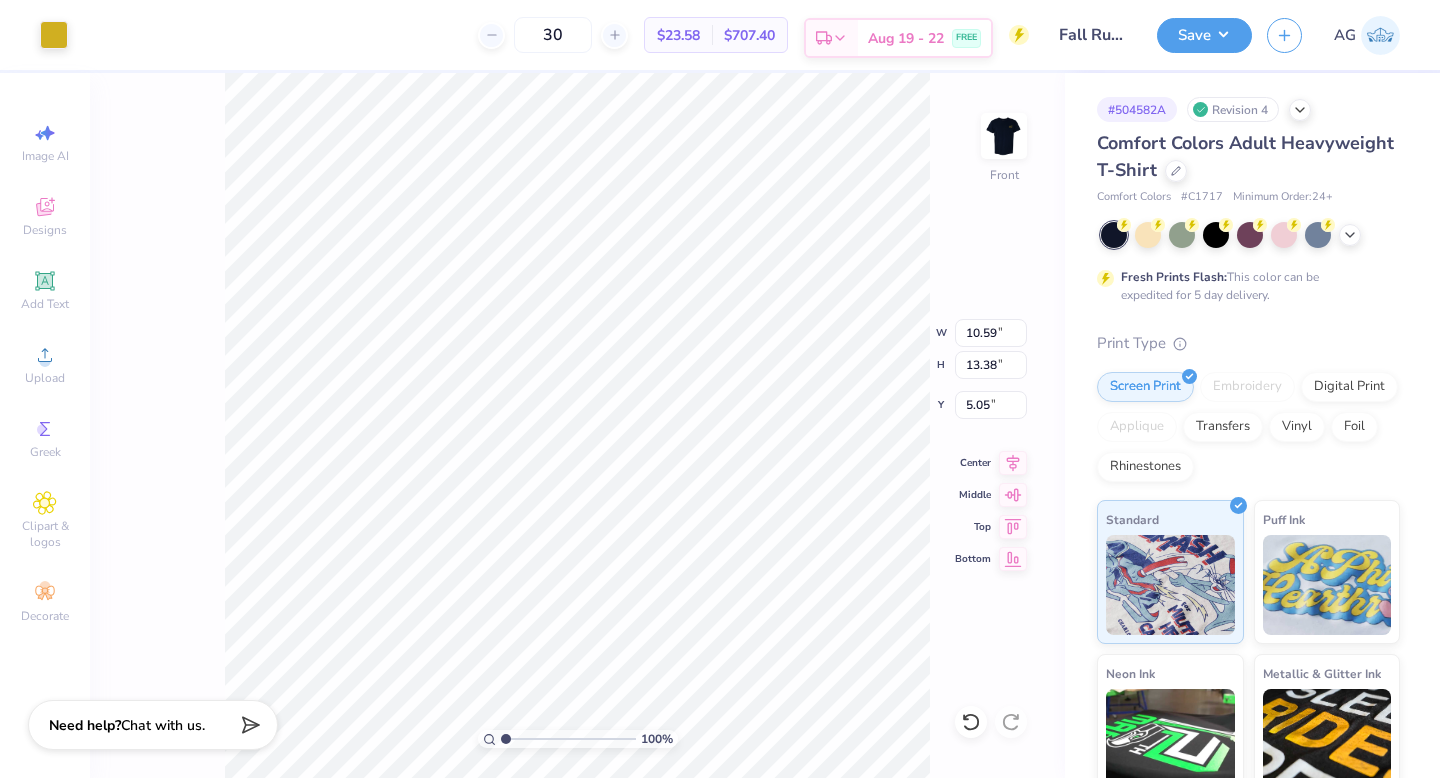 type on "5.16" 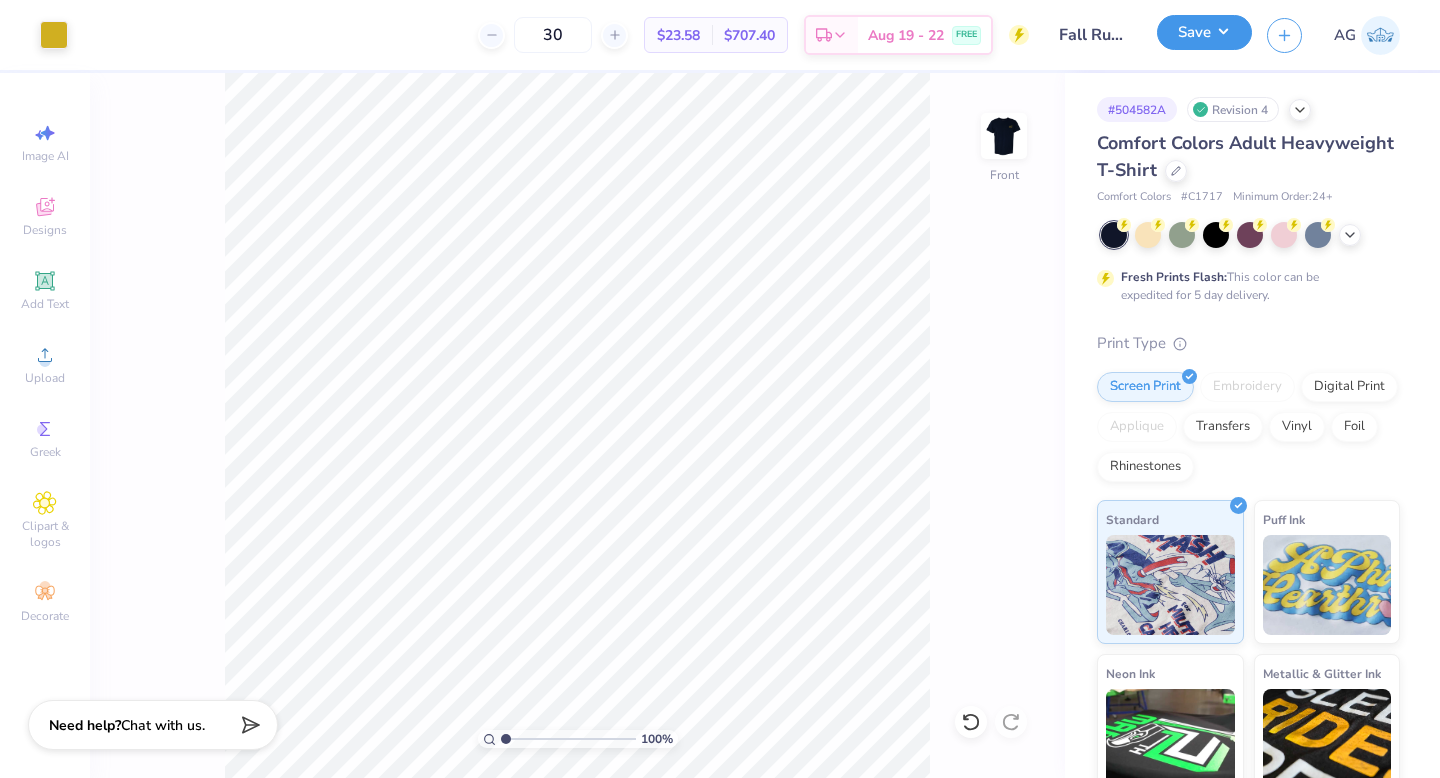 click on "Save" at bounding box center (1204, 32) 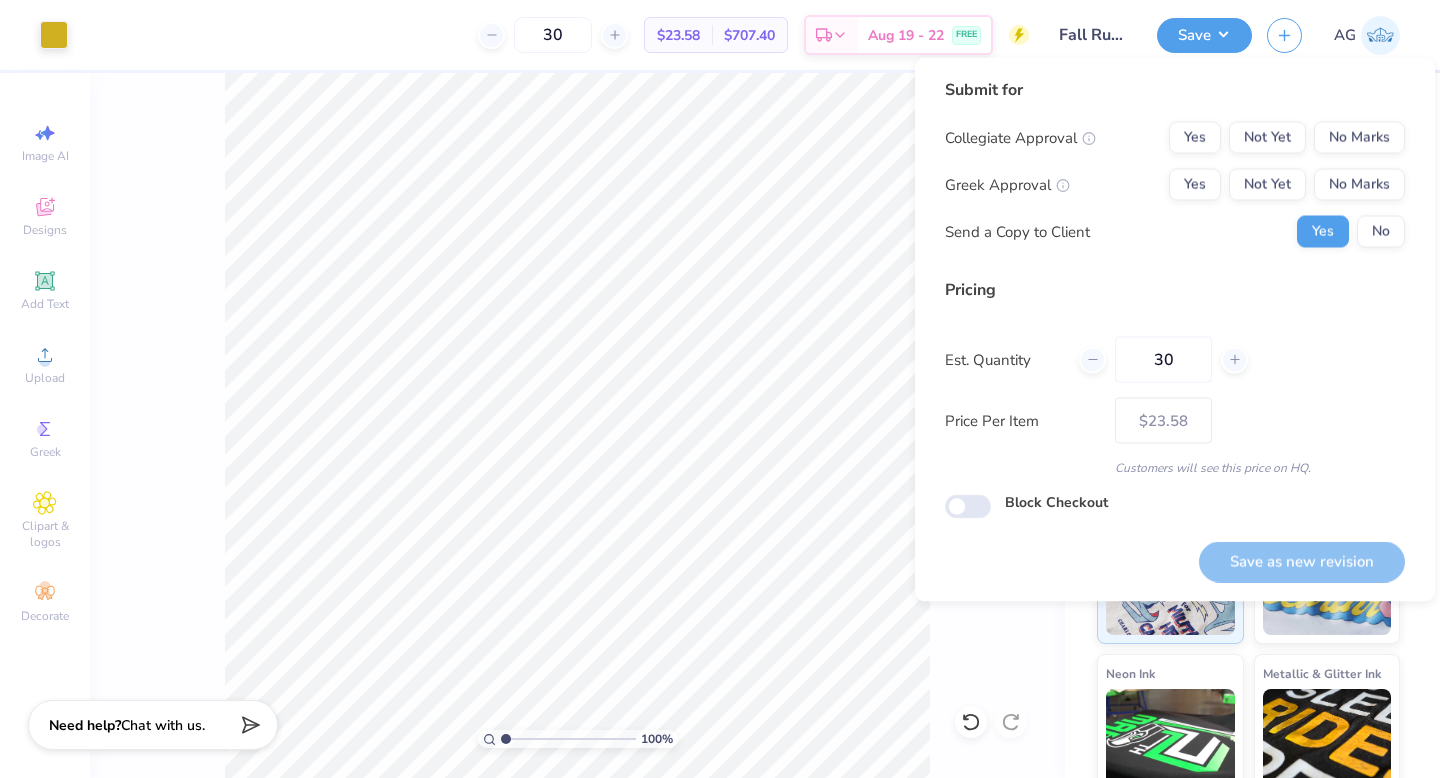 click on "Submit for Collegiate Approval Yes Not Yet No Marks Greek Approval Yes Not Yet No Marks Send a Copy to Client Yes No" at bounding box center [1175, 170] 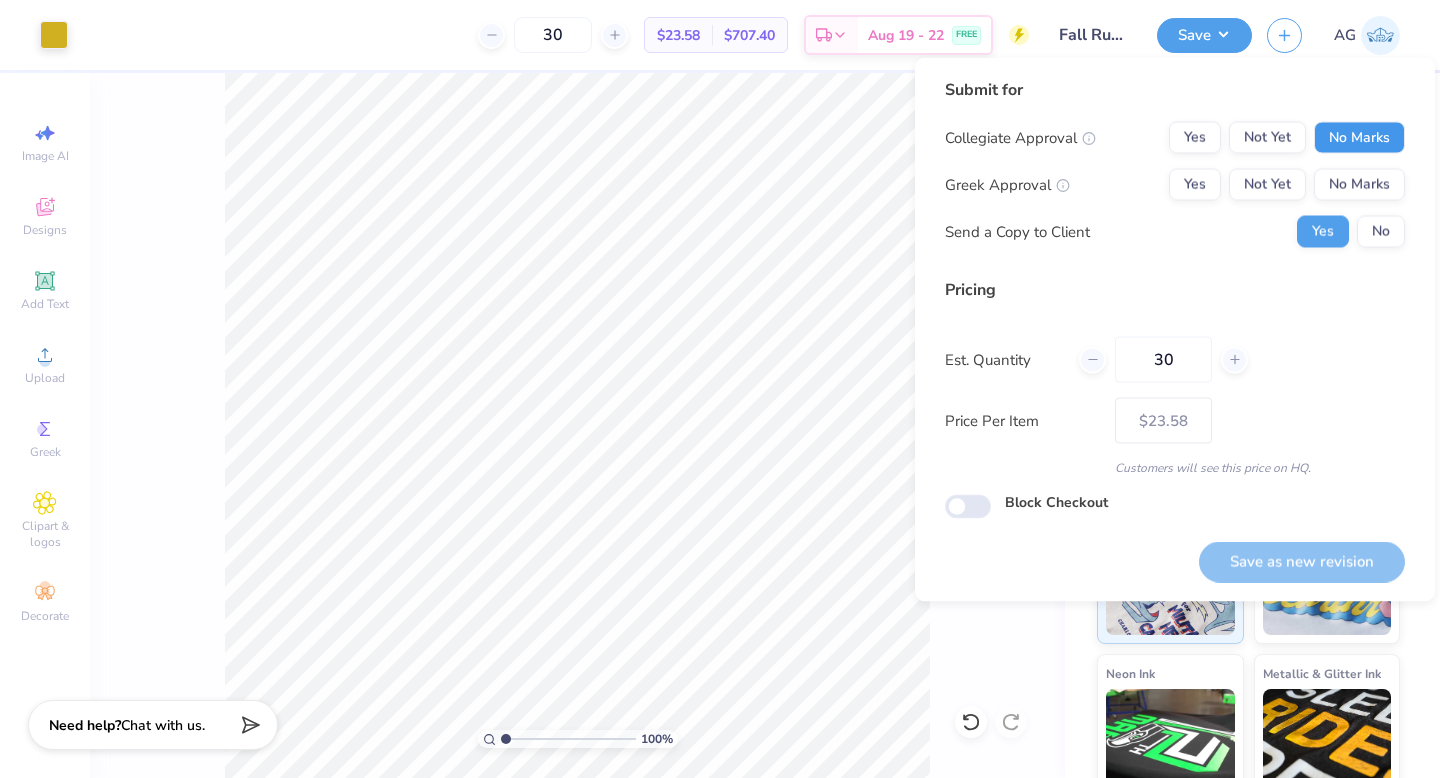 click on "No Marks" at bounding box center (1359, 138) 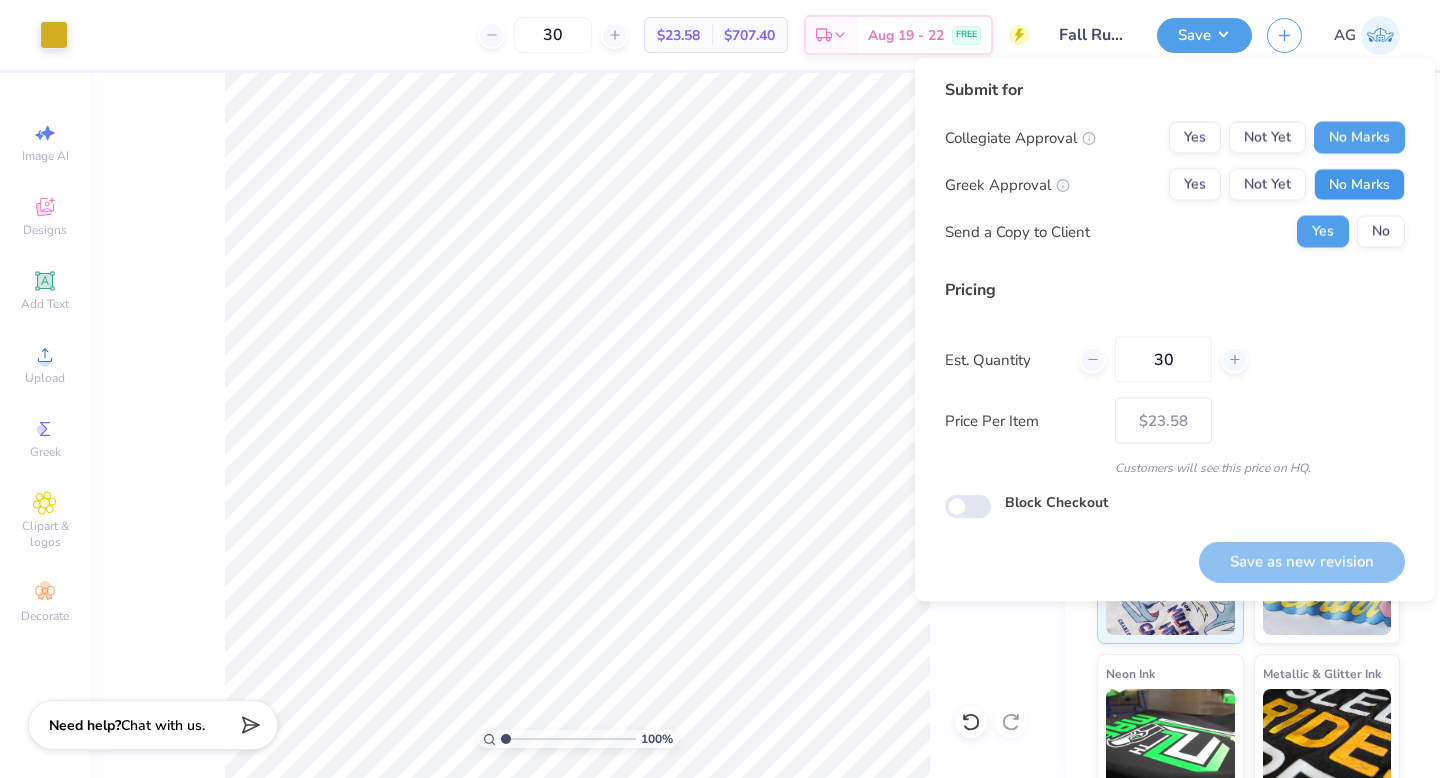 click on "No Marks" at bounding box center (1359, 185) 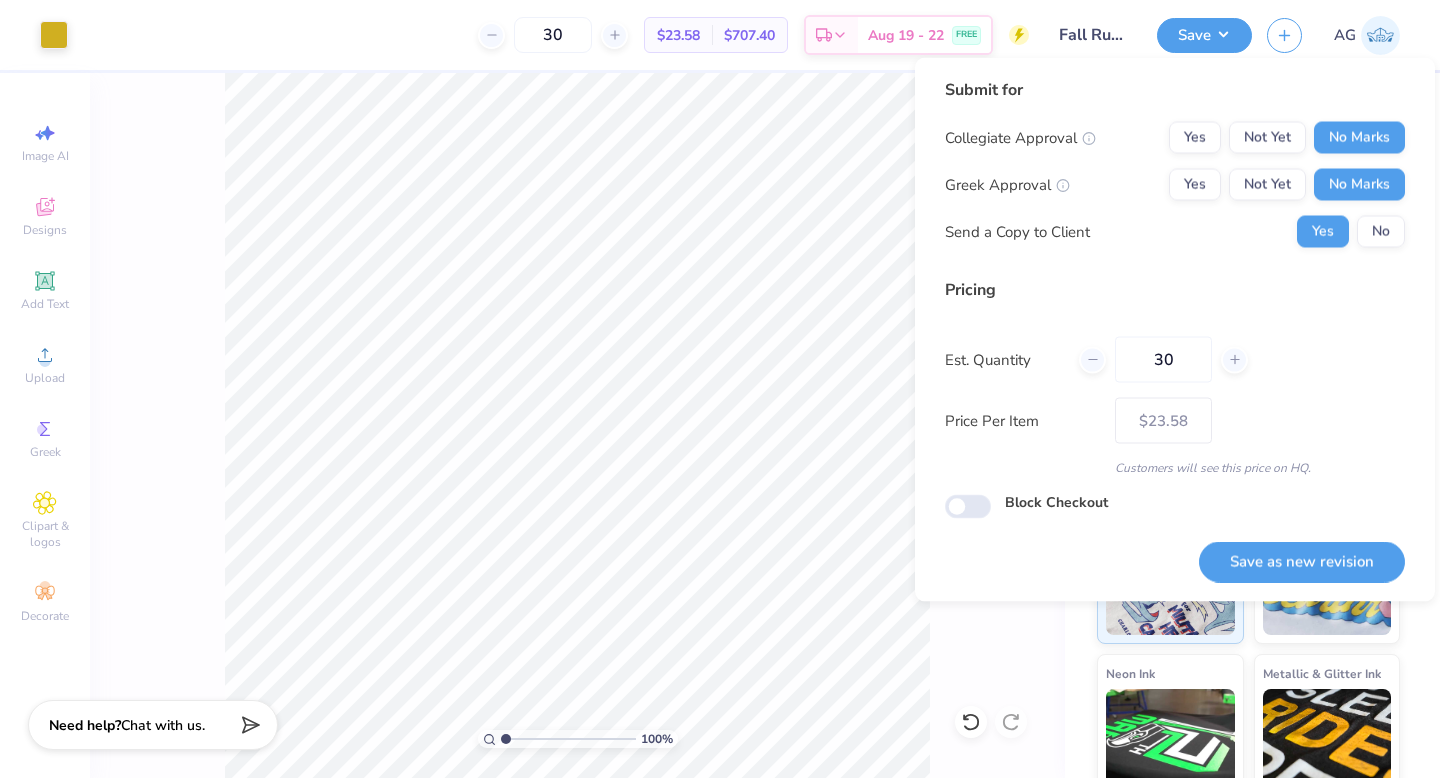 click on "Collegiate Approval Yes Not Yet No Marks Greek Approval Yes Not Yet No Marks Send a Copy to Client Yes No" at bounding box center [1175, 185] 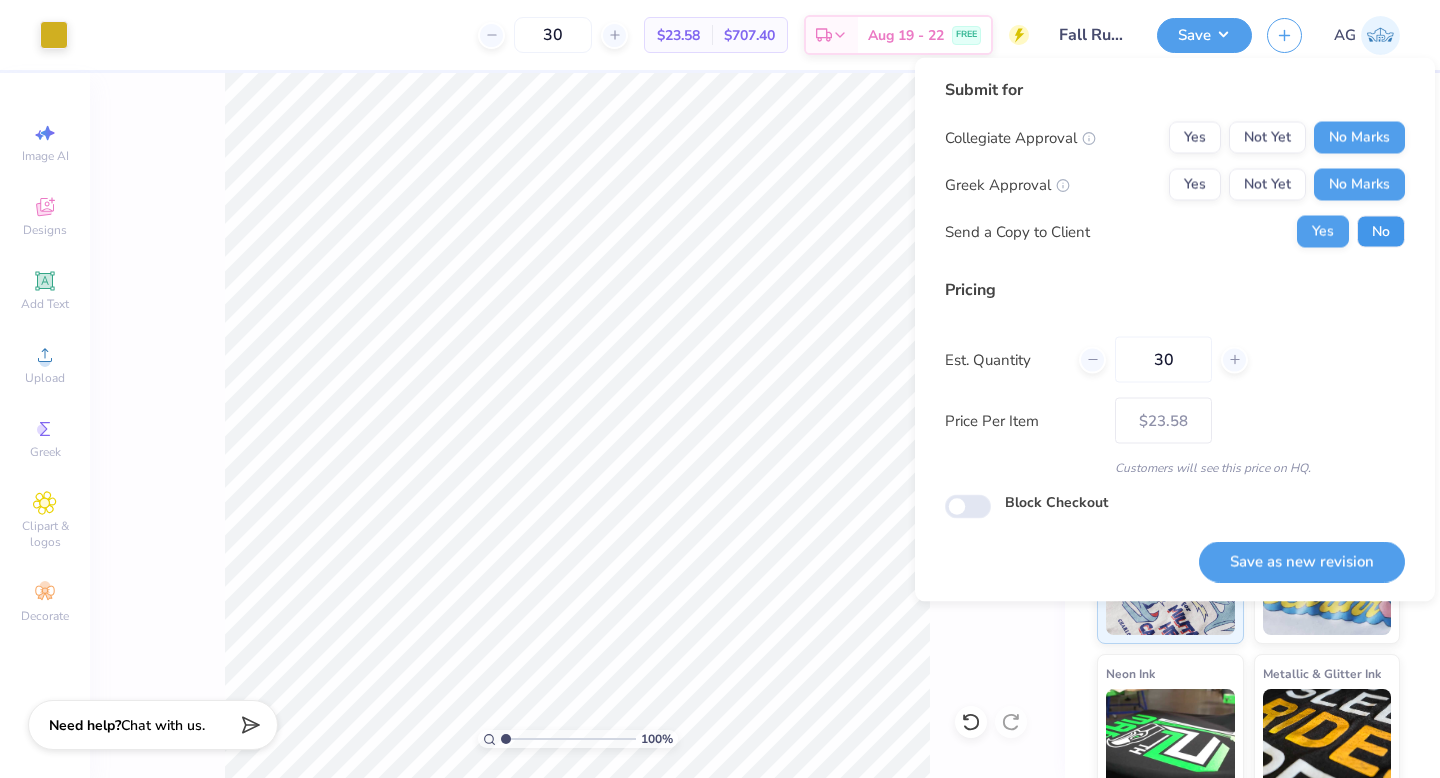 click on "No" at bounding box center (1381, 232) 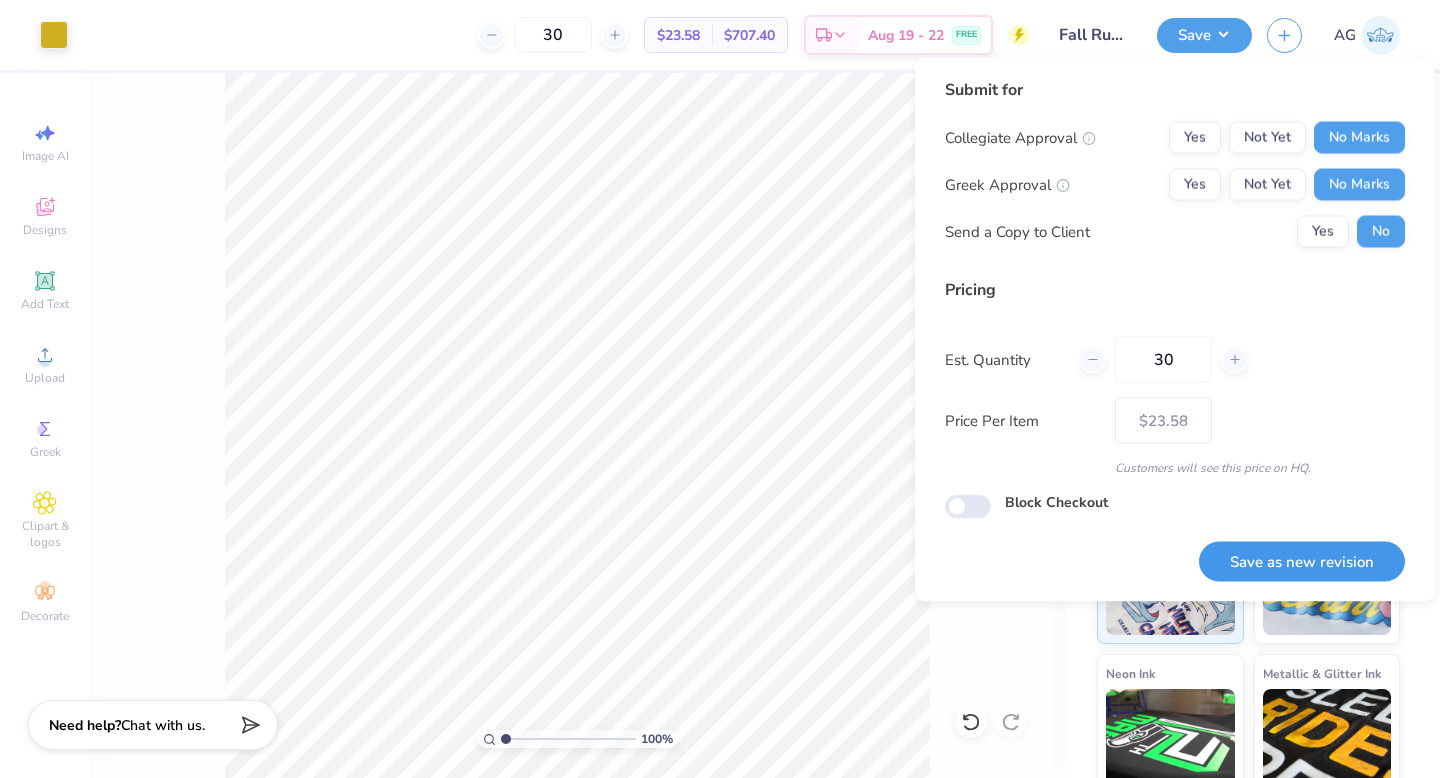 click on "Save as new revision" at bounding box center [1302, 561] 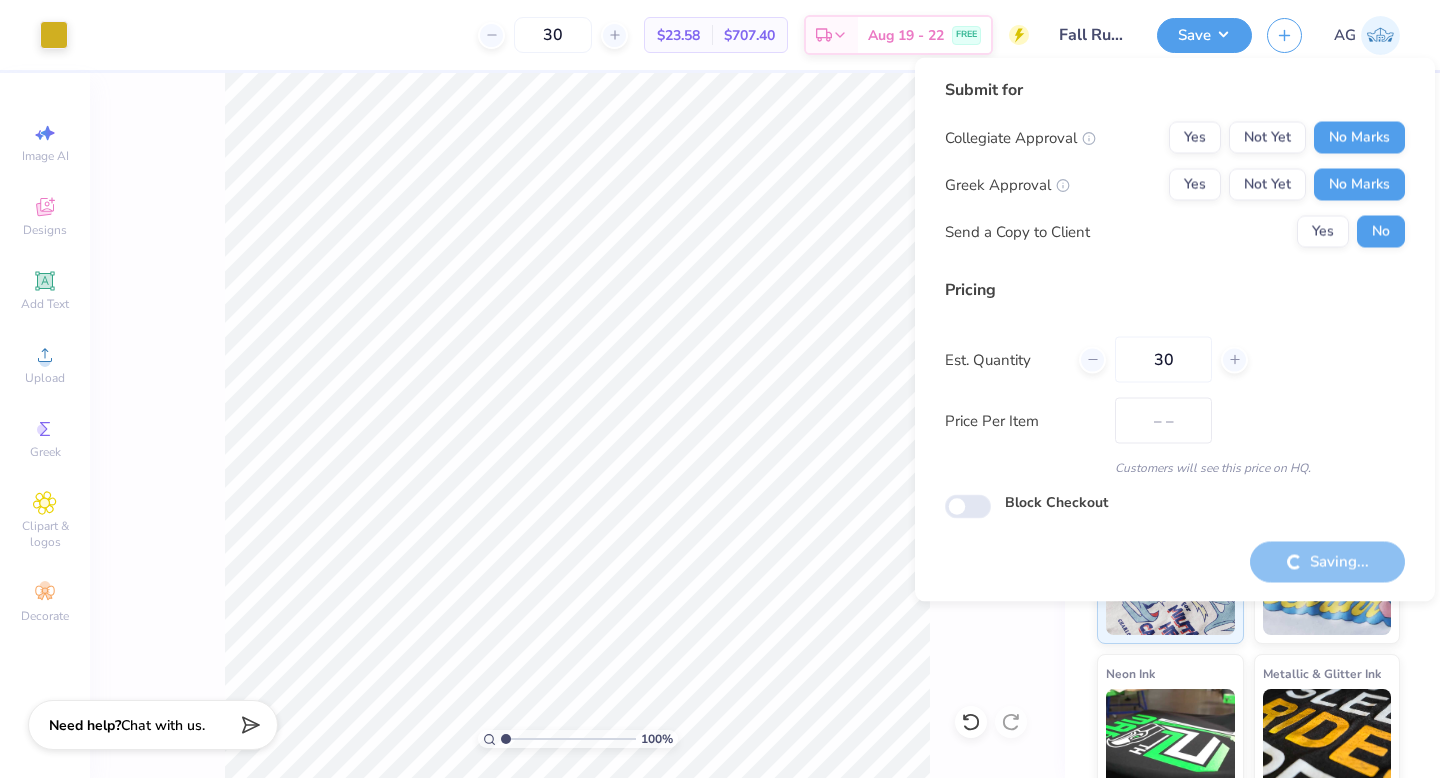 type on "$23.58" 